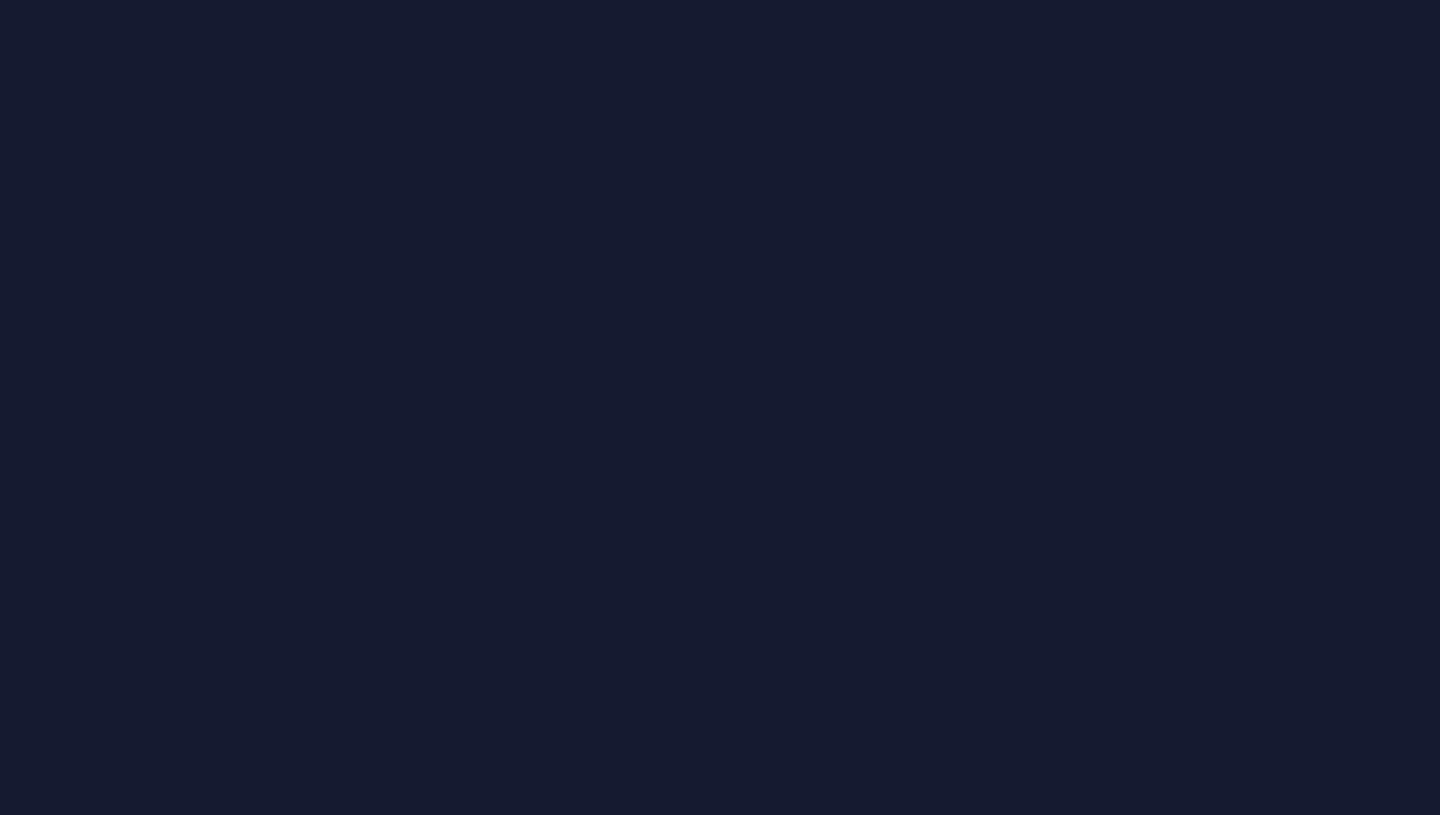 scroll, scrollTop: 0, scrollLeft: 0, axis: both 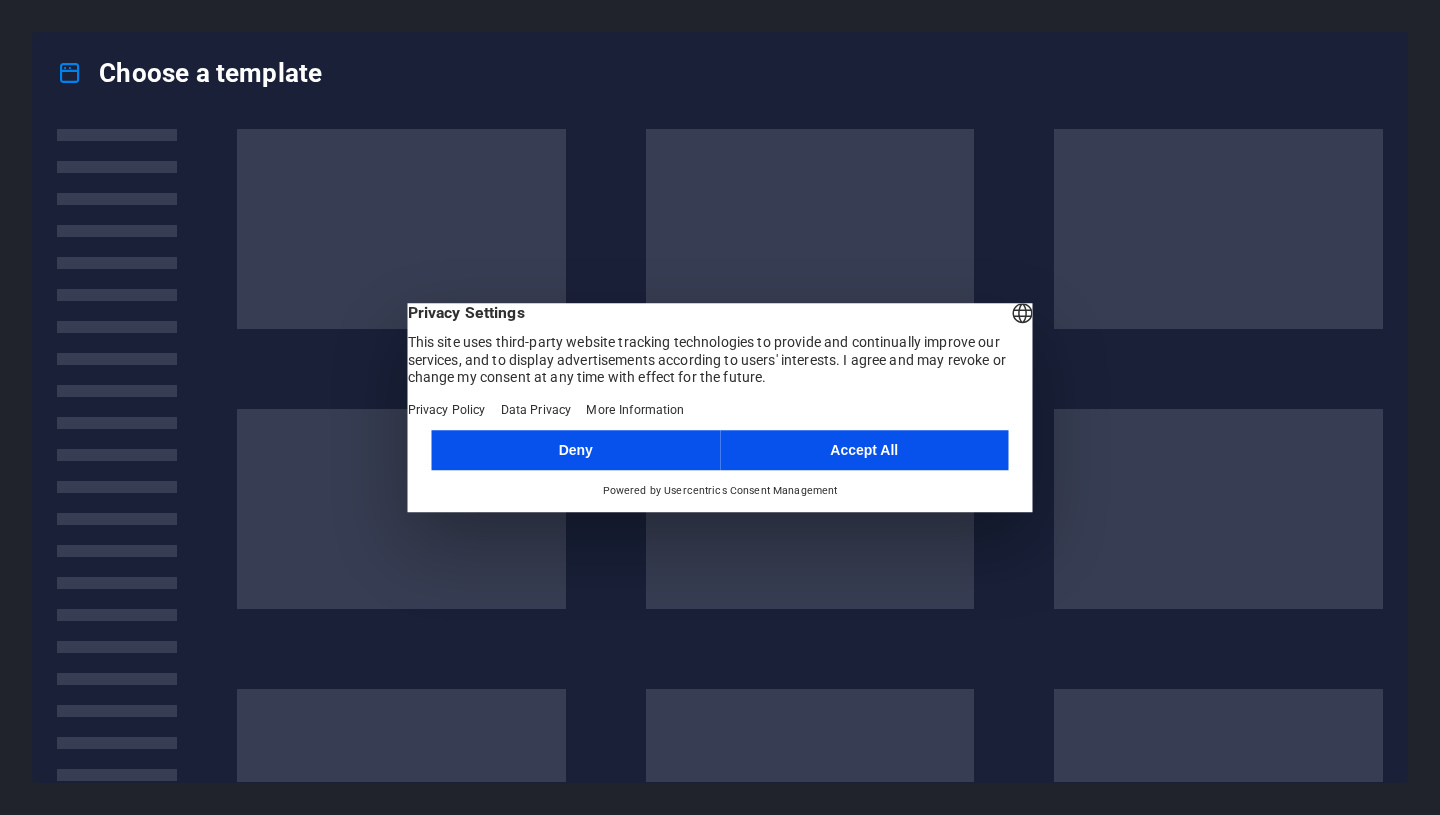 click on "Accept All" at bounding box center [864, 450] 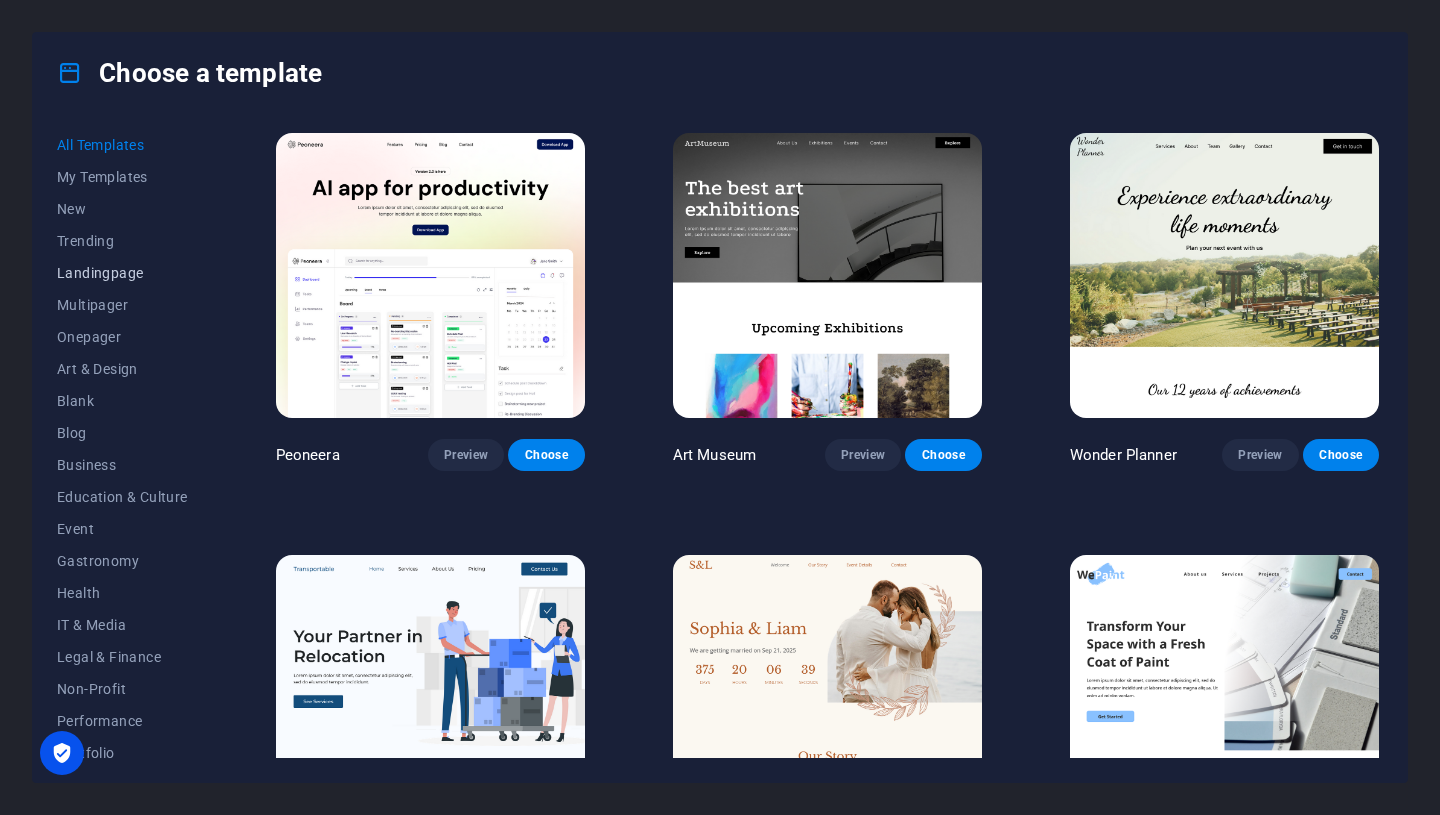 click on "Landingpage" at bounding box center [122, 273] 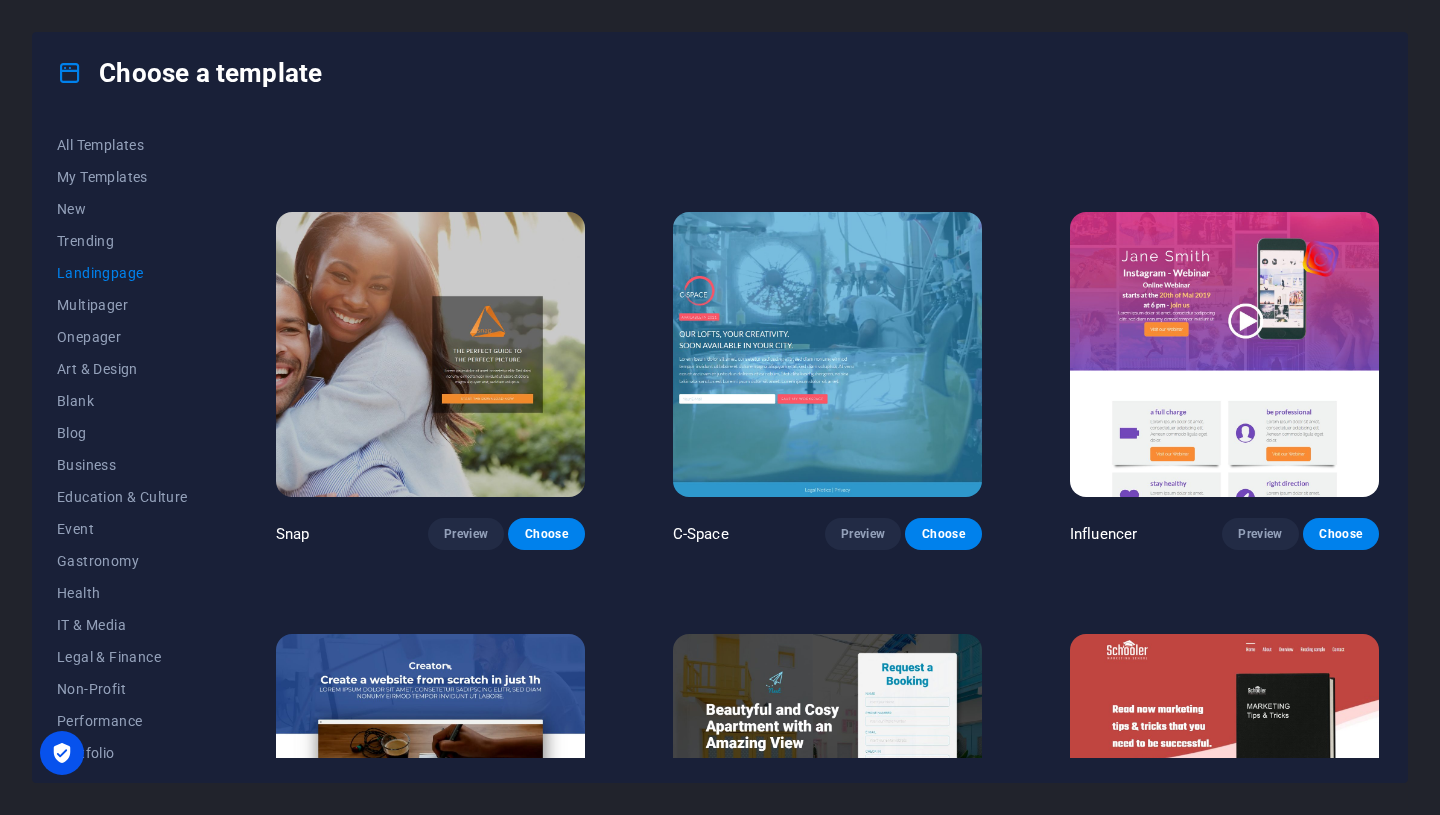 scroll, scrollTop: 1511, scrollLeft: 0, axis: vertical 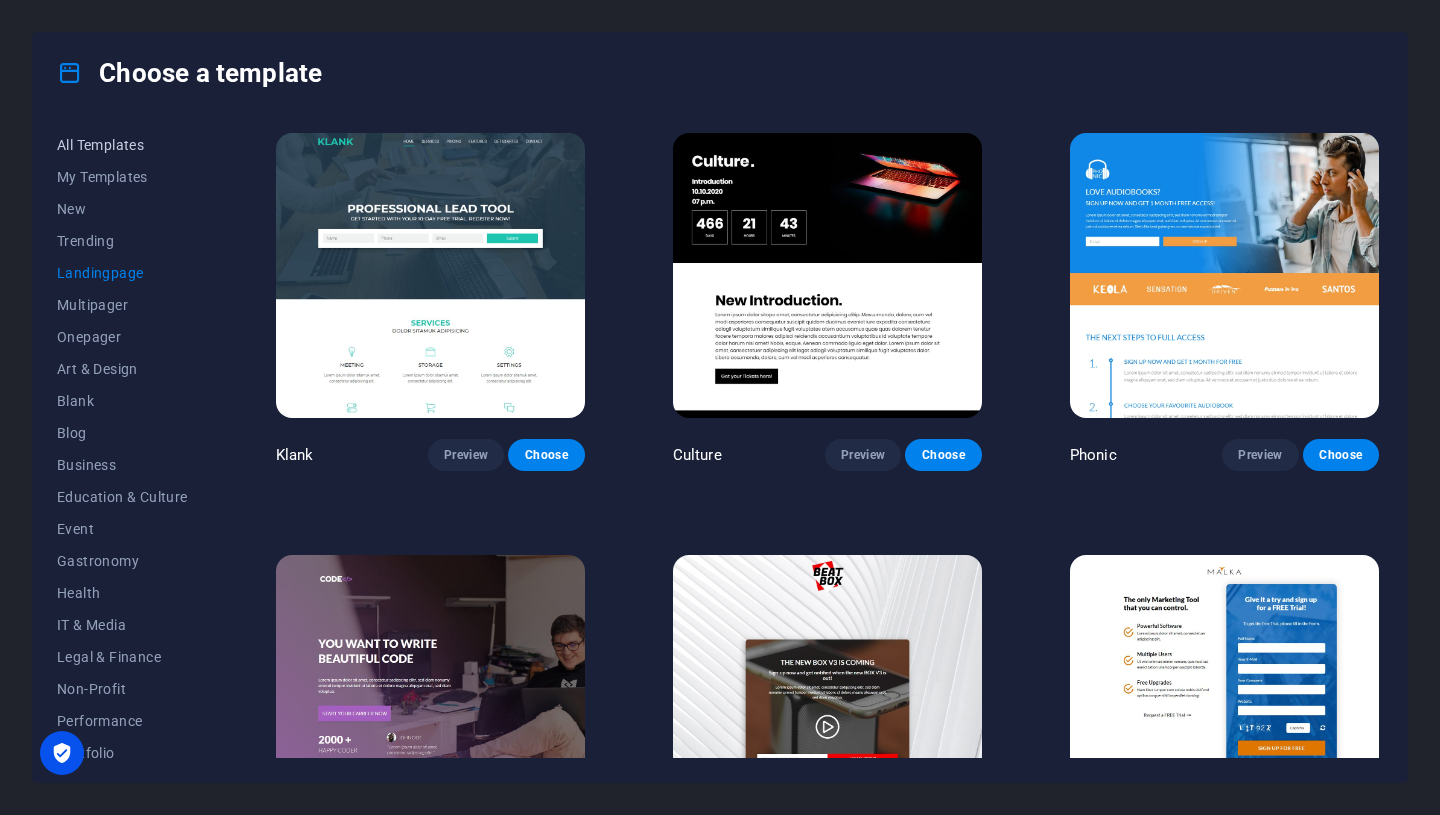 click on "All Templates" at bounding box center [122, 145] 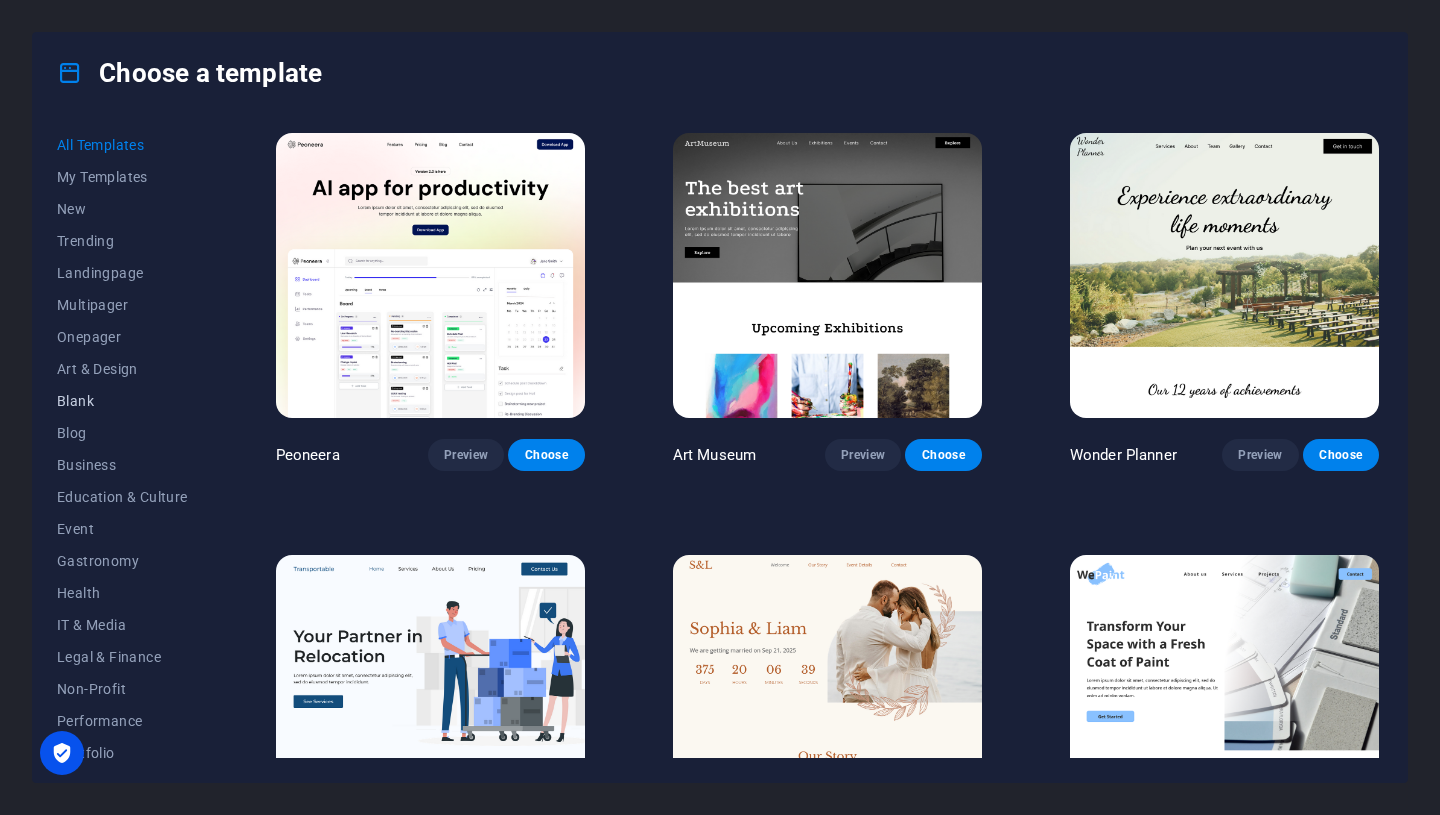 click on "Blank" at bounding box center (122, 401) 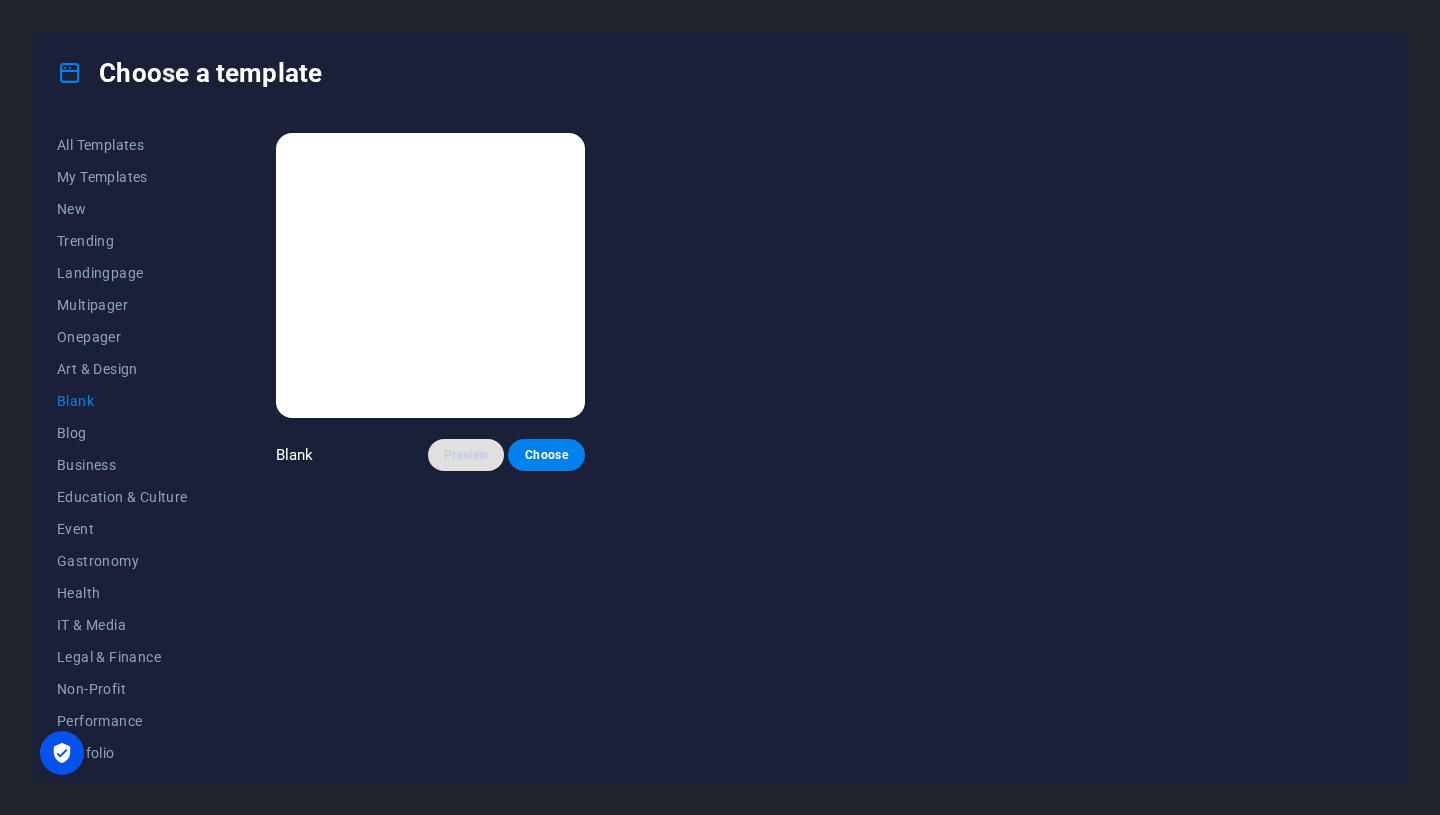 click on "Preview" at bounding box center [466, 455] 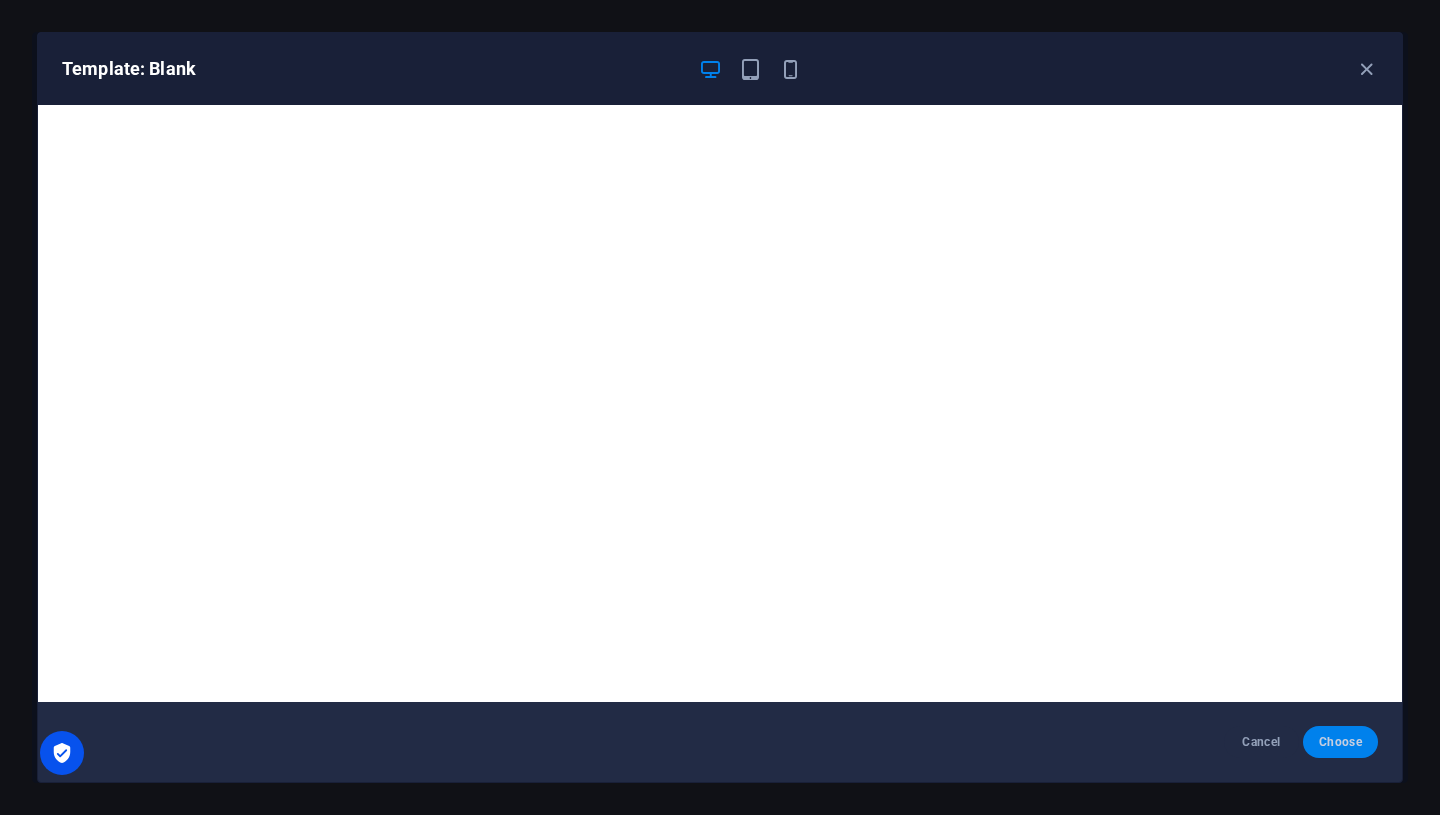 click on "Choose" at bounding box center (1340, 742) 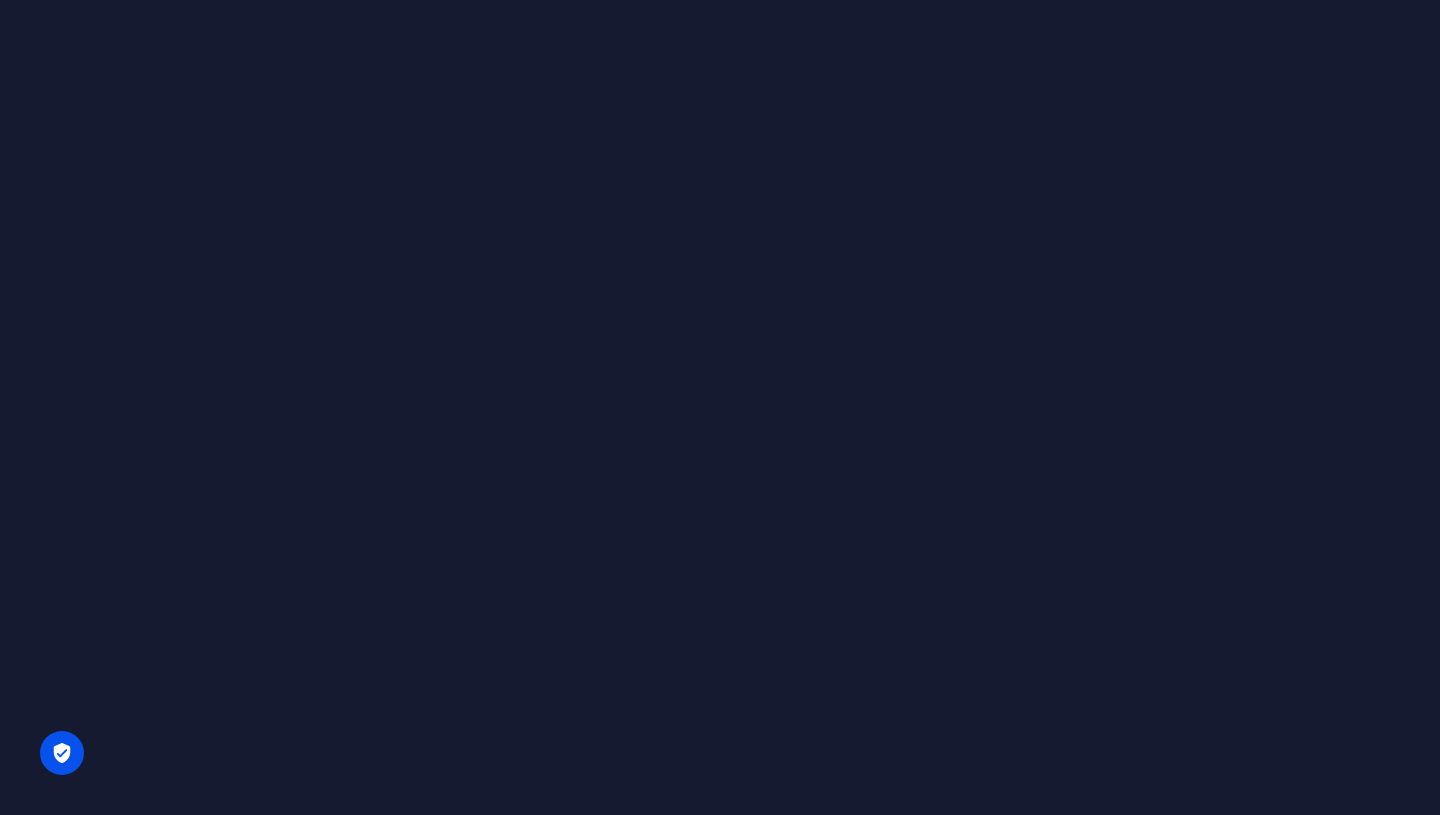 scroll, scrollTop: 0, scrollLeft: 0, axis: both 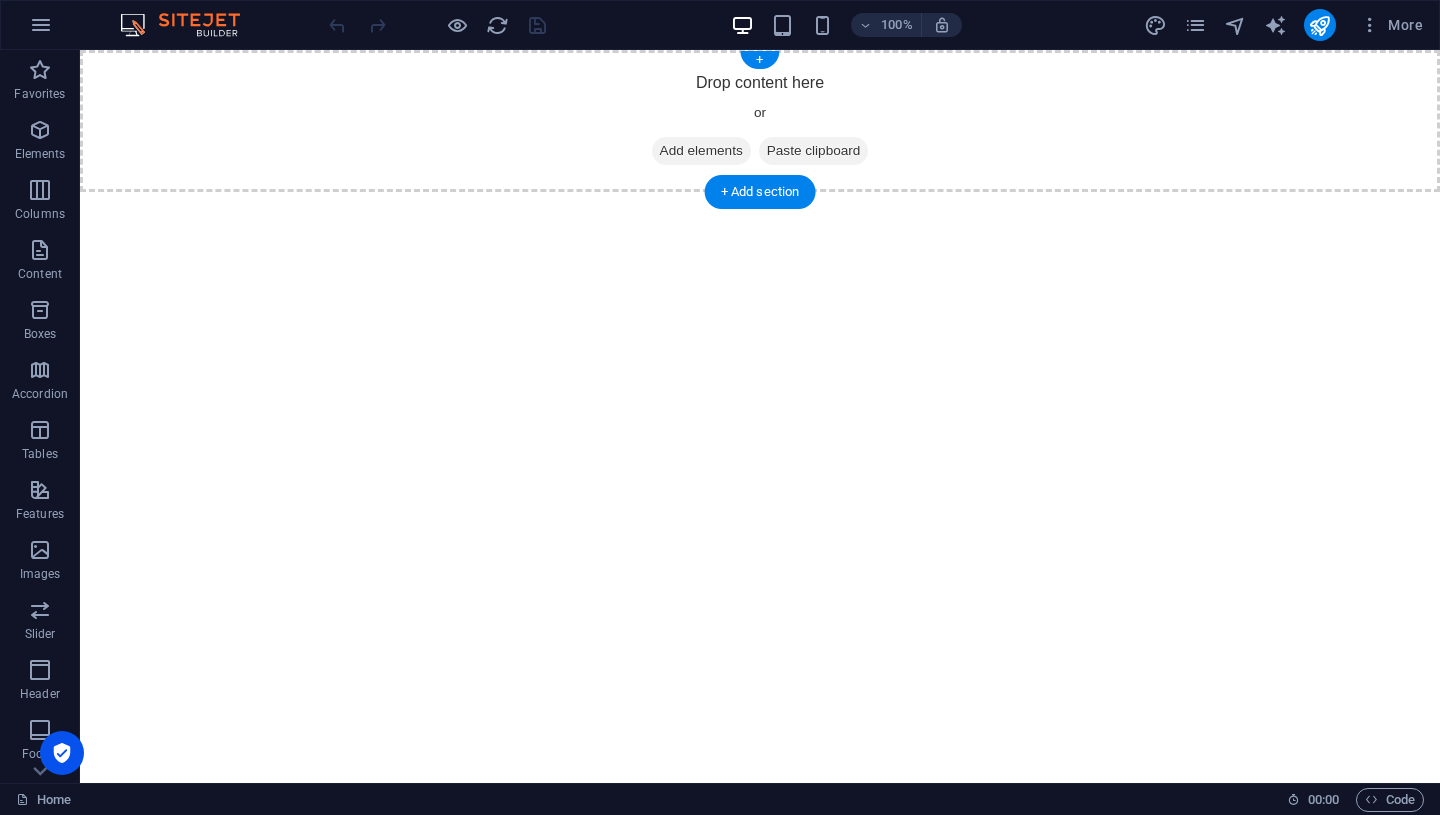 click on "Add elements" at bounding box center (701, 151) 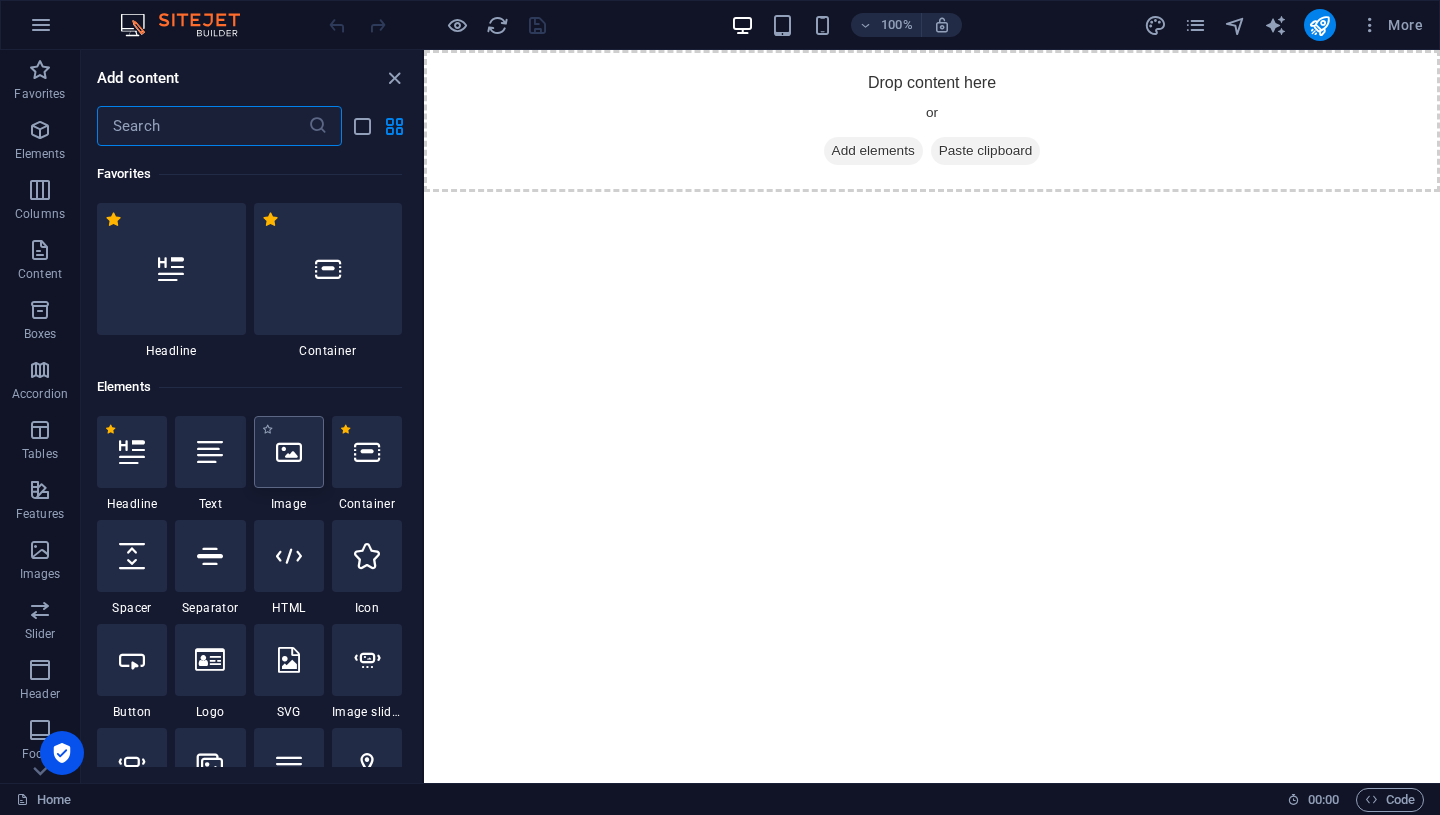 click at bounding box center [289, 452] 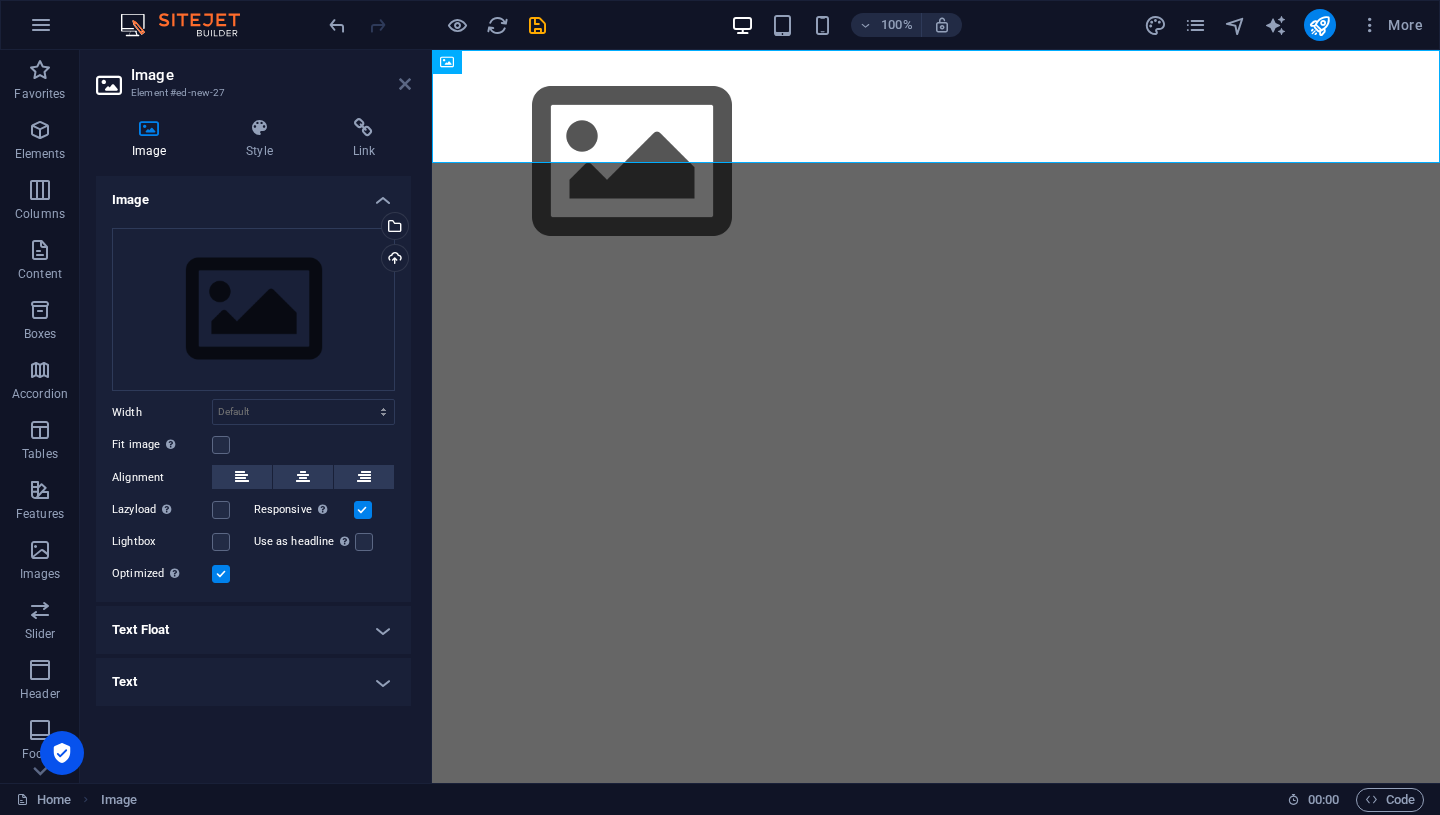click at bounding box center [405, 84] 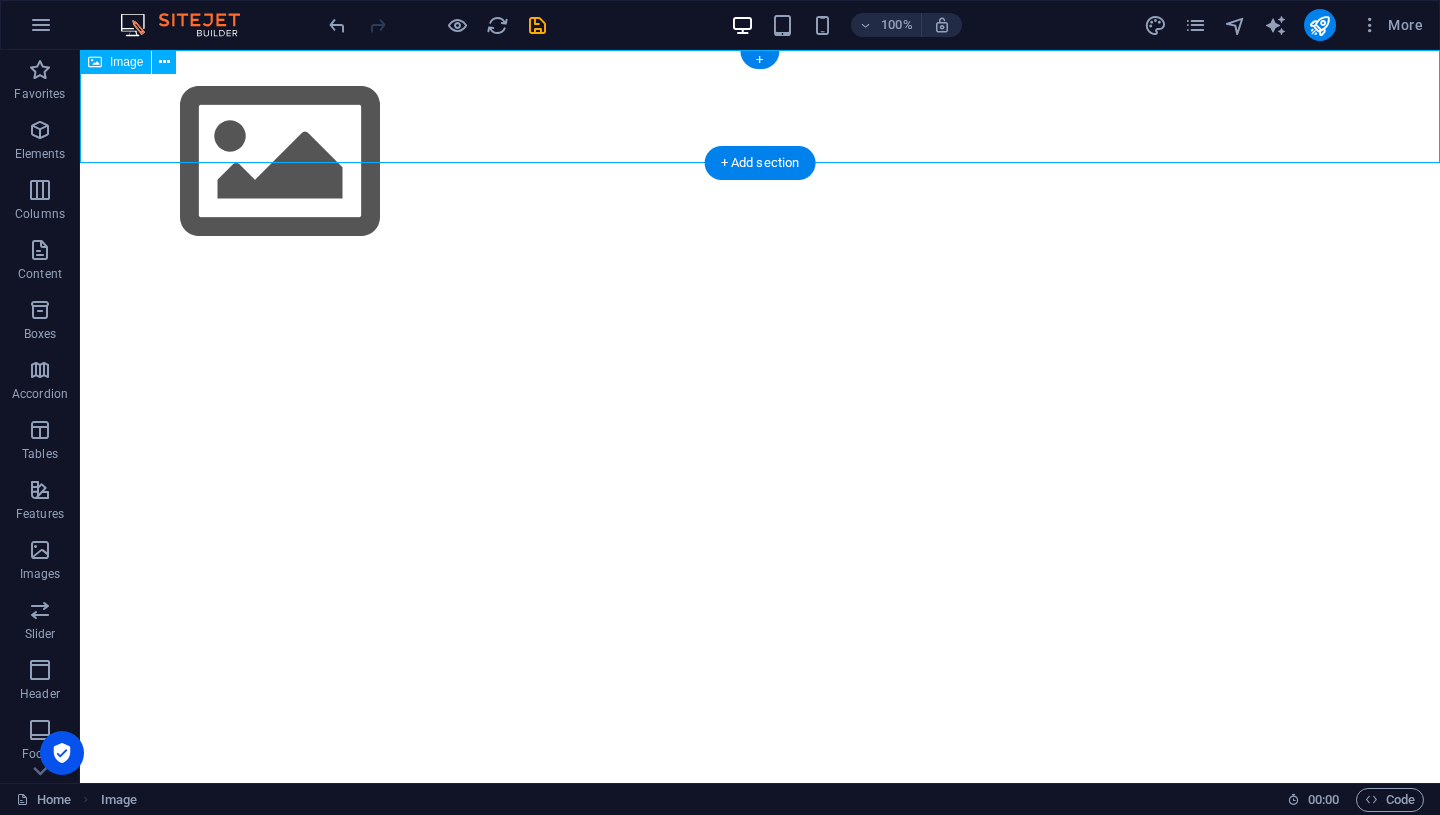 click at bounding box center (760, 162) 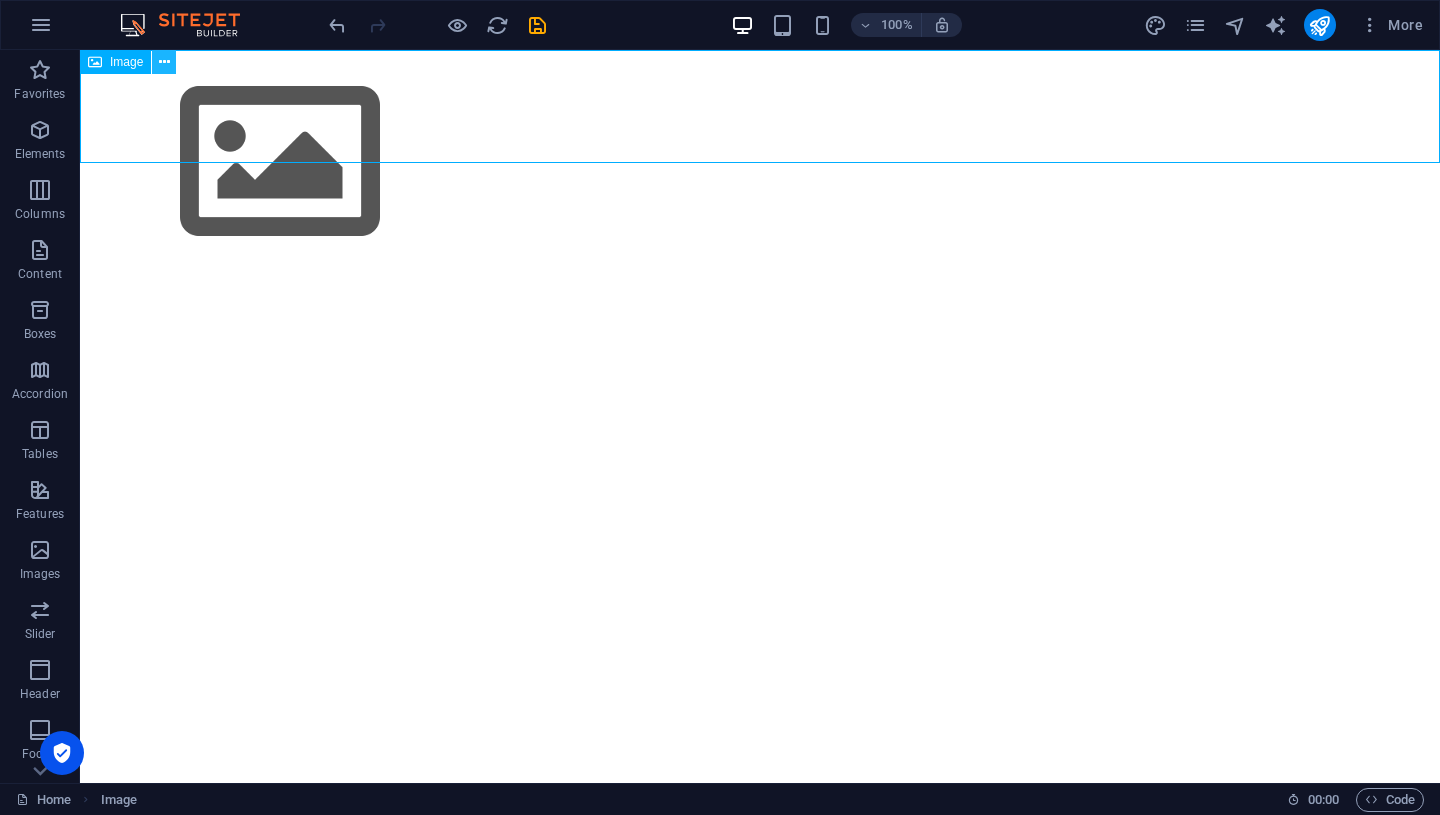 click at bounding box center (164, 62) 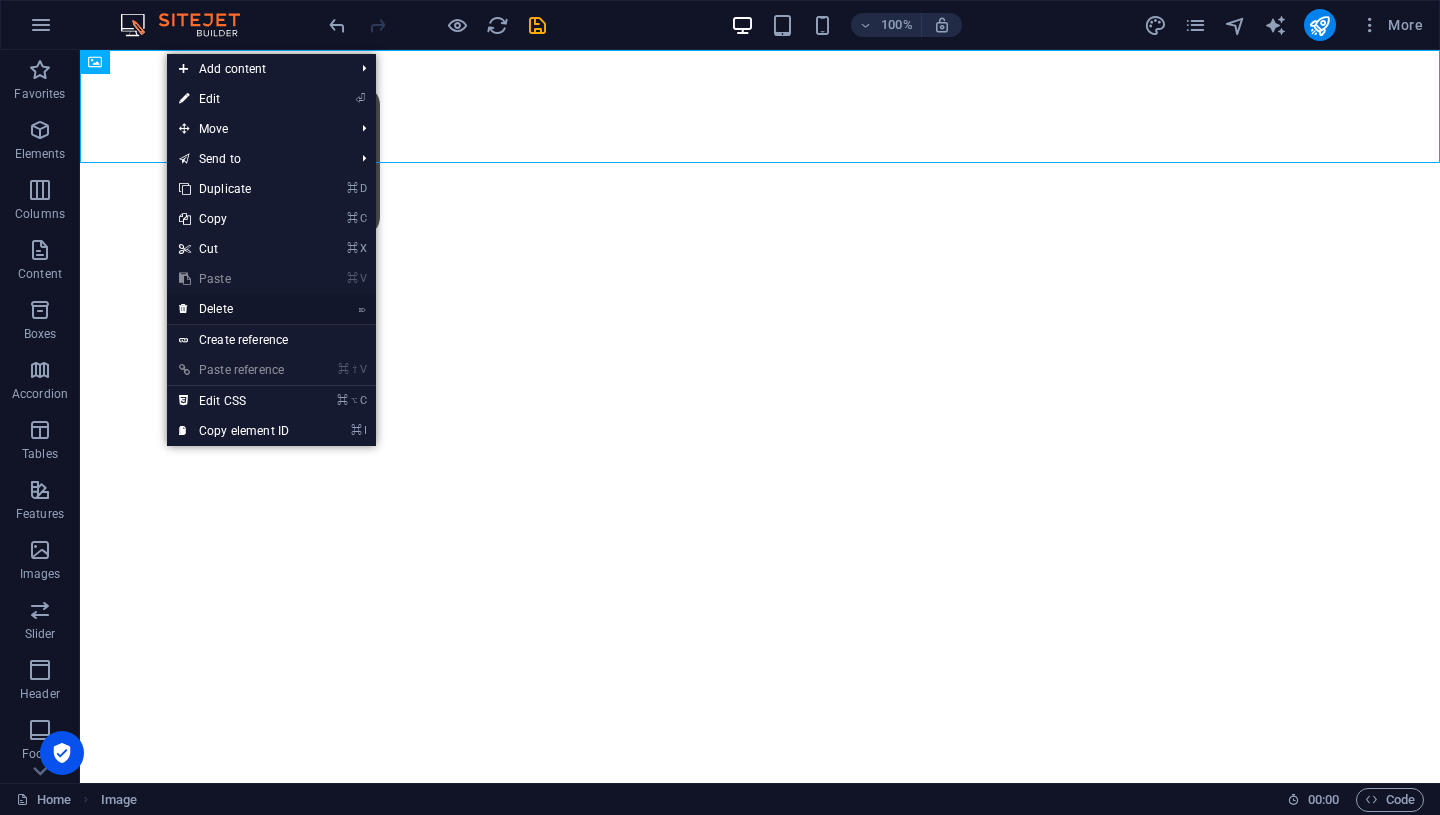 click on "⌦  Delete" at bounding box center [234, 309] 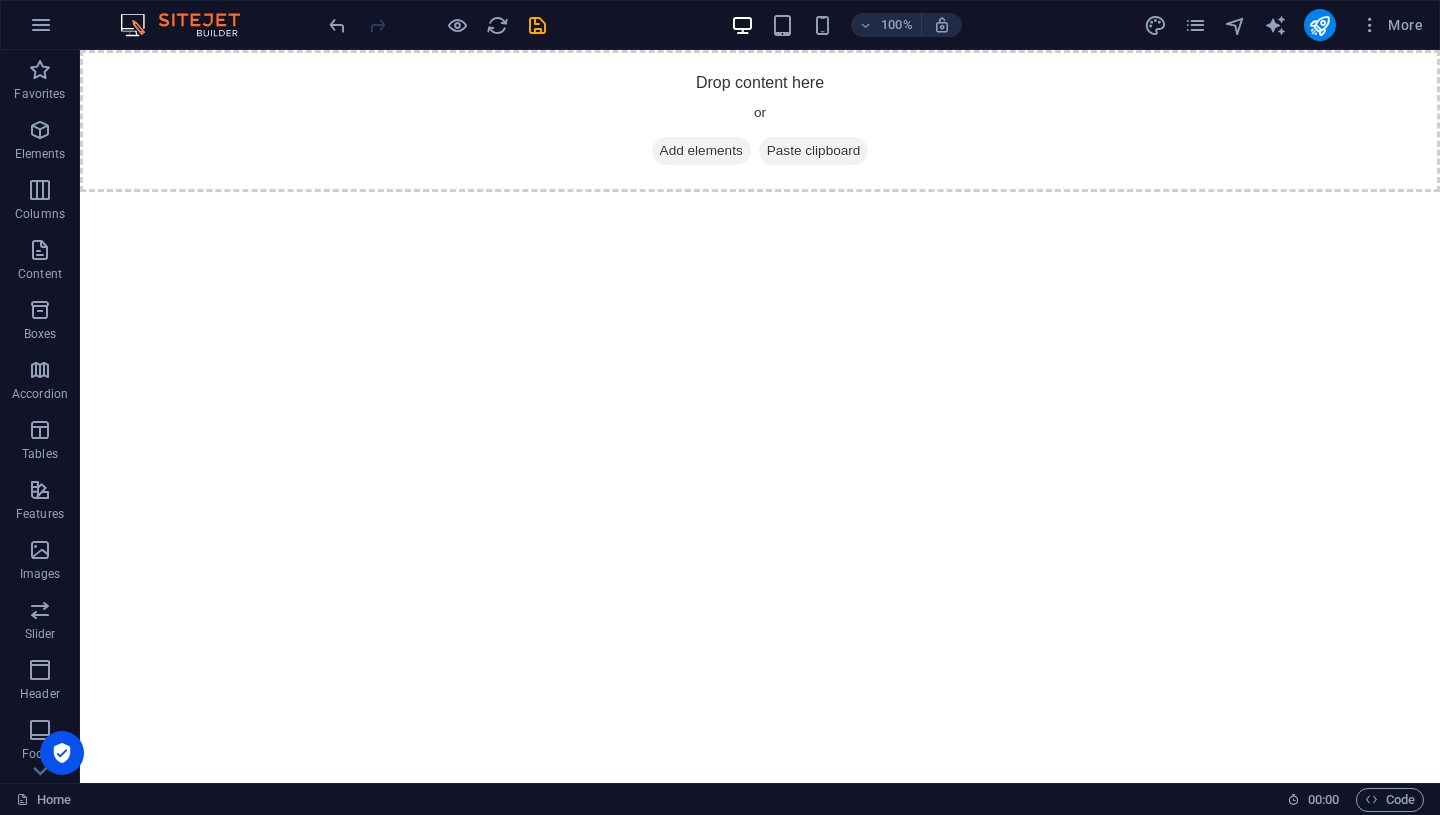 click on "Skip to main content
Drop content here or  Add elements  Paste clipboard" at bounding box center (760, 121) 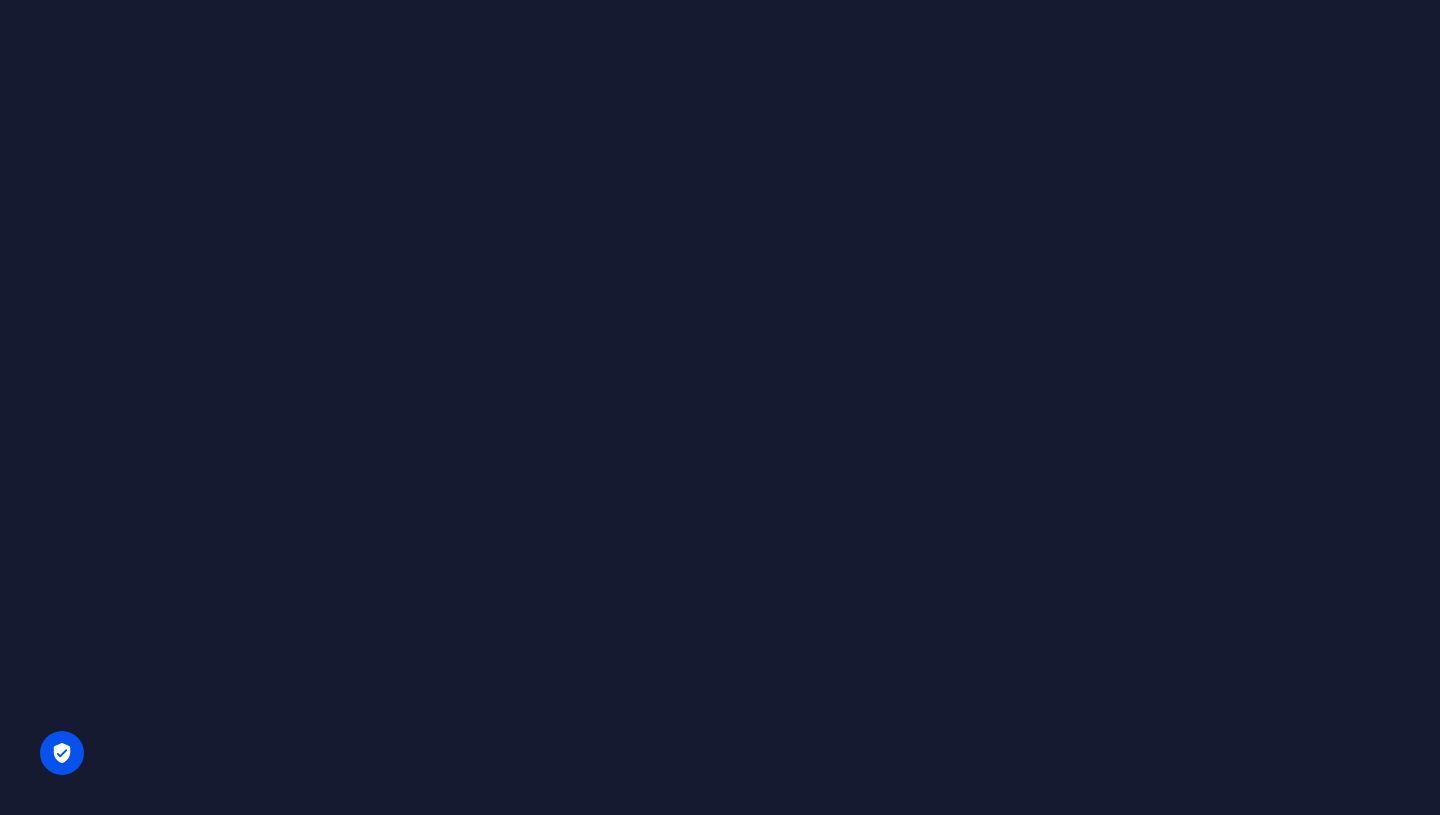 scroll, scrollTop: 0, scrollLeft: 0, axis: both 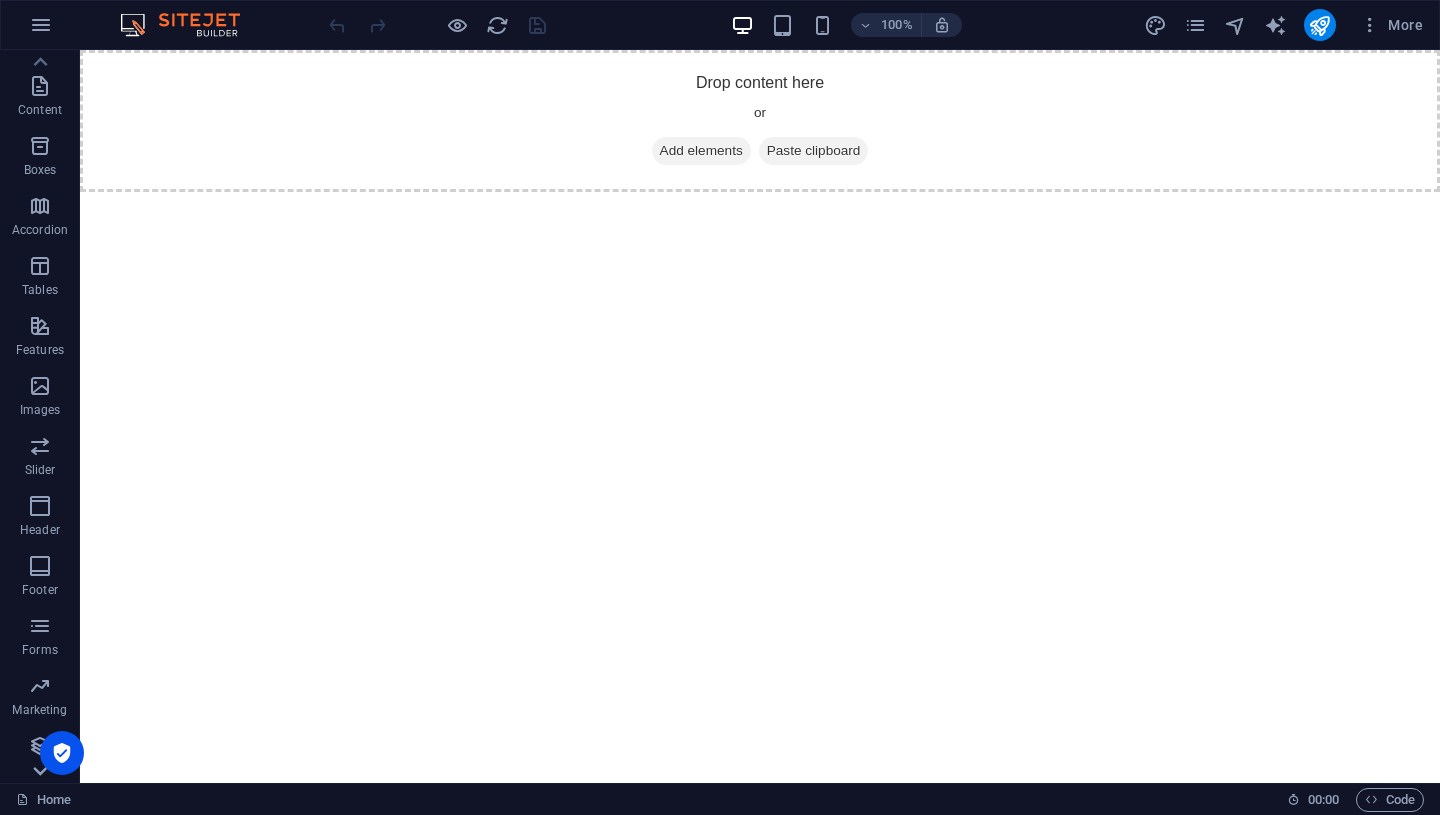 click 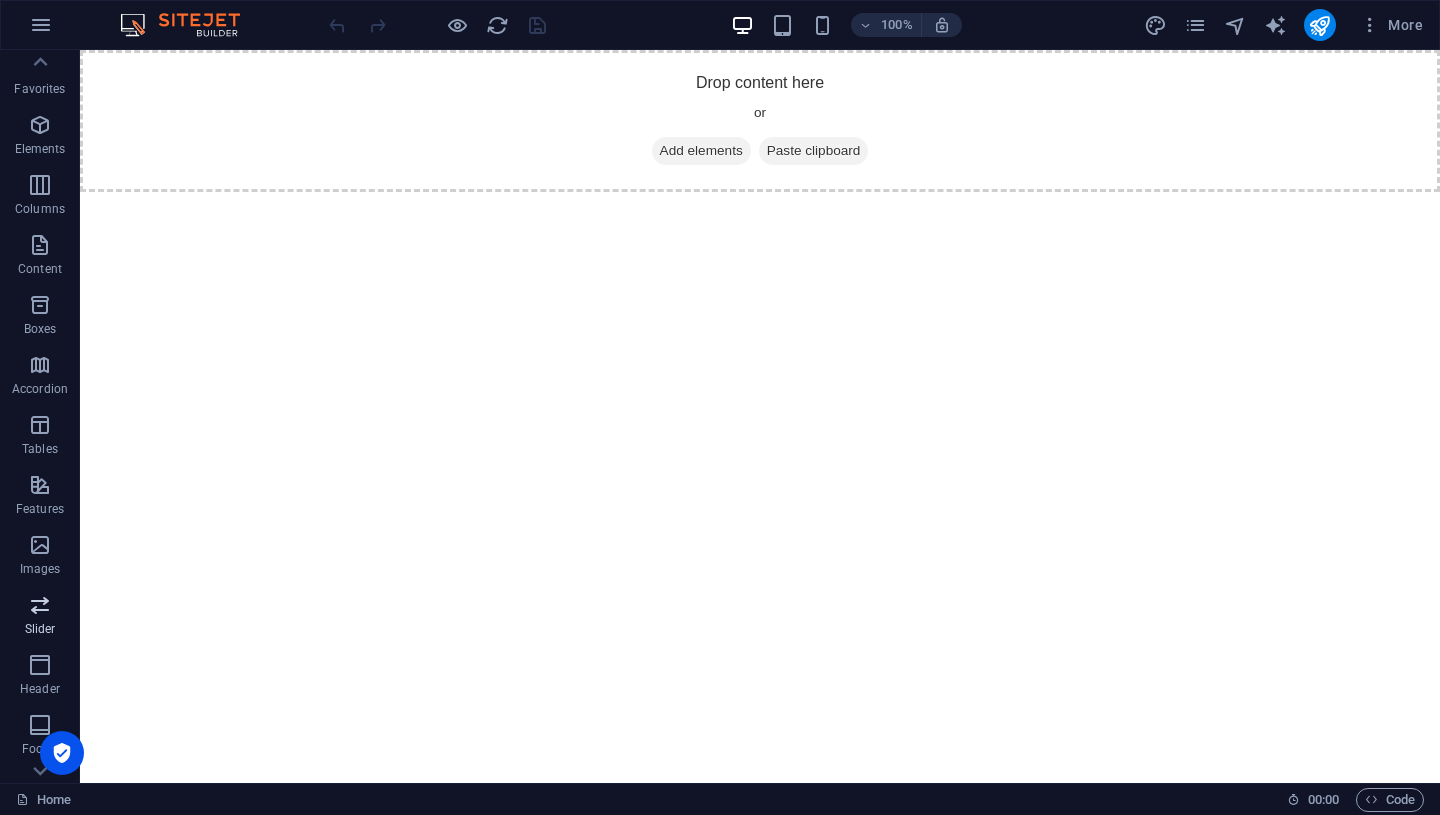 scroll, scrollTop: 0, scrollLeft: 0, axis: both 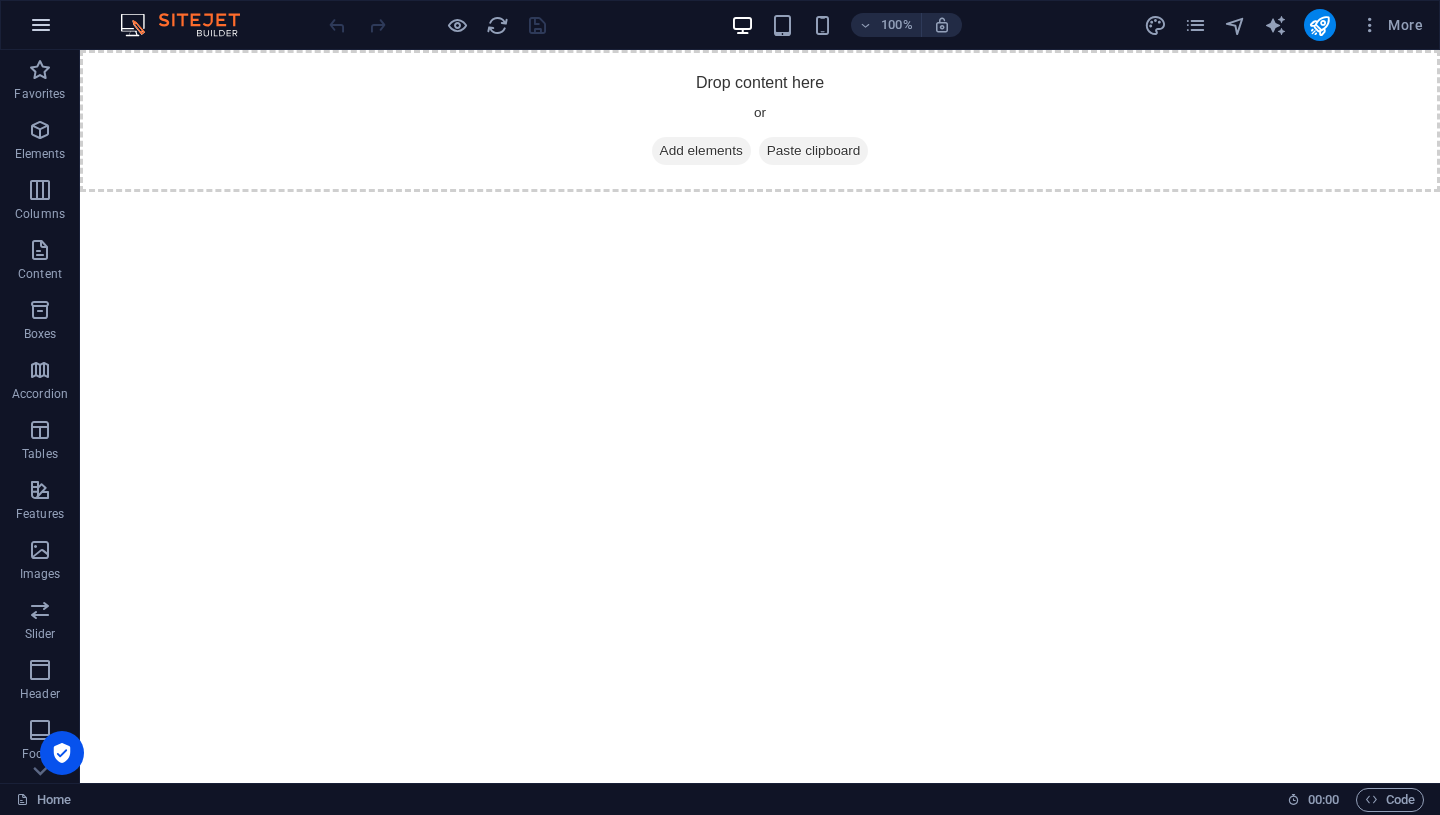 click at bounding box center [41, 25] 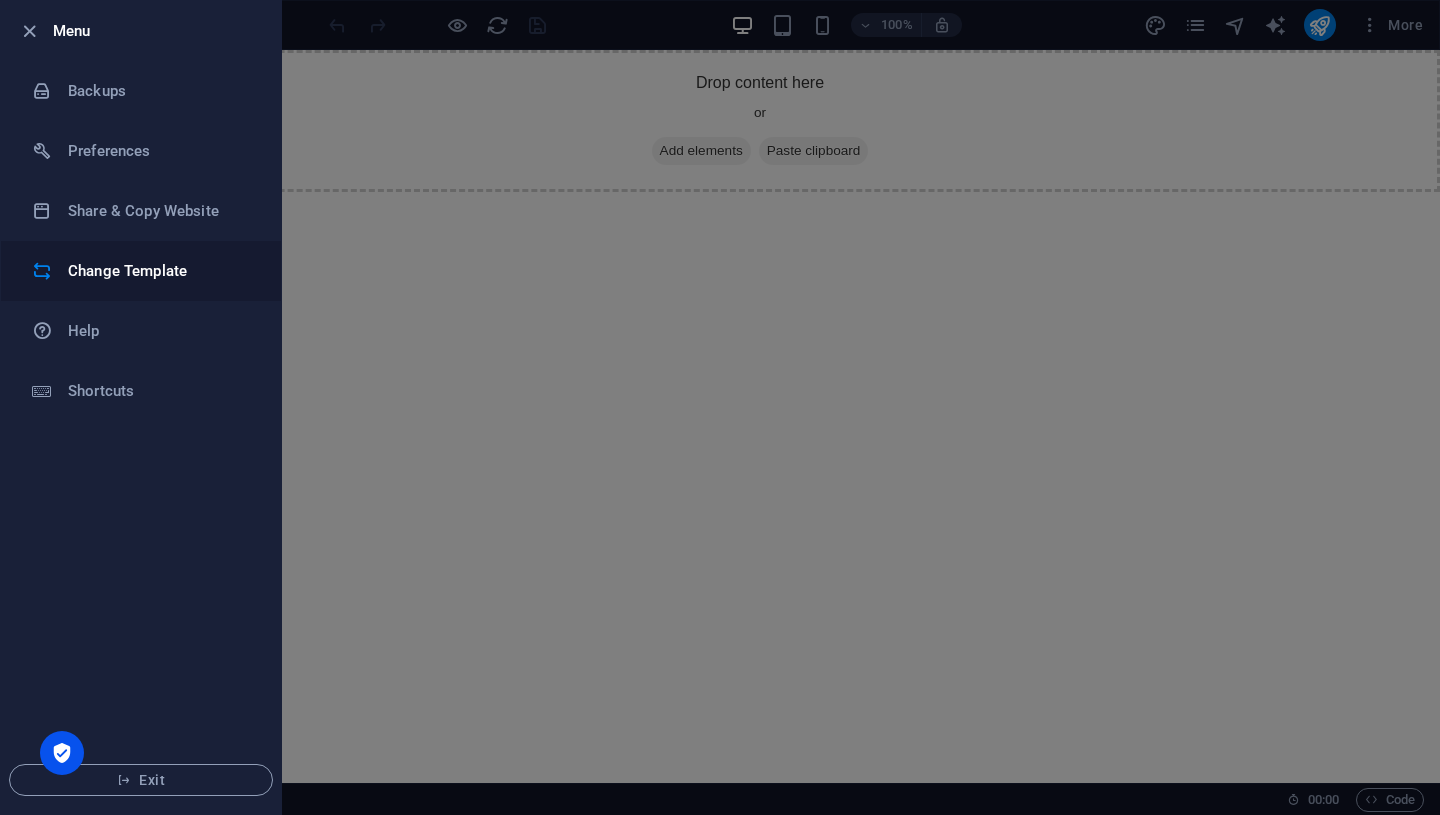 click on "Change Template" at bounding box center (160, 271) 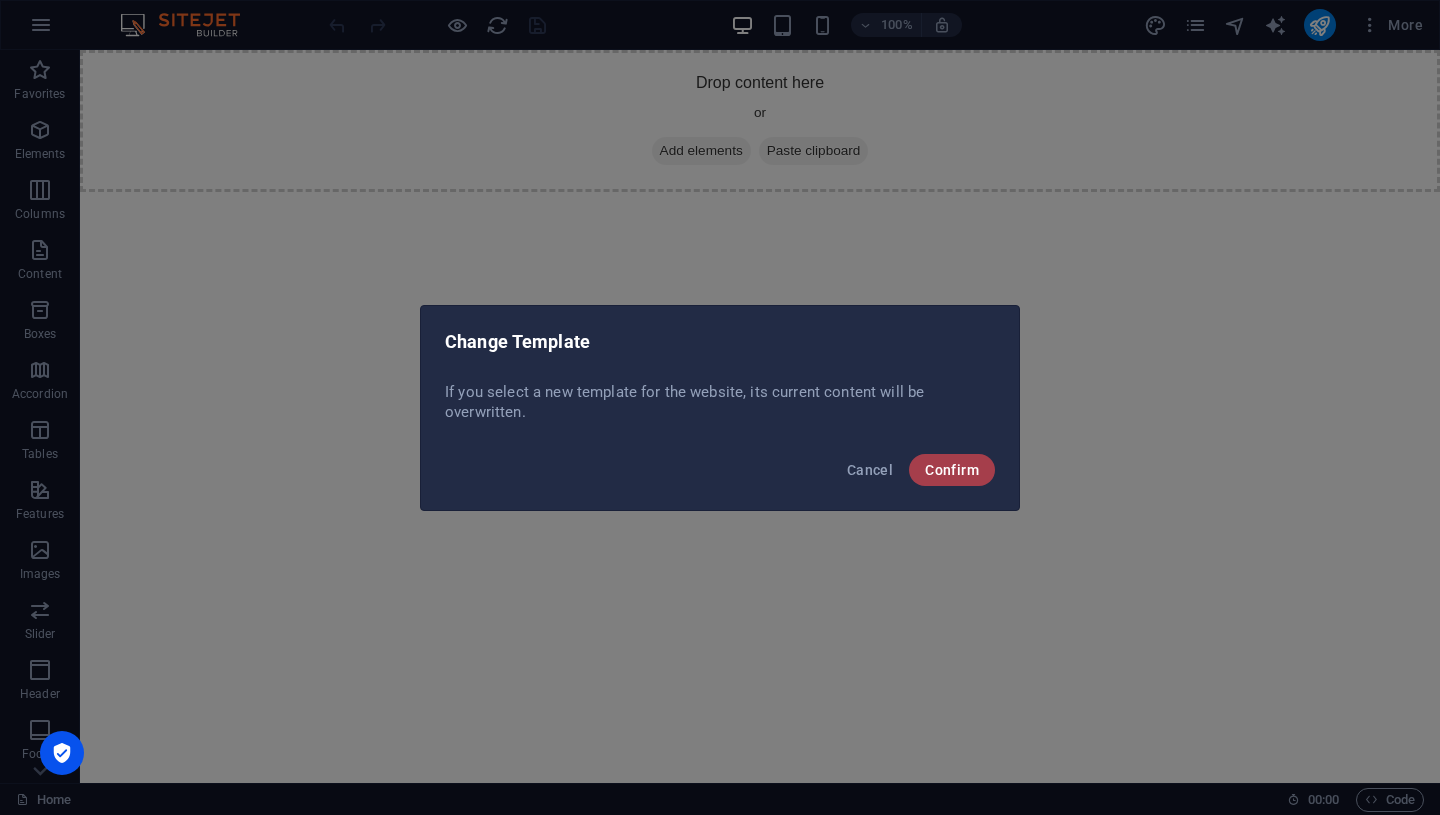 click on "Confirm" at bounding box center (952, 470) 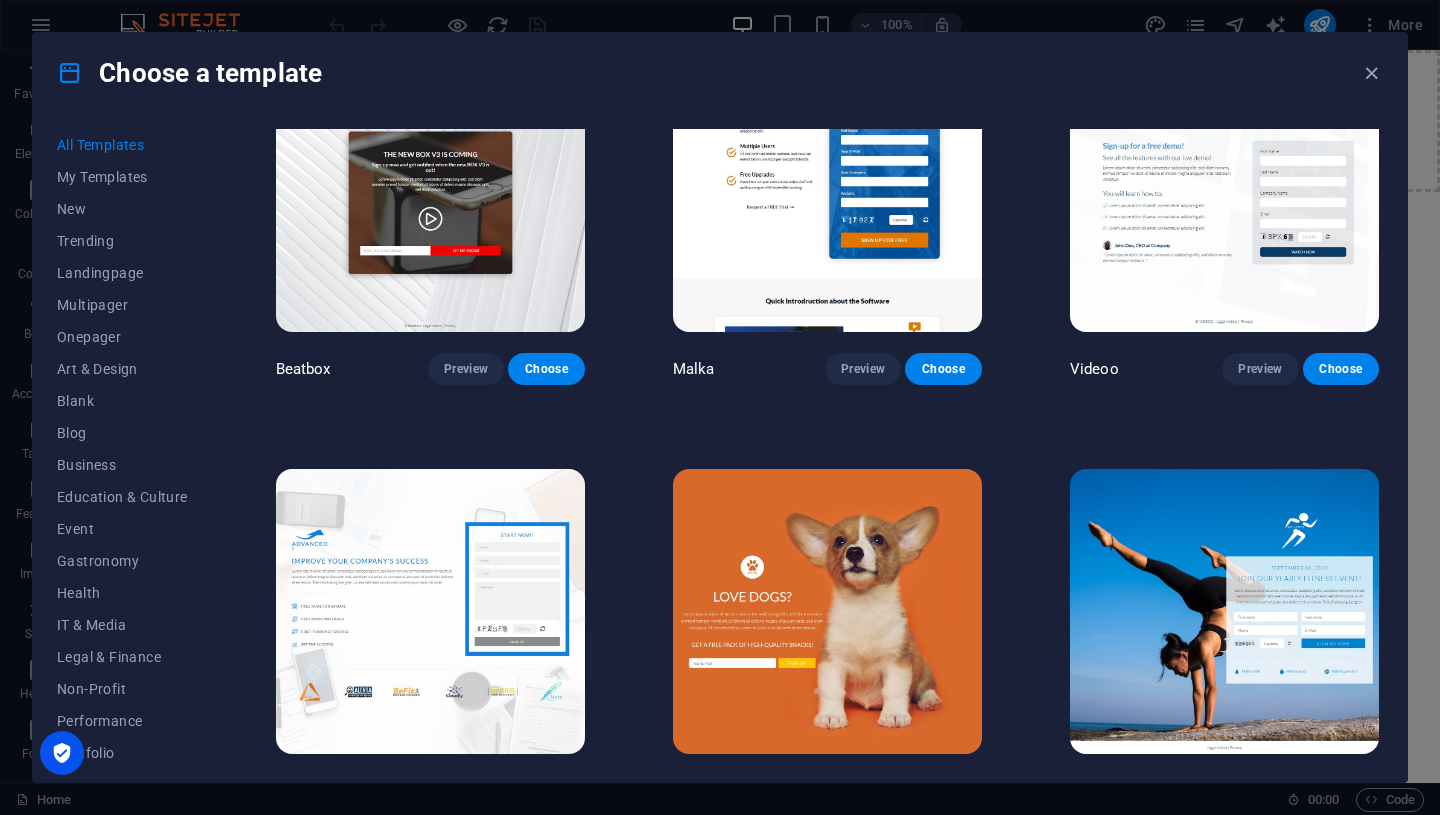 scroll, scrollTop: 19695, scrollLeft: 0, axis: vertical 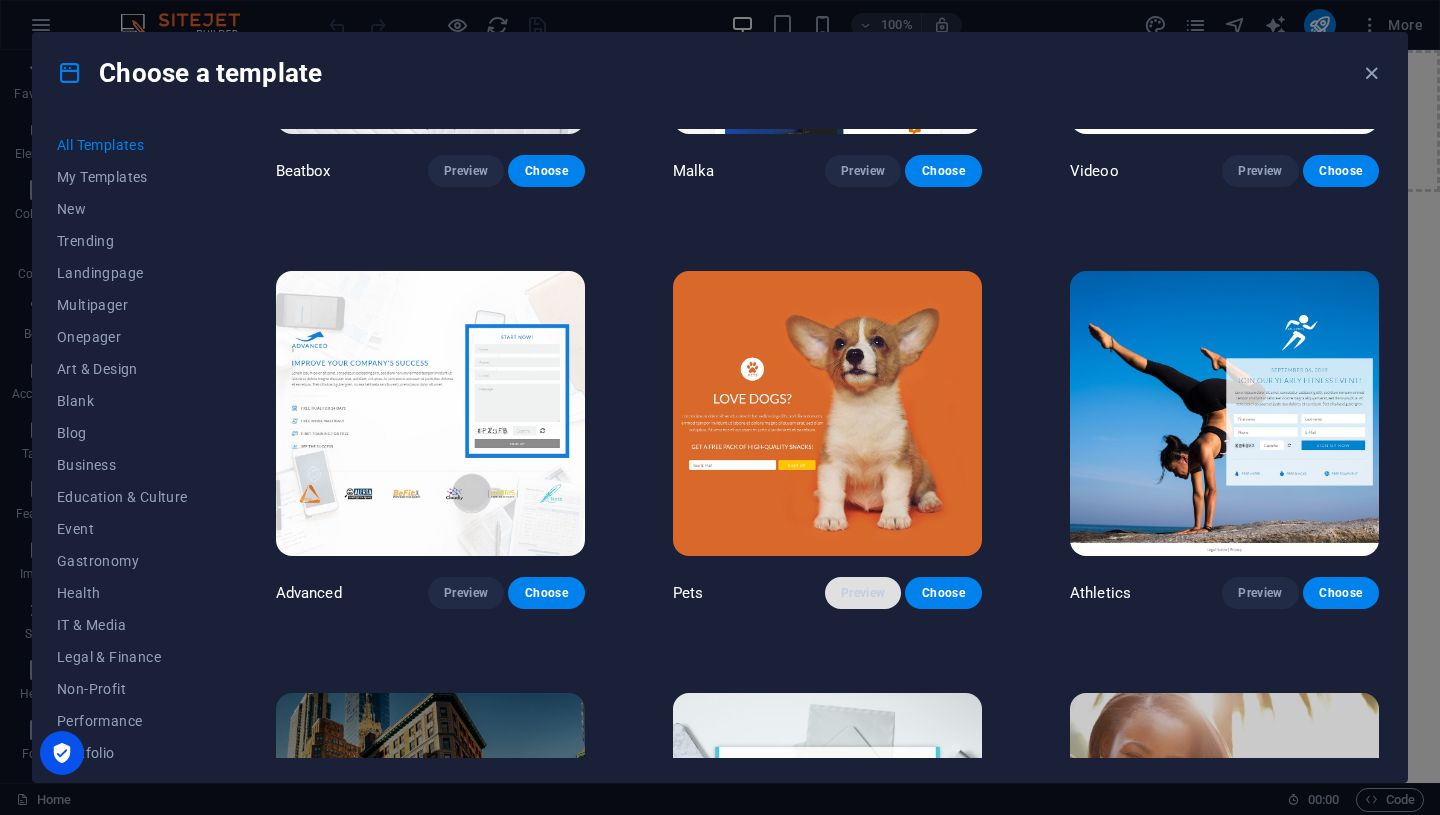 click on "Preview" at bounding box center (863, 593) 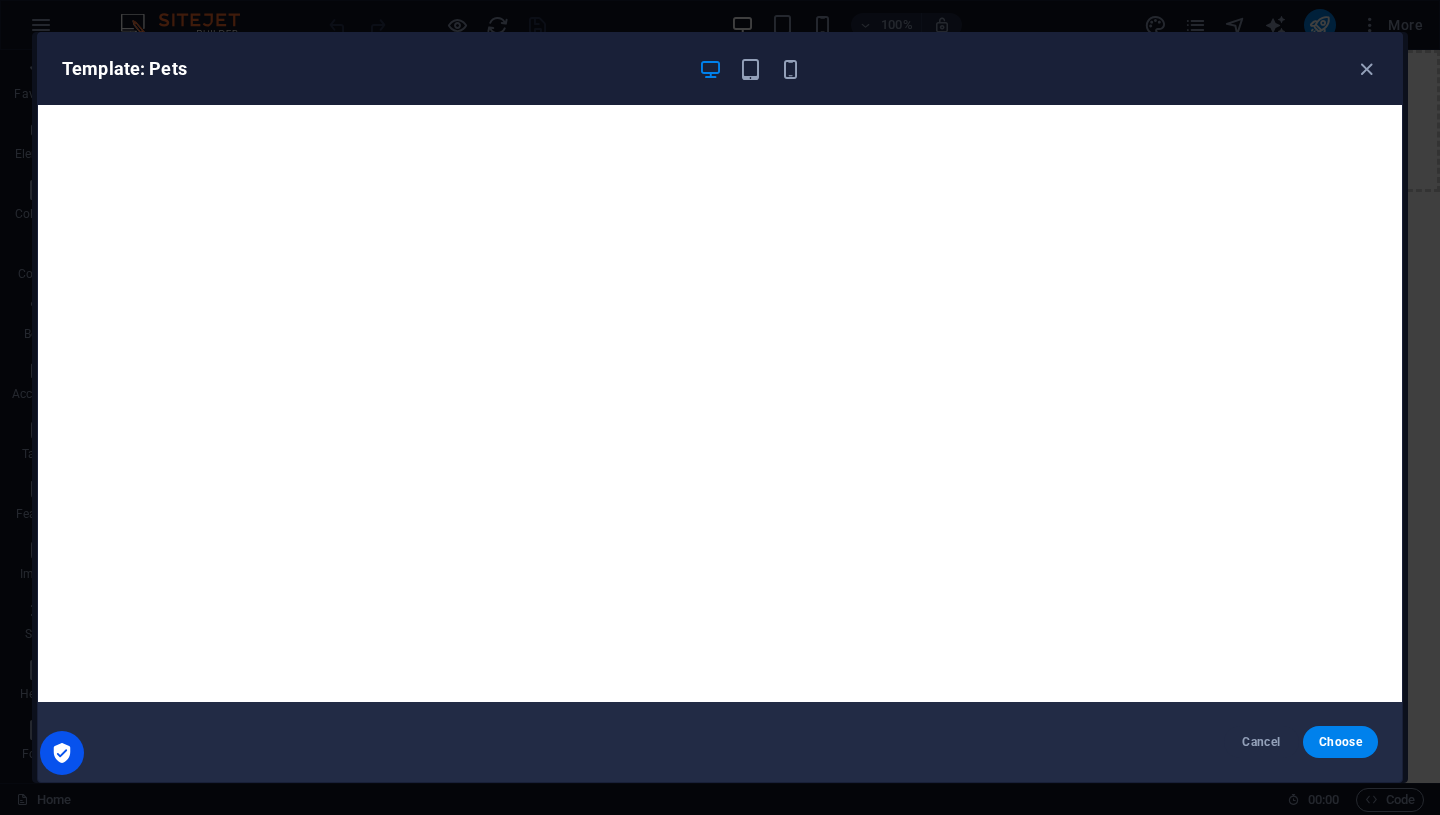 scroll, scrollTop: 4, scrollLeft: 0, axis: vertical 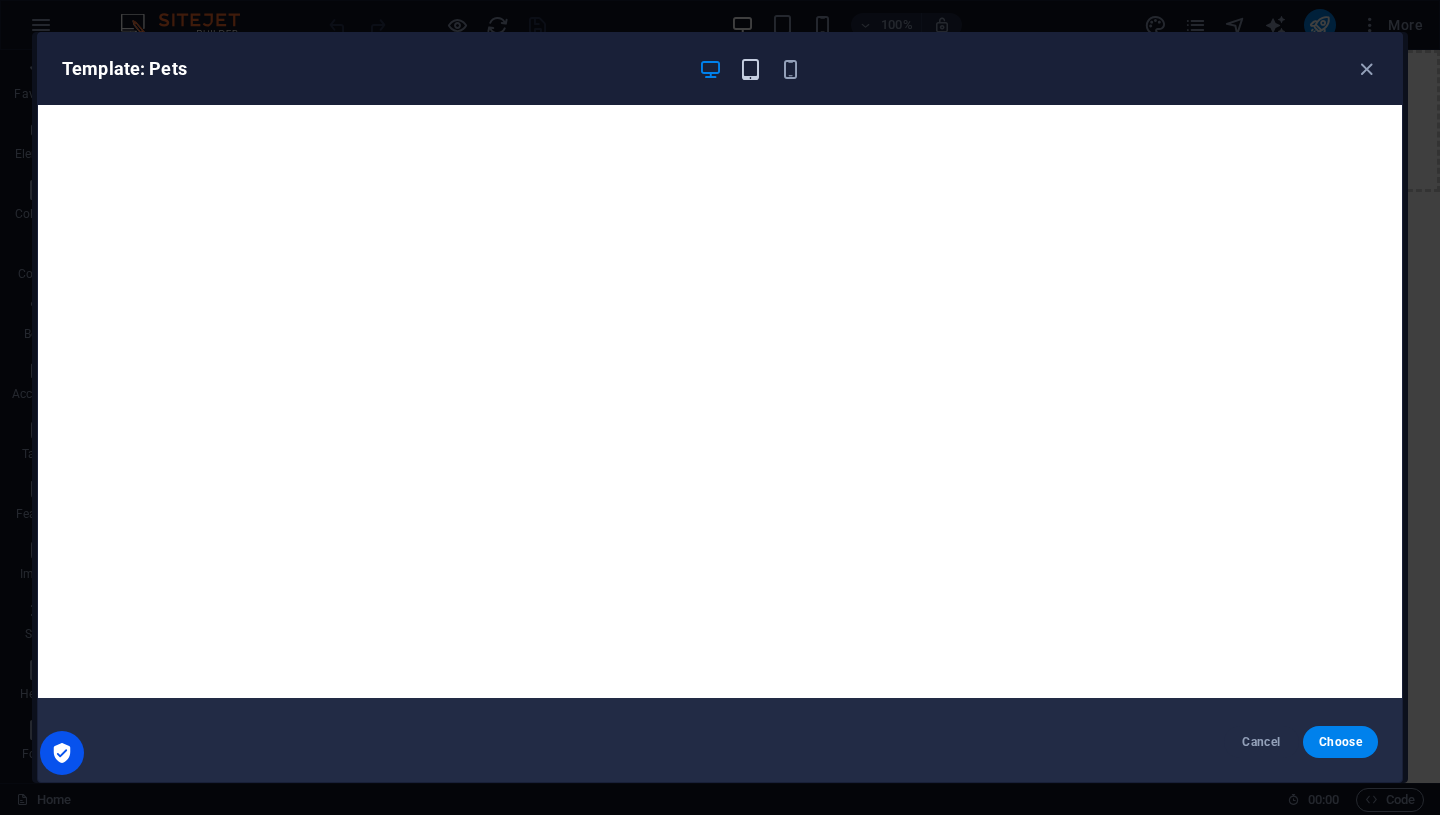 click at bounding box center (750, 69) 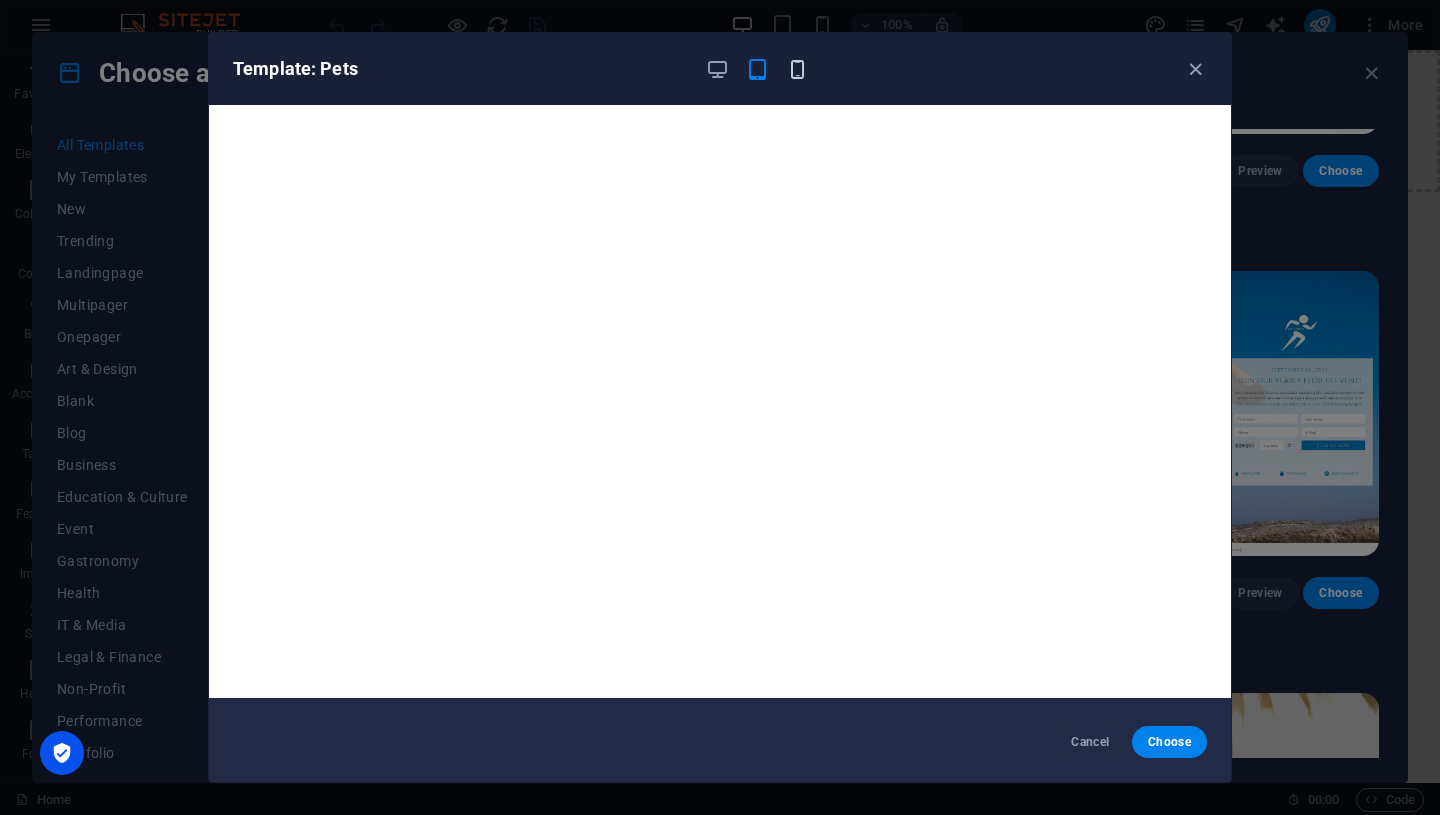 click at bounding box center (797, 69) 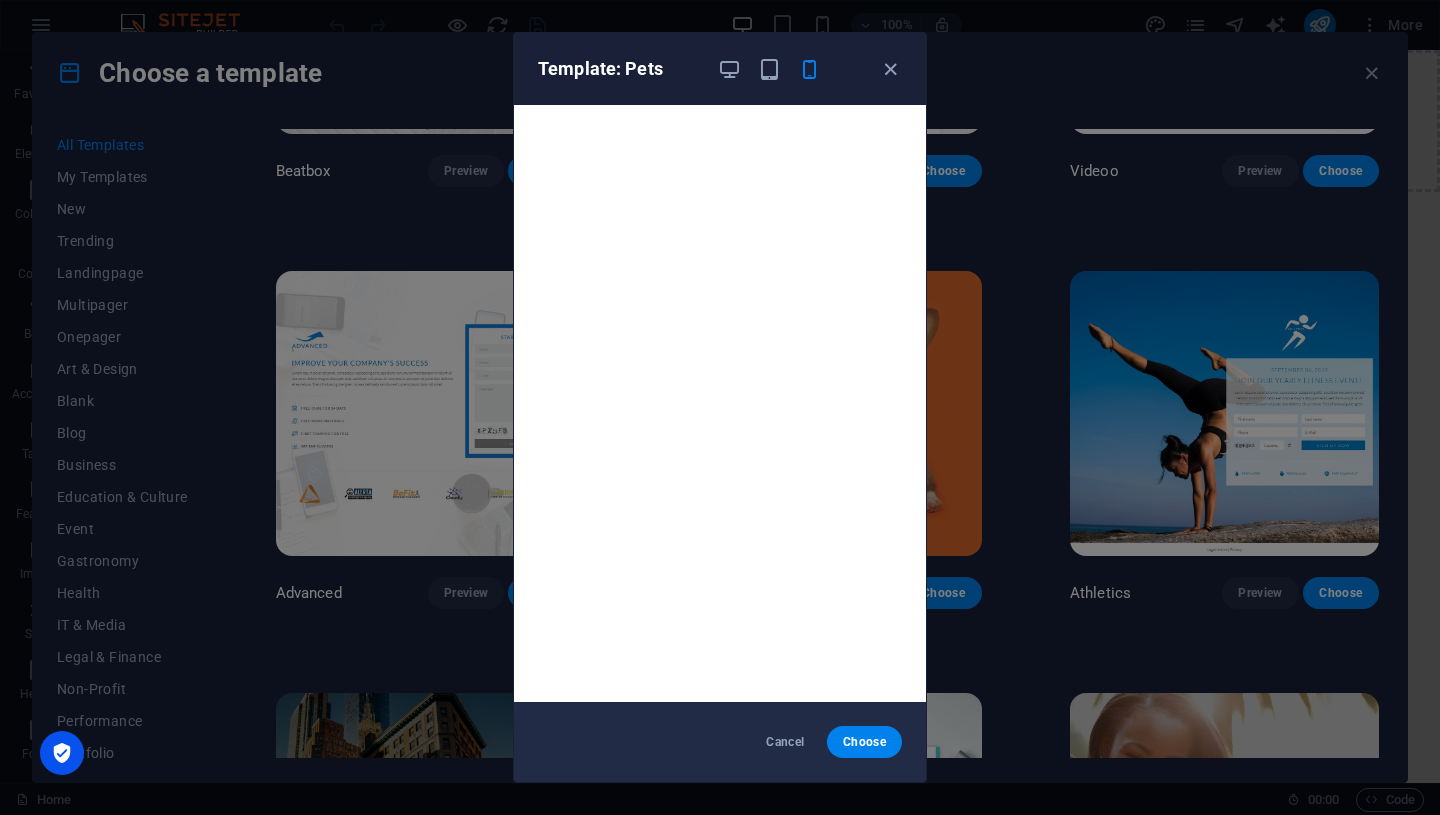 scroll, scrollTop: 4, scrollLeft: 0, axis: vertical 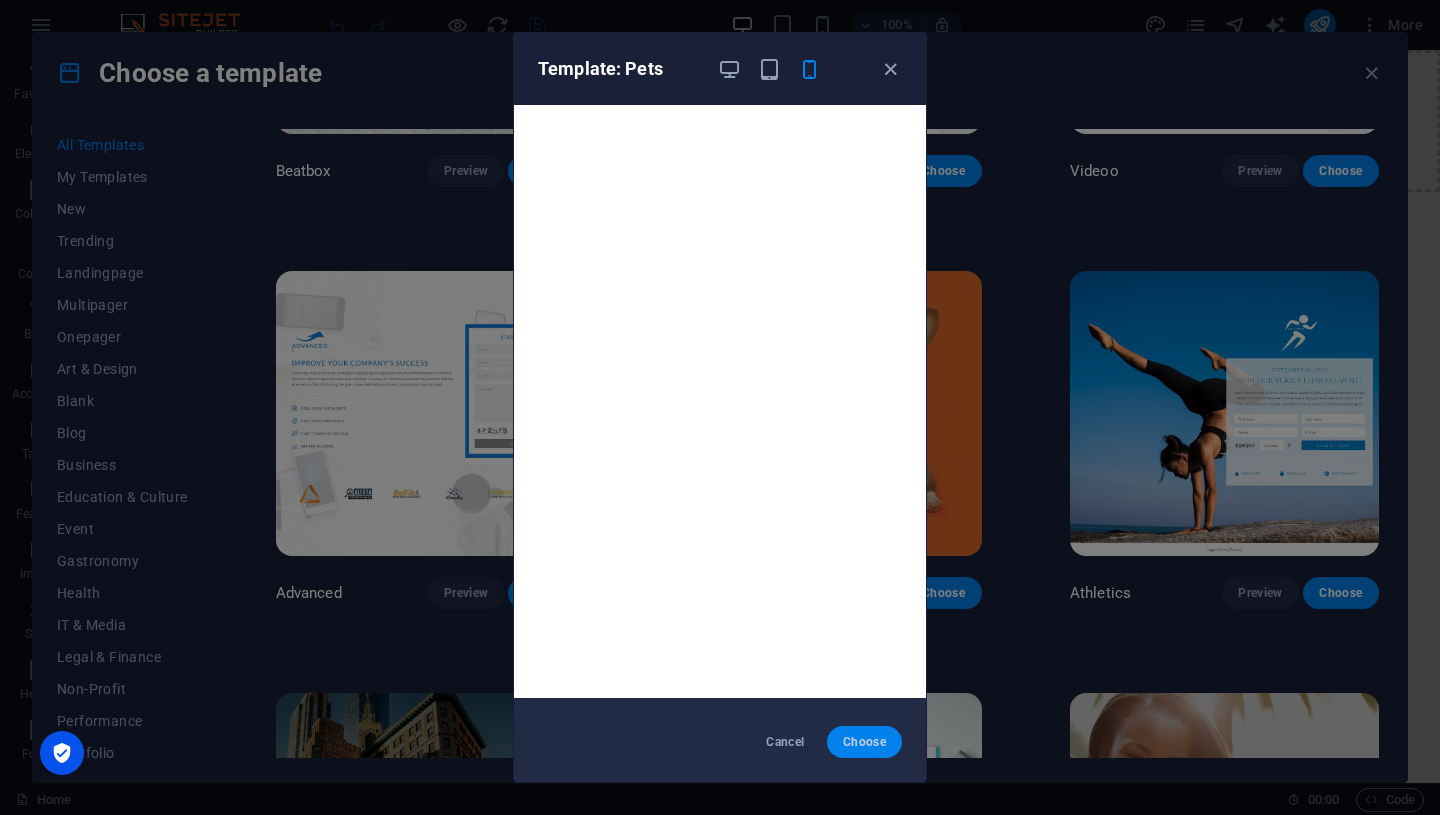 click on "Choose" at bounding box center [864, 742] 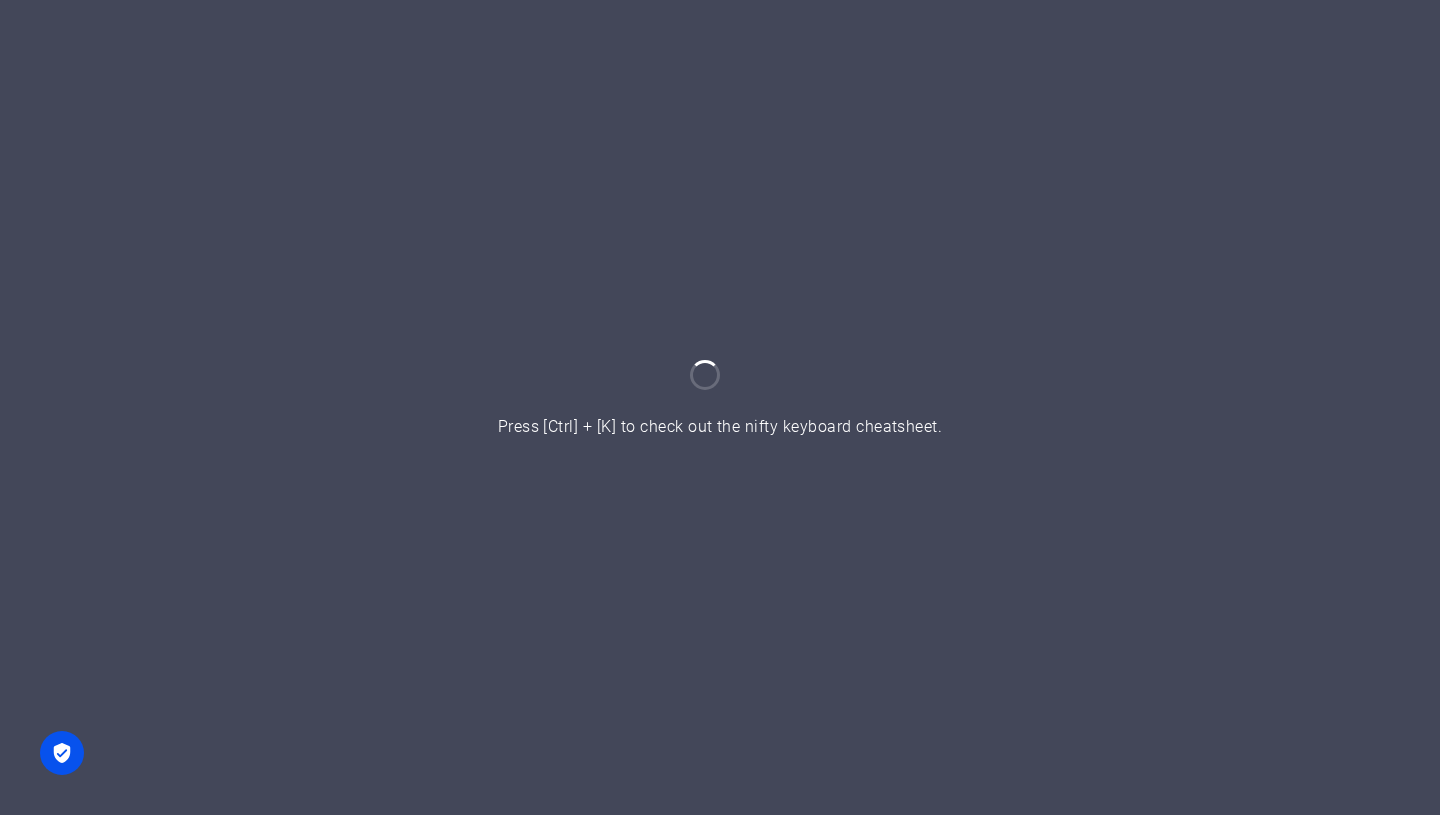 scroll, scrollTop: 0, scrollLeft: 0, axis: both 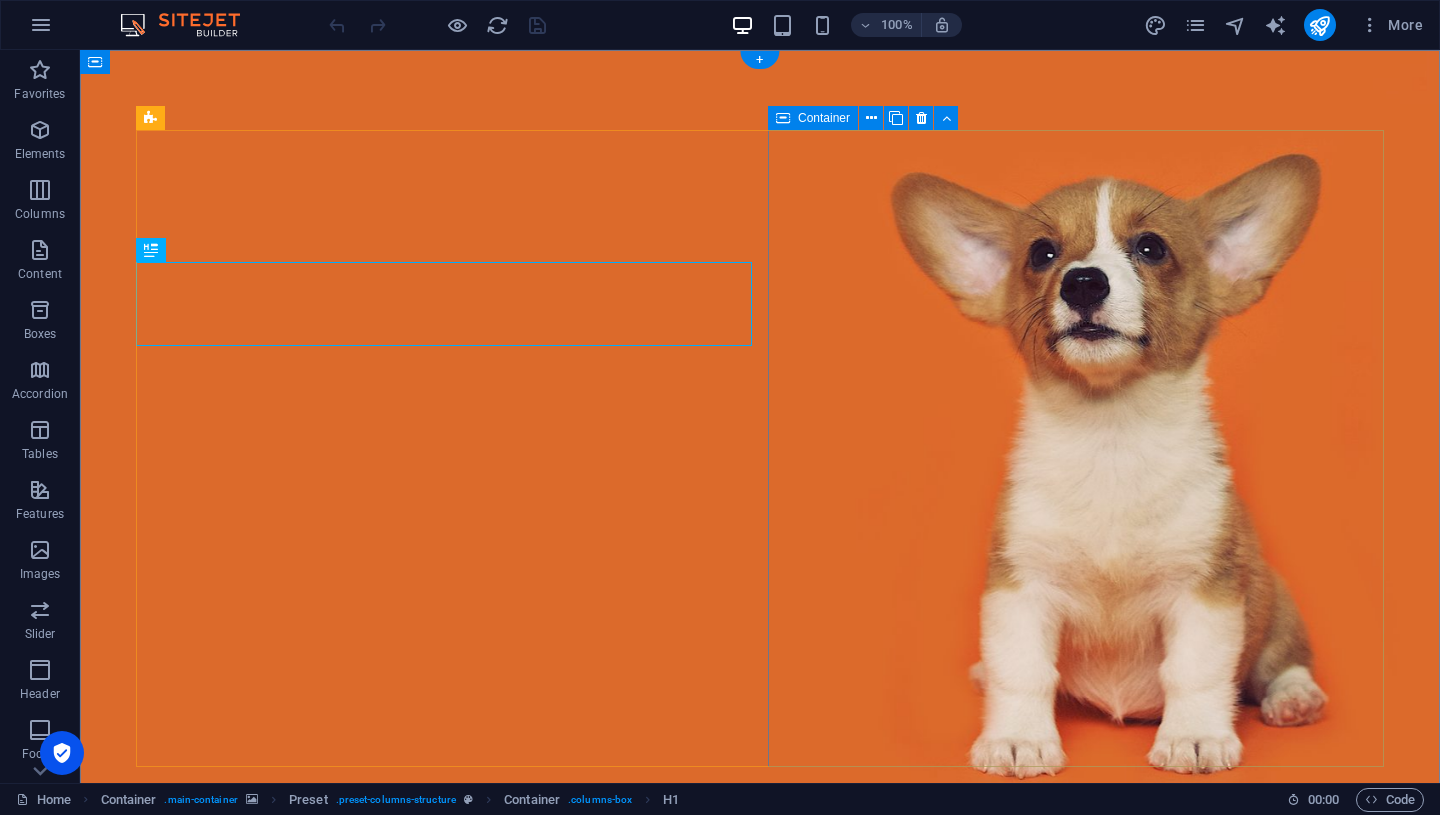 click on "Drop content here or  Add elements  Paste clipboard" at bounding box center (760, 1642) 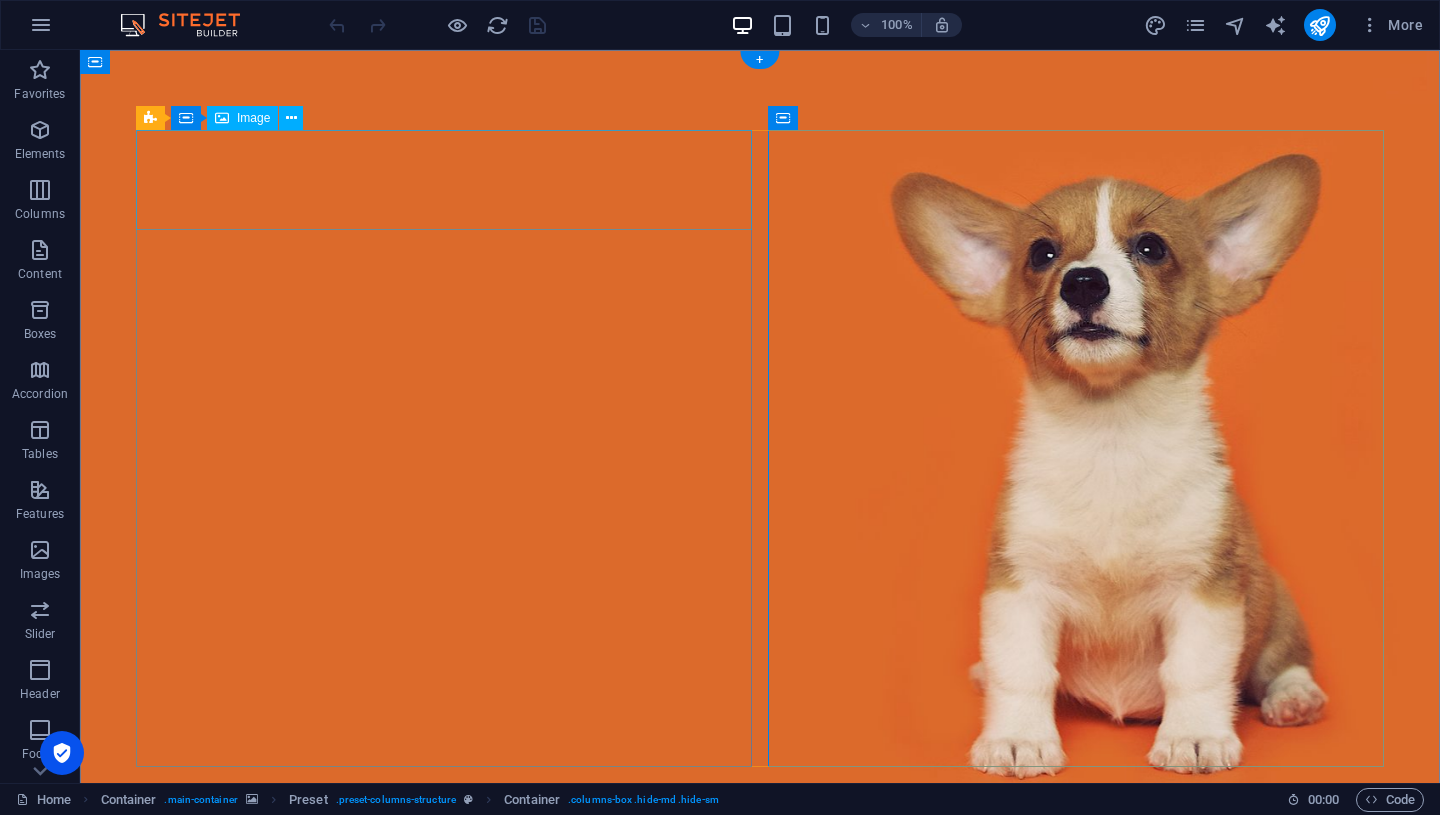 click at bounding box center (760, 977) 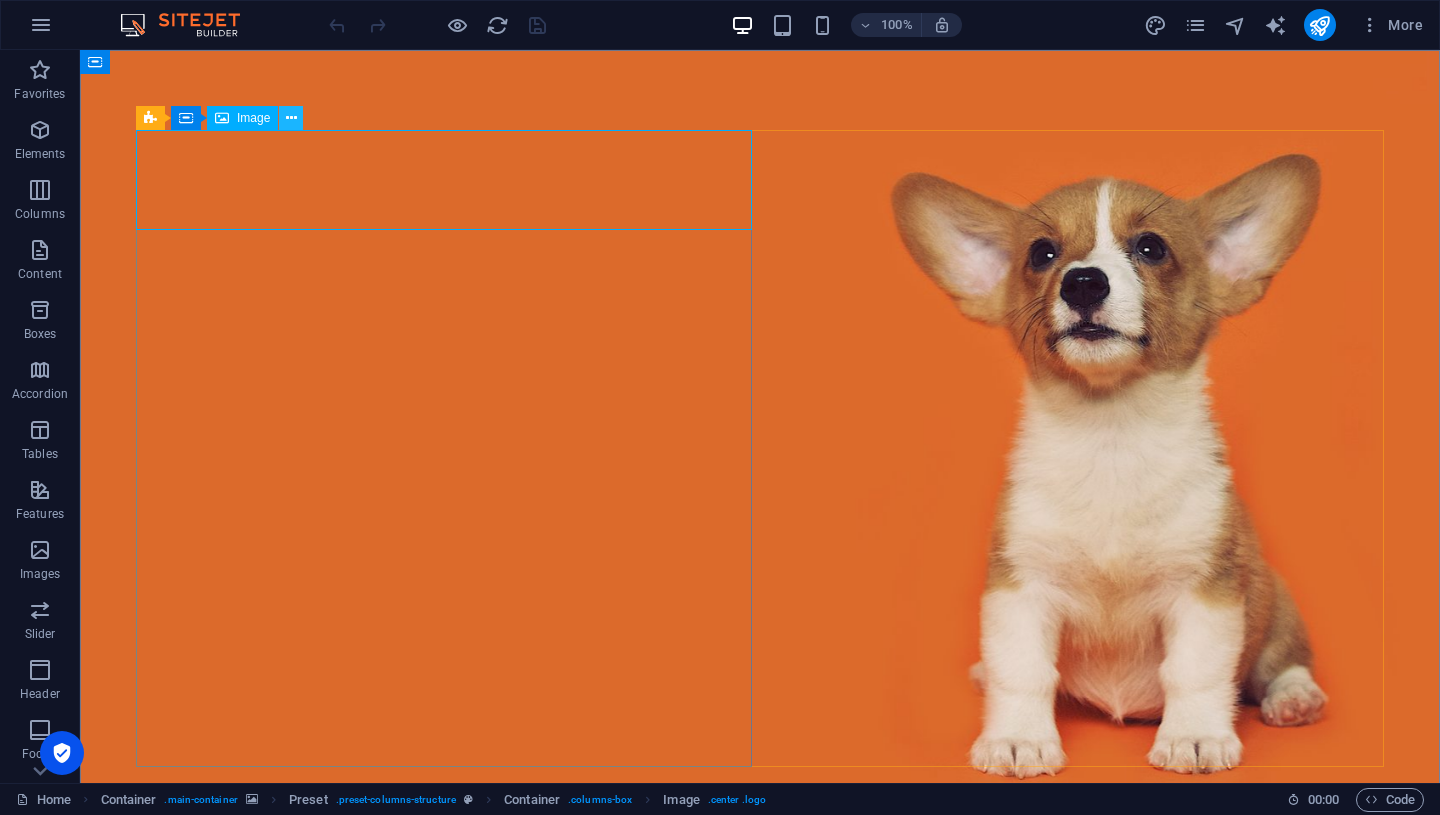 click at bounding box center (291, 118) 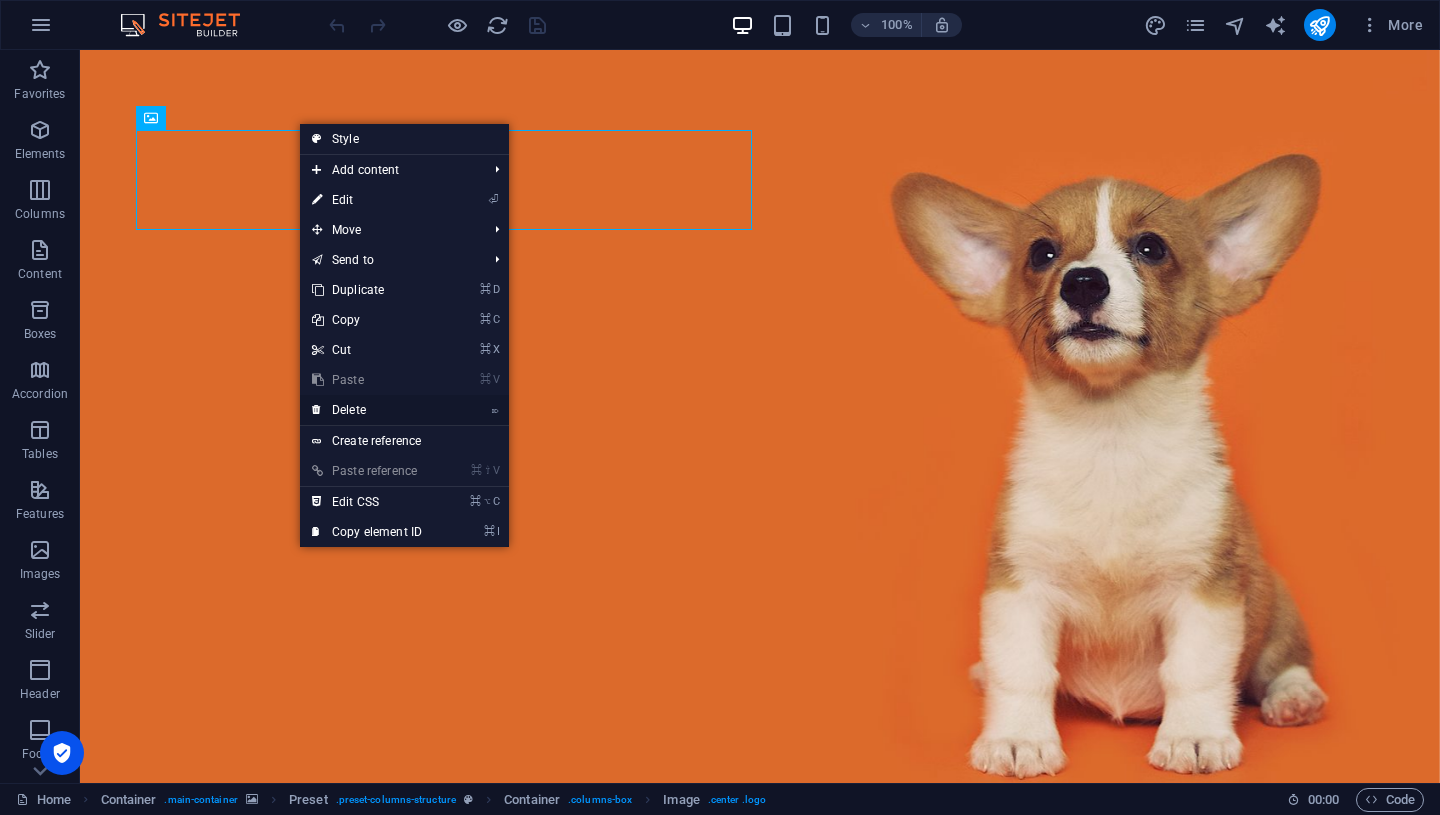 click on "⌦  Delete" at bounding box center [367, 410] 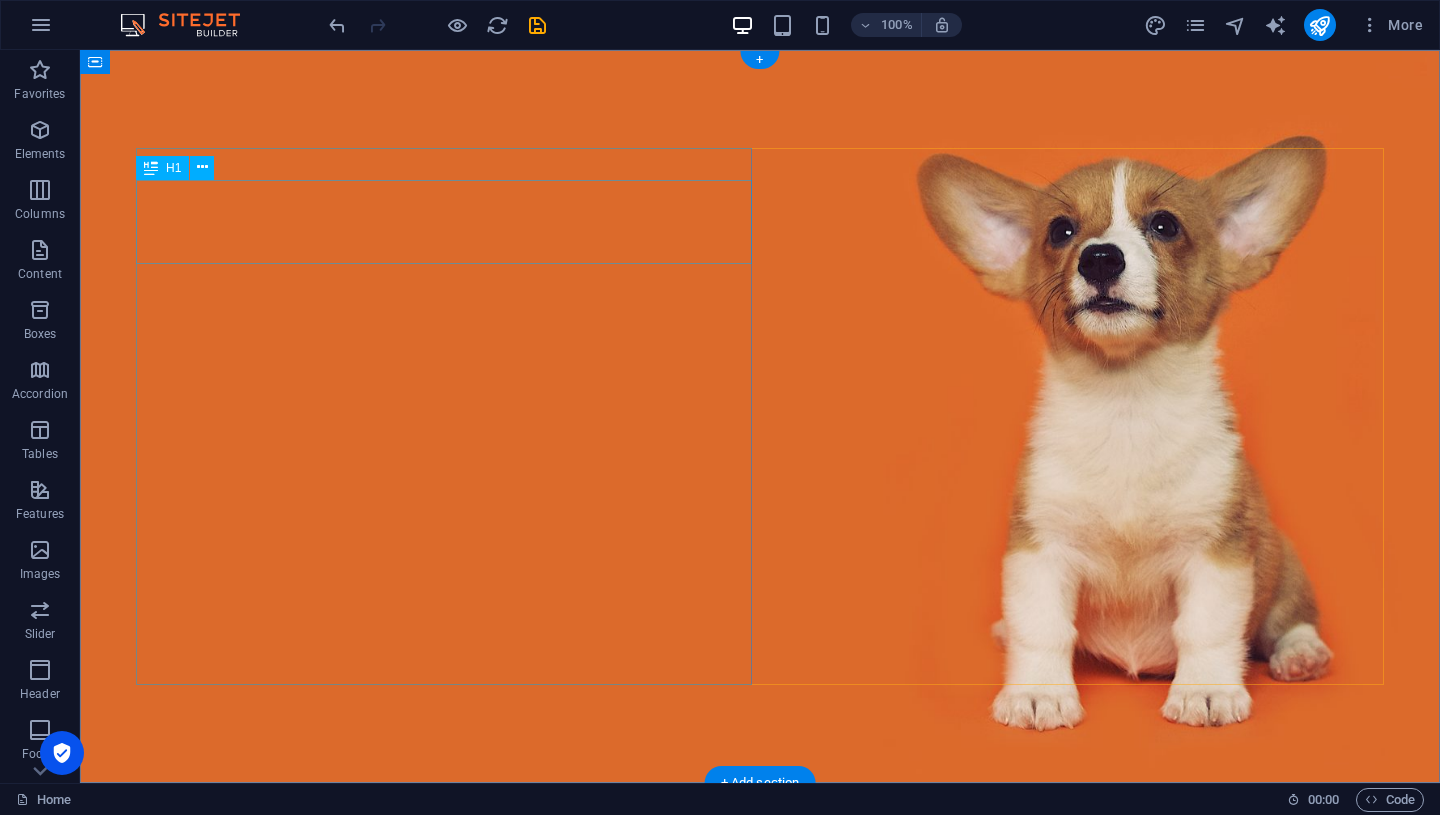 click on "Love dogs?" at bounding box center [760, 937] 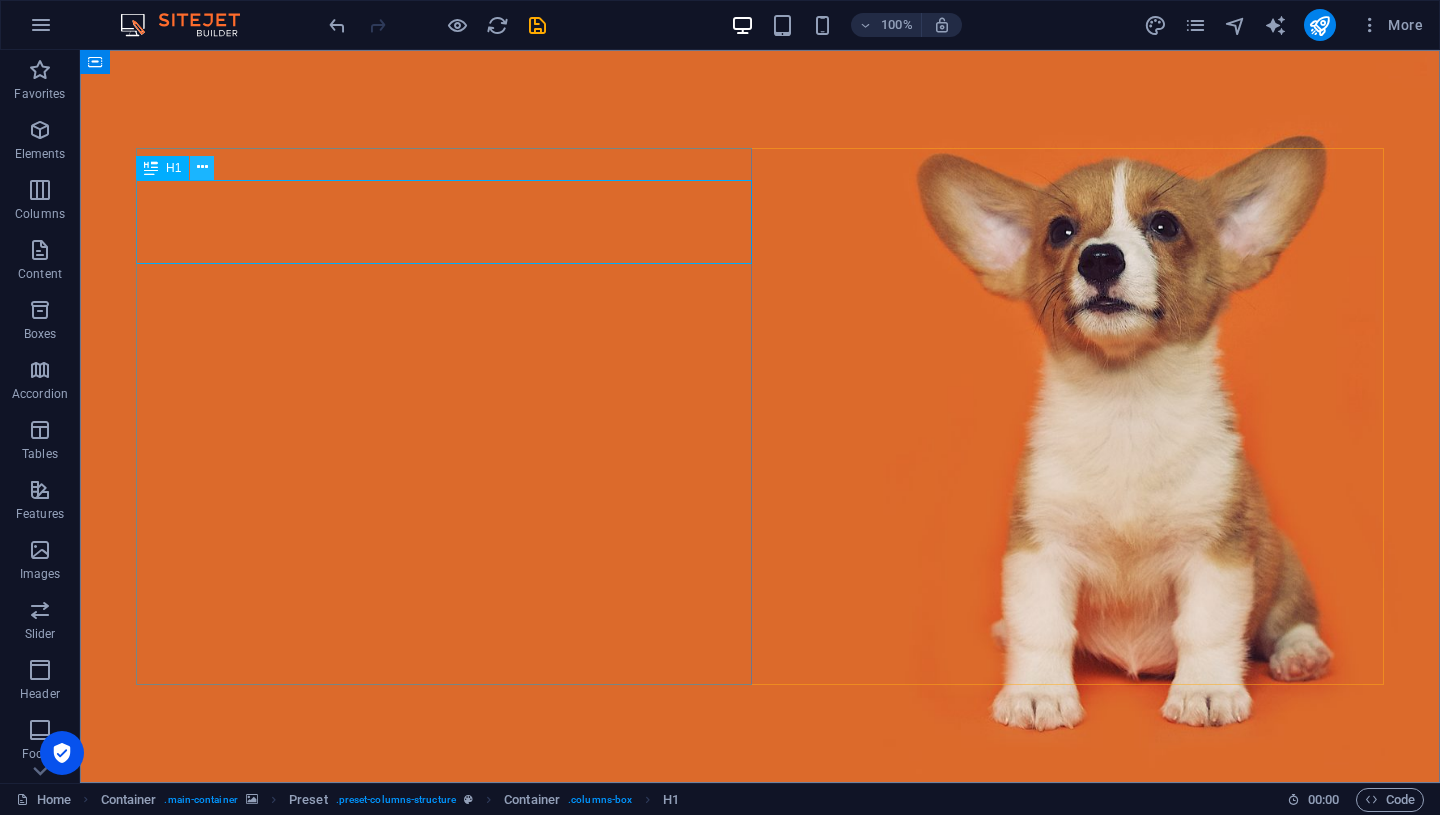 click at bounding box center [202, 167] 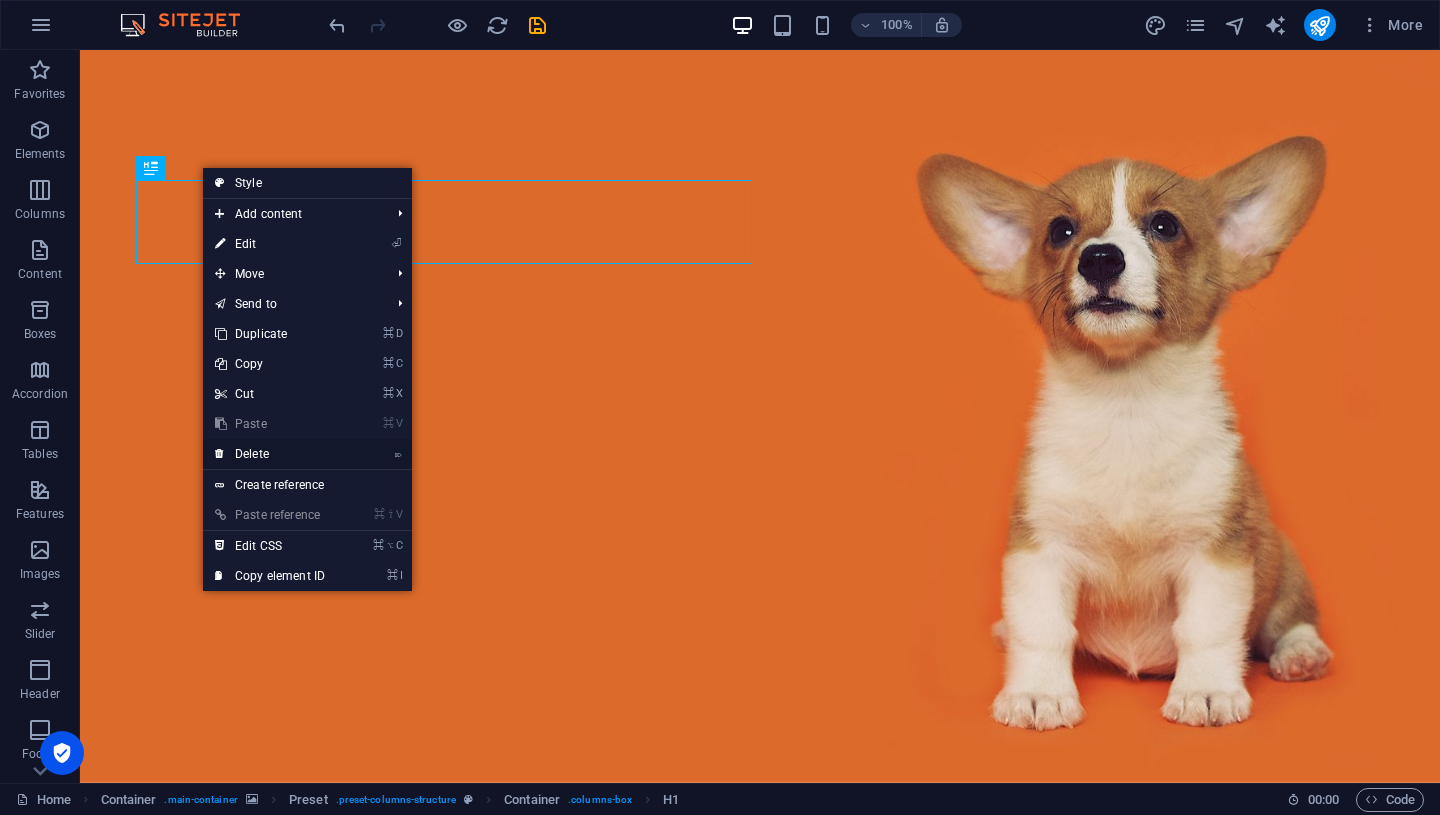 click on "⌦  Delete" at bounding box center [270, 454] 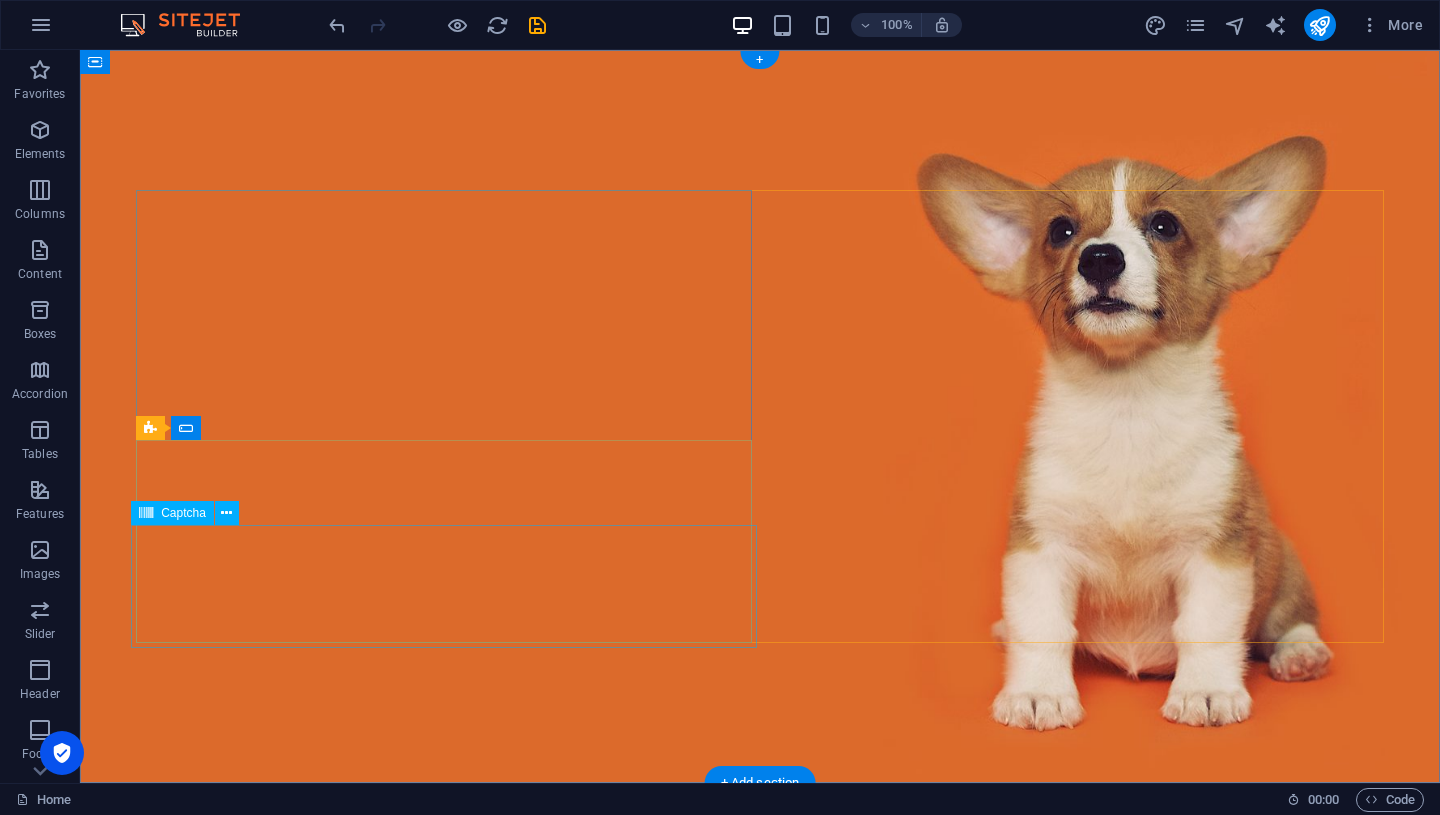 click on "Unreadable? Regenerate" 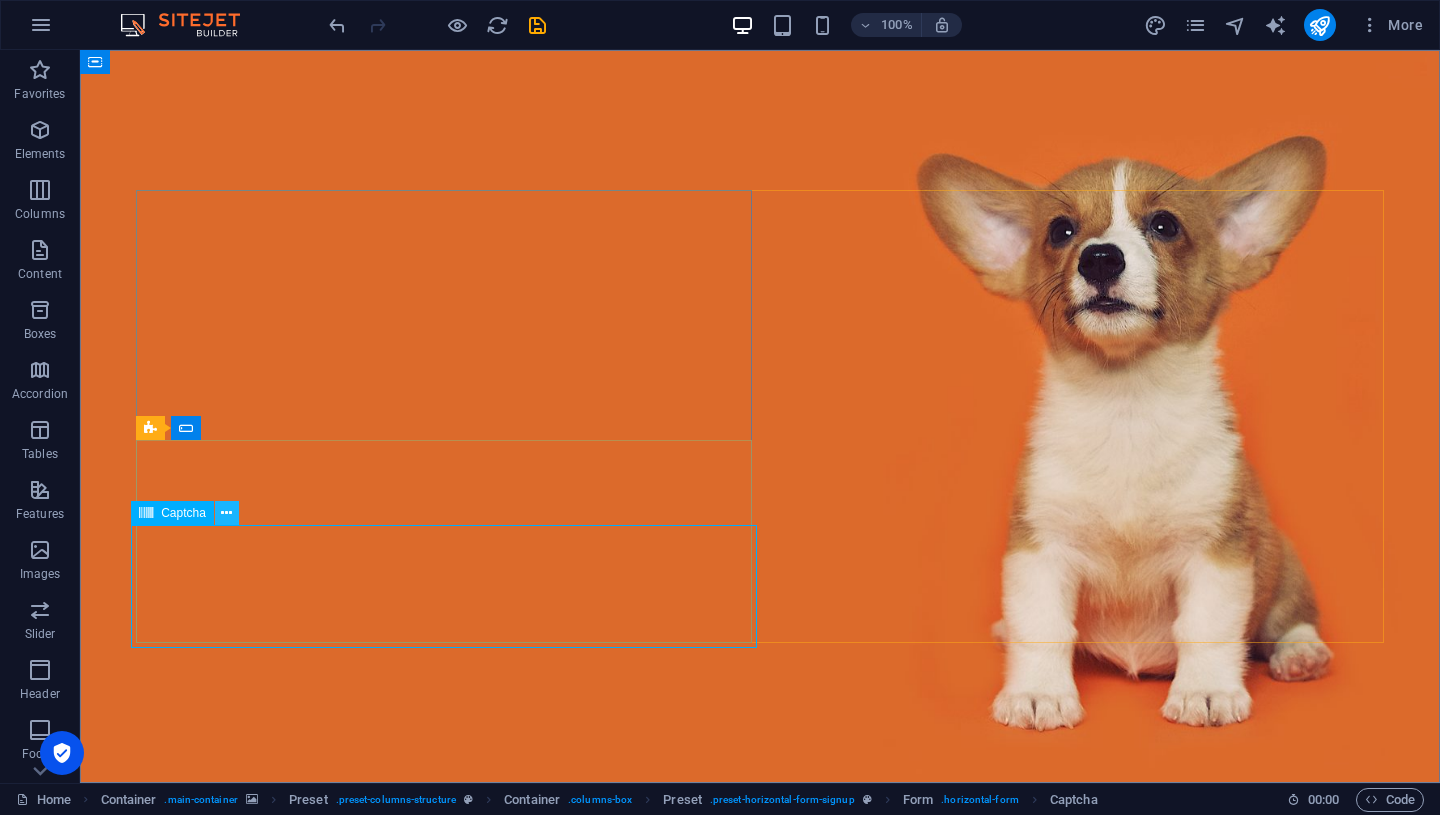 click at bounding box center (226, 513) 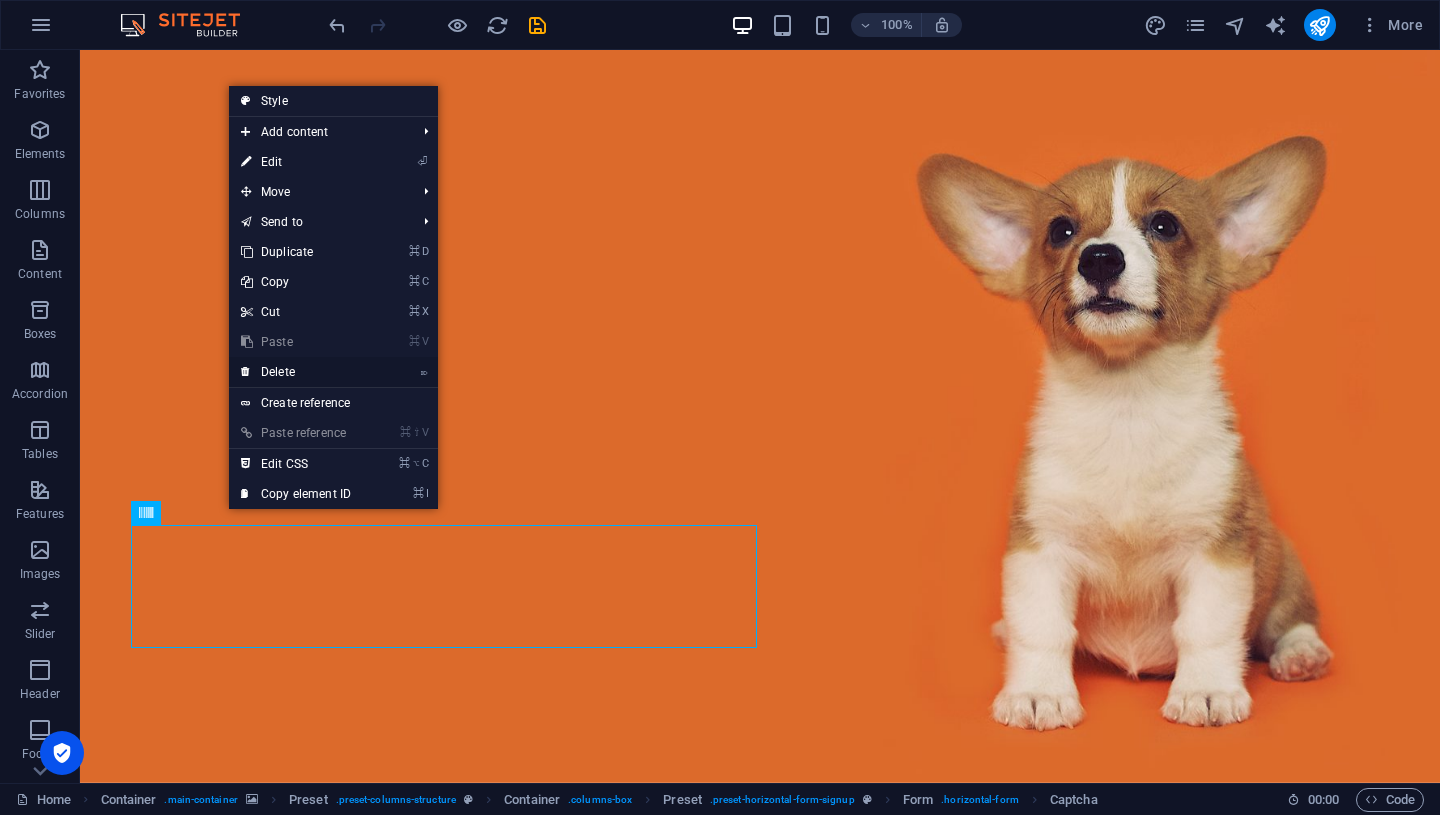 click on "⌦  Delete" at bounding box center [296, 372] 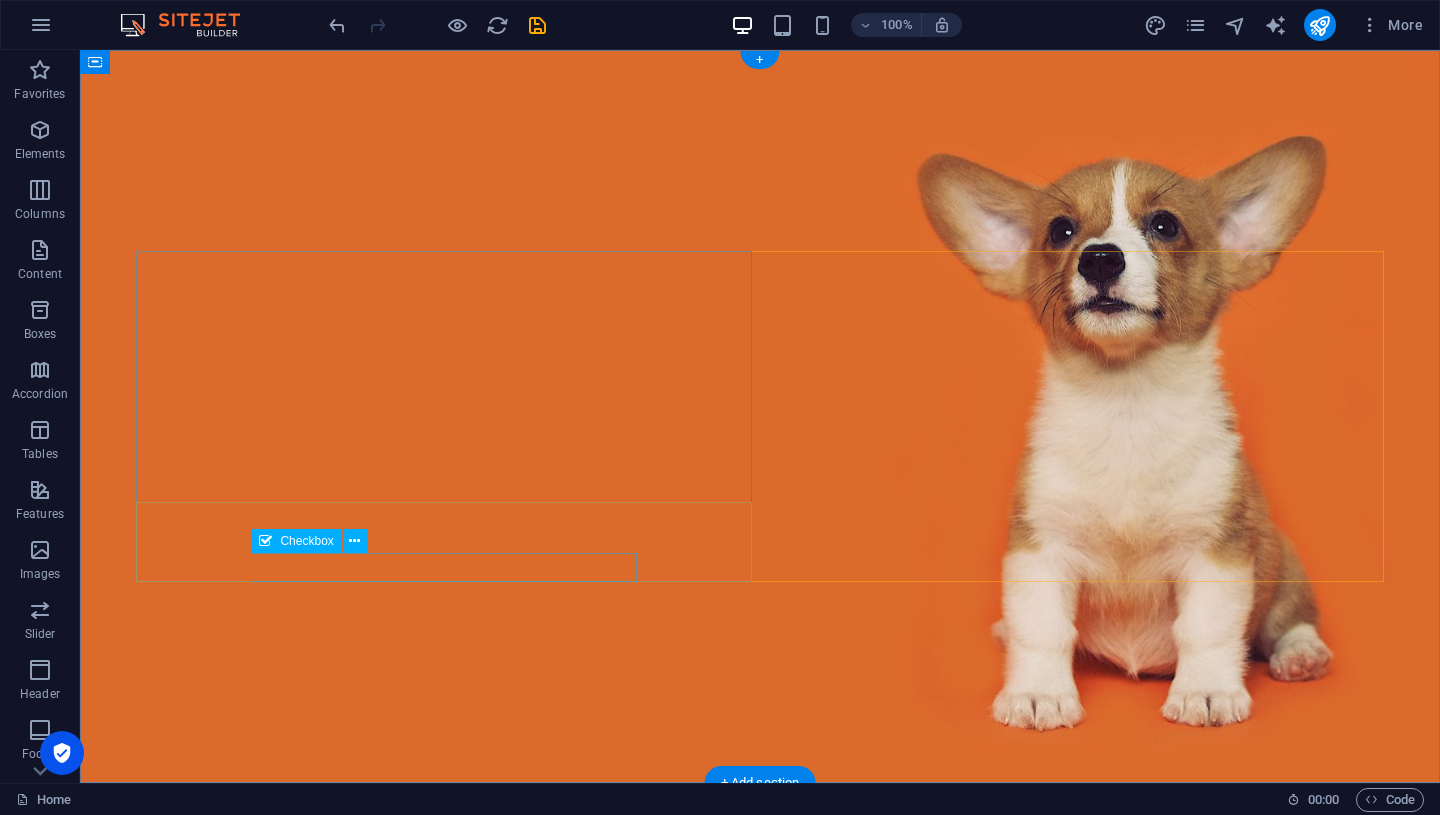 click on "I have read and understand the privacy policy." 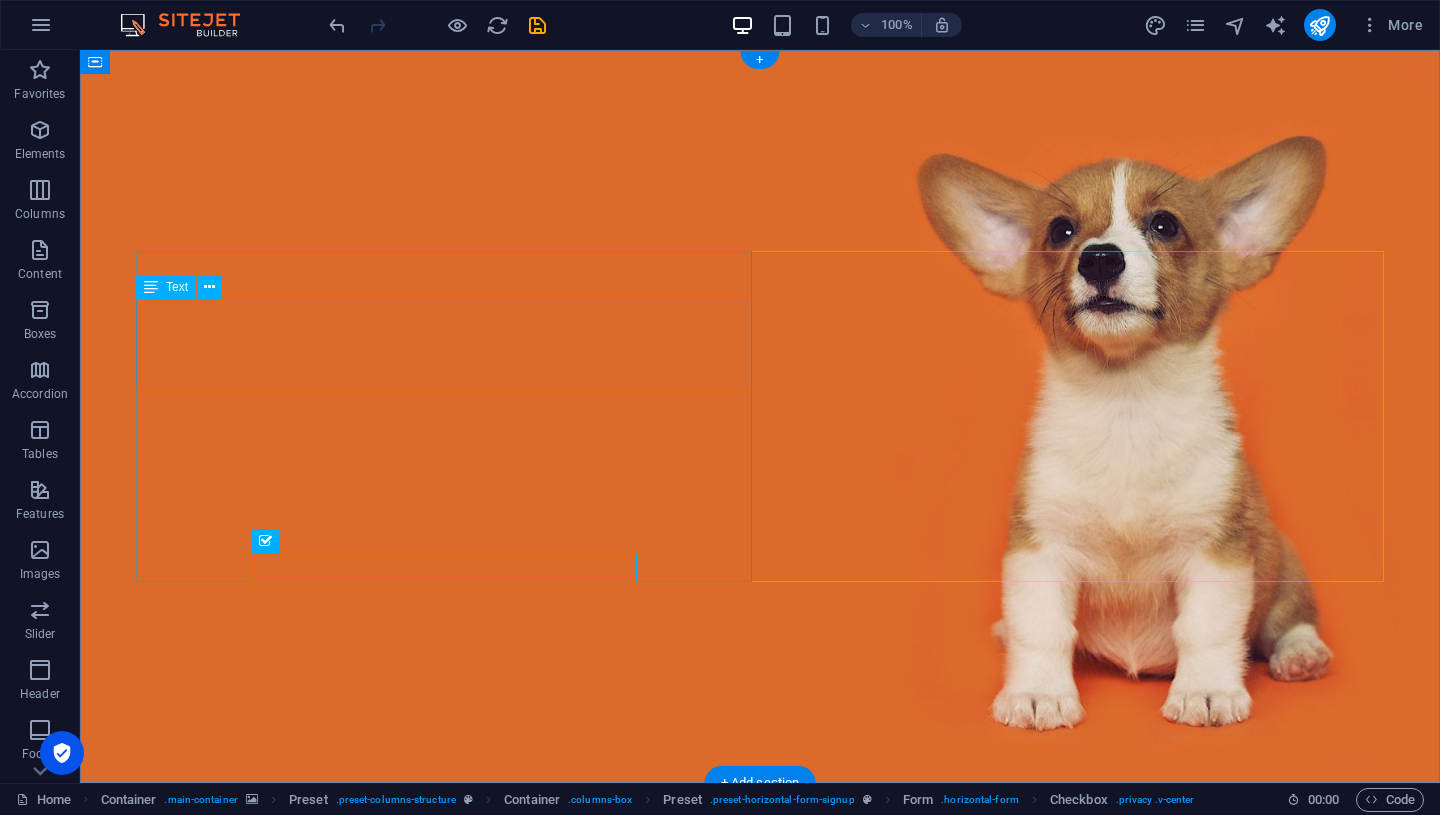 click on "Lorem ipsum dolor sit amet, consetetur sadipscing elitr, sed diam nonumy eirmod tempor invidunt ut labore et dolore magna aliquyam erat, sed diam voluptua. At vero eos et accusam et justo duo dolores et ea rebum." at bounding box center [760, 940] 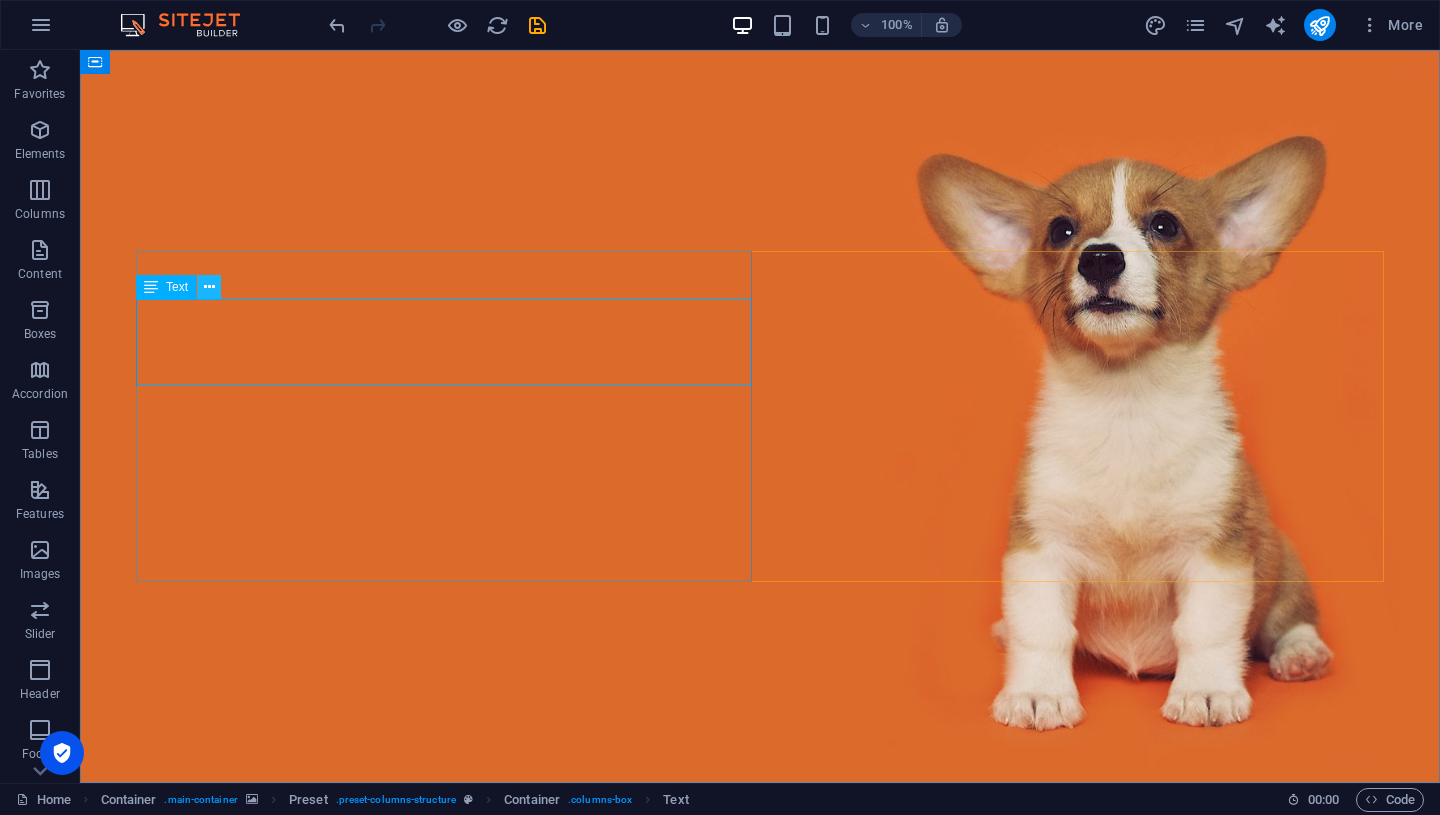click at bounding box center [209, 287] 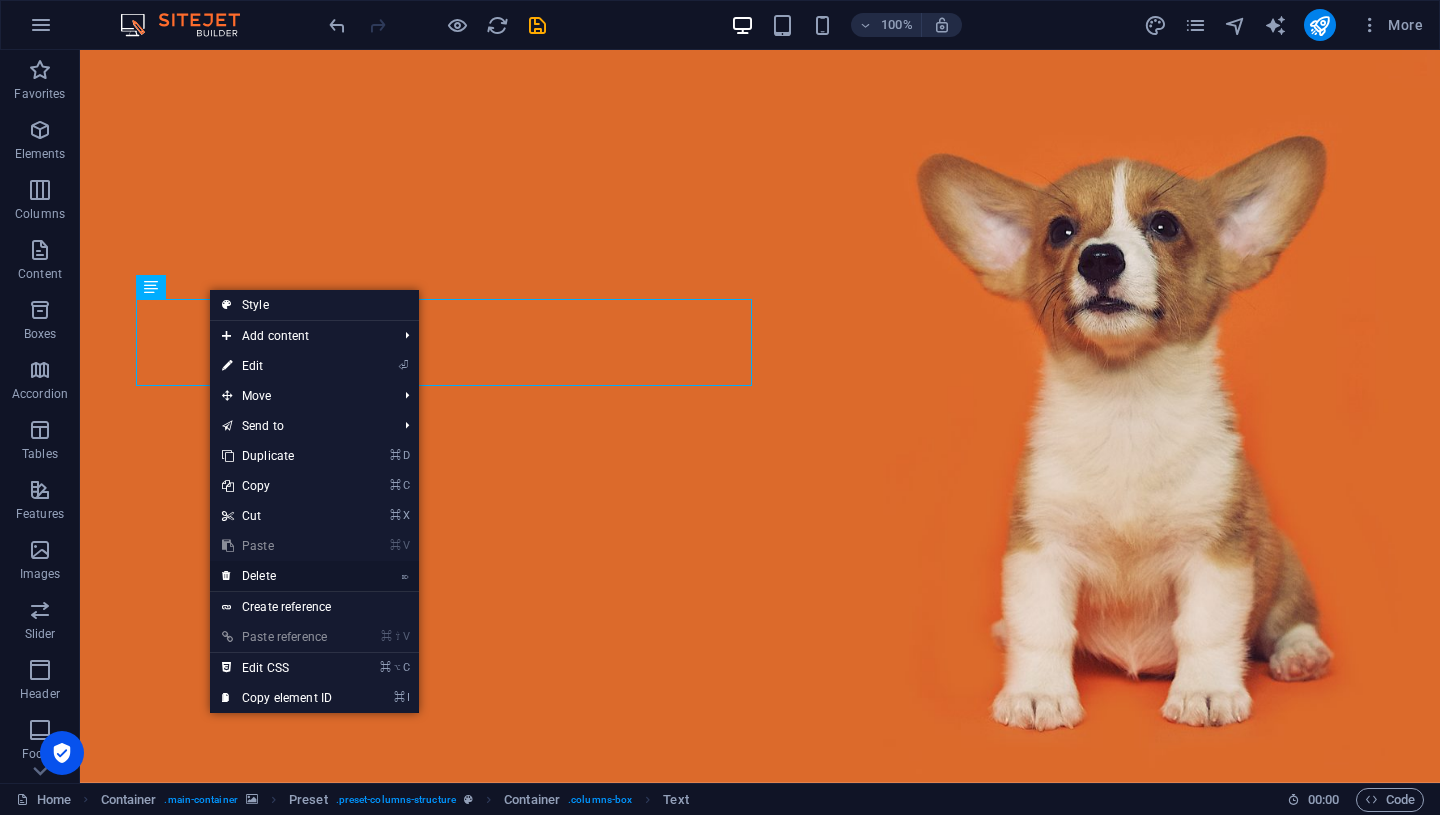 click on "⌦  Delete" at bounding box center [277, 576] 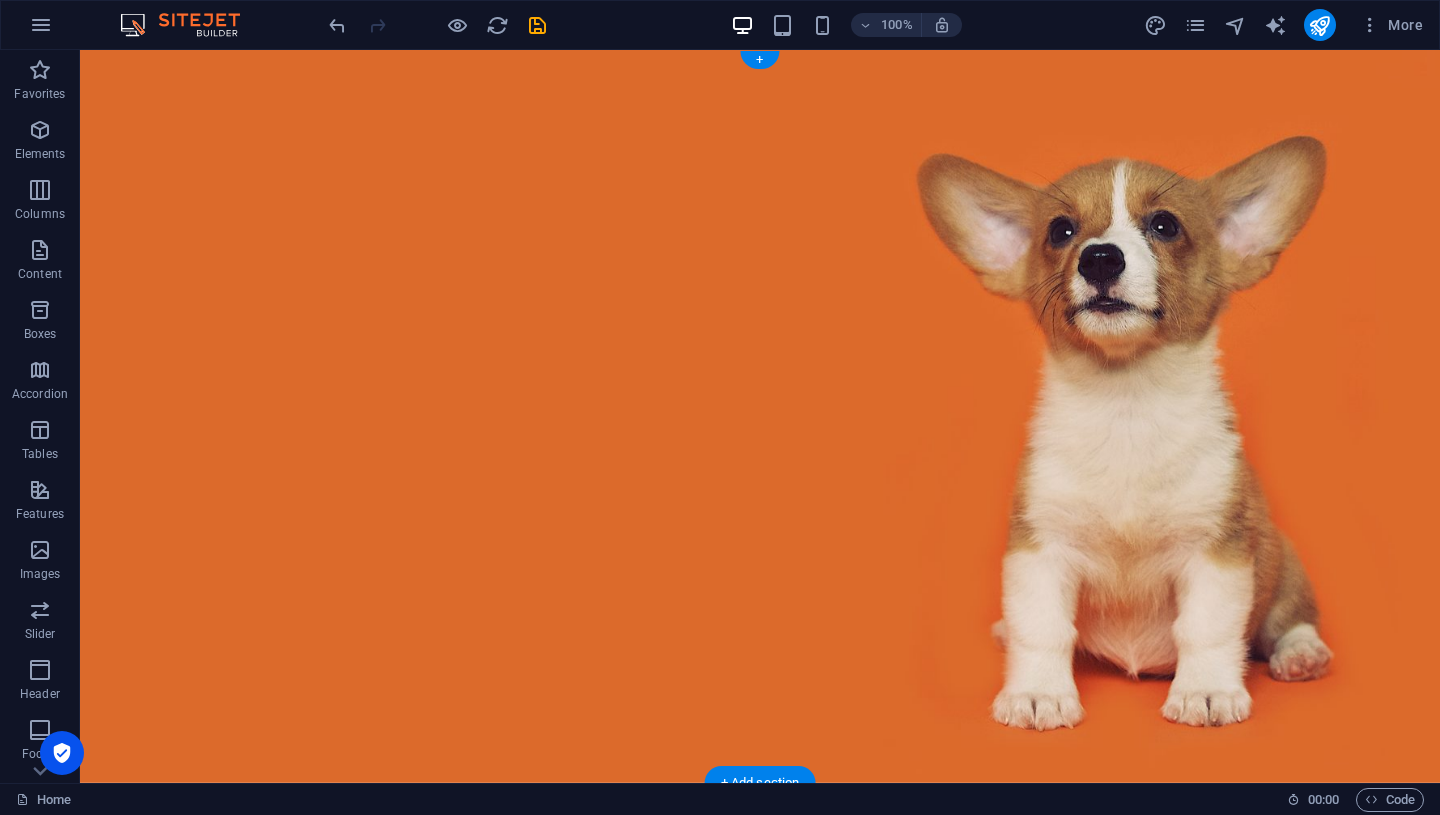 scroll, scrollTop: 61, scrollLeft: 0, axis: vertical 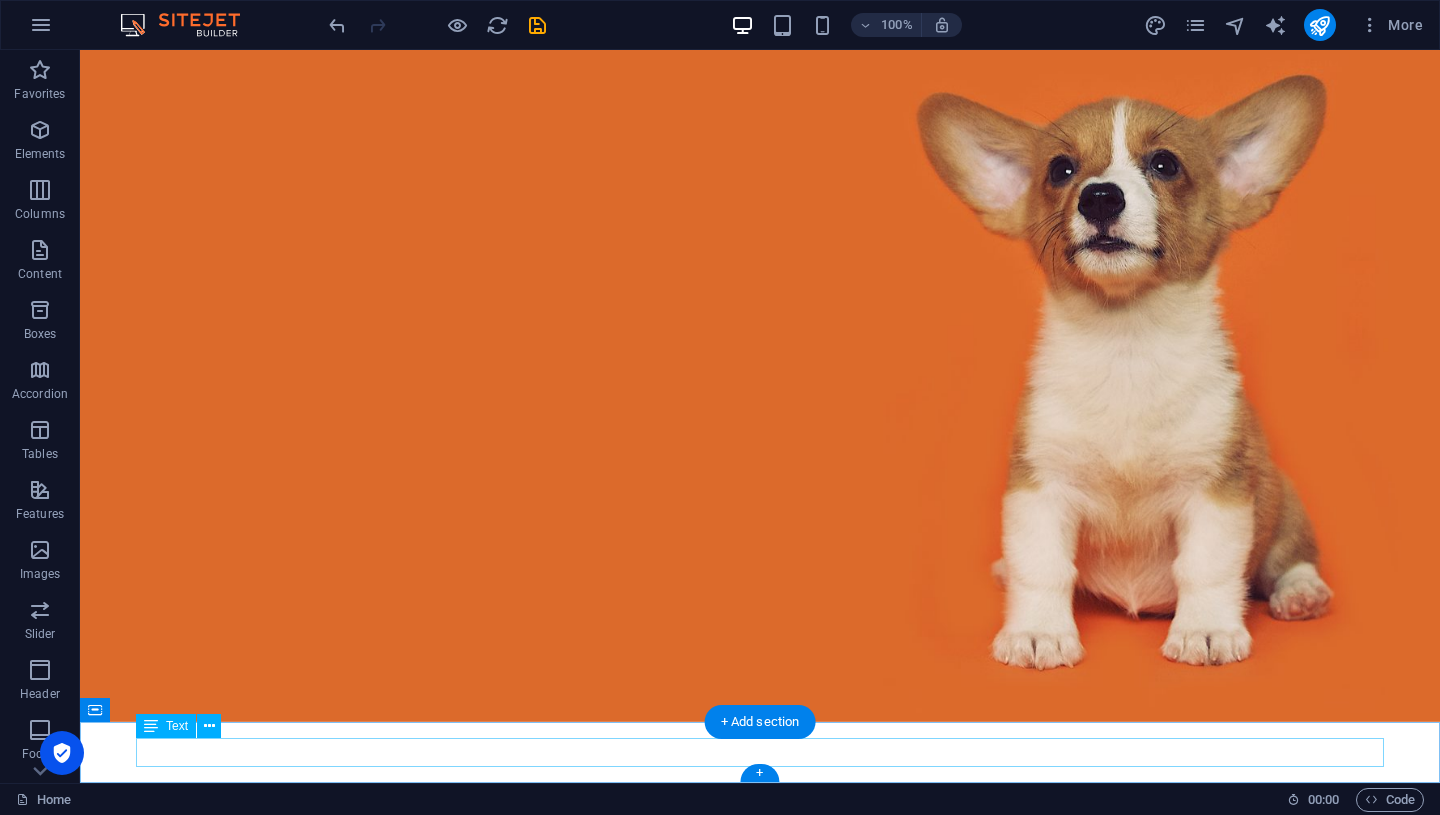 click on "Legal Notice  |  Privacy" at bounding box center (760, 1306) 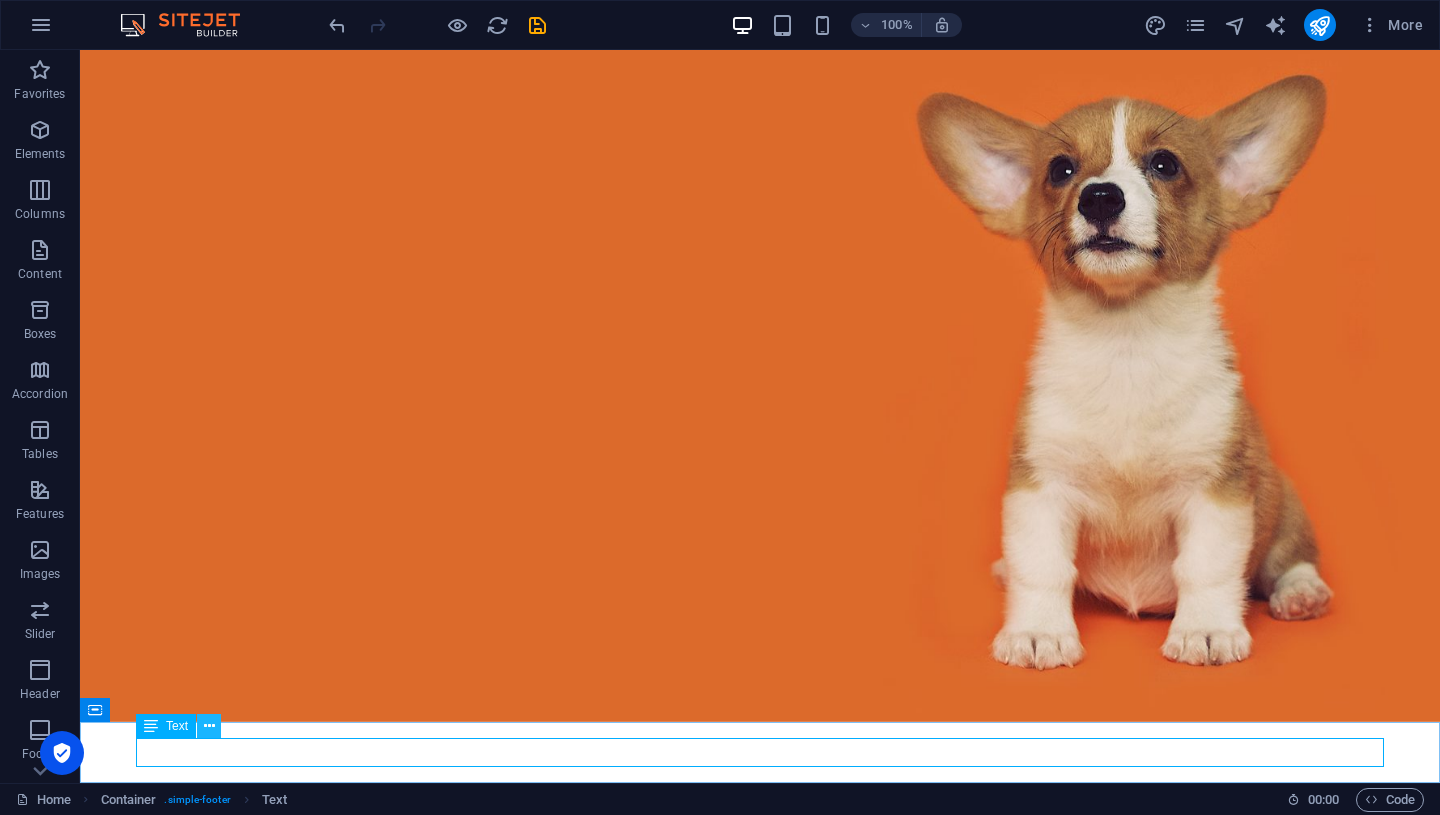 click at bounding box center [209, 726] 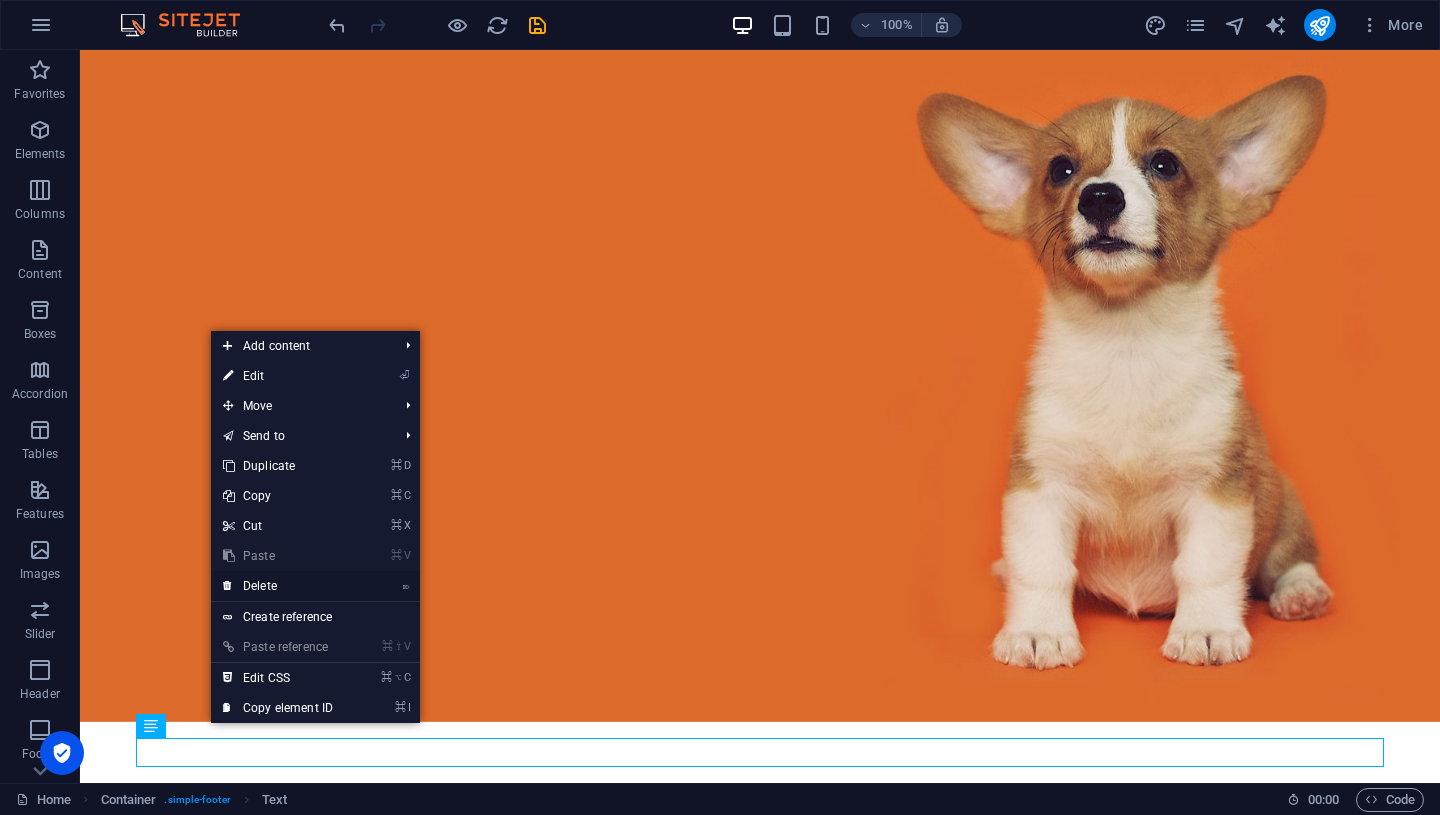 click on "⌦  Delete" at bounding box center [278, 586] 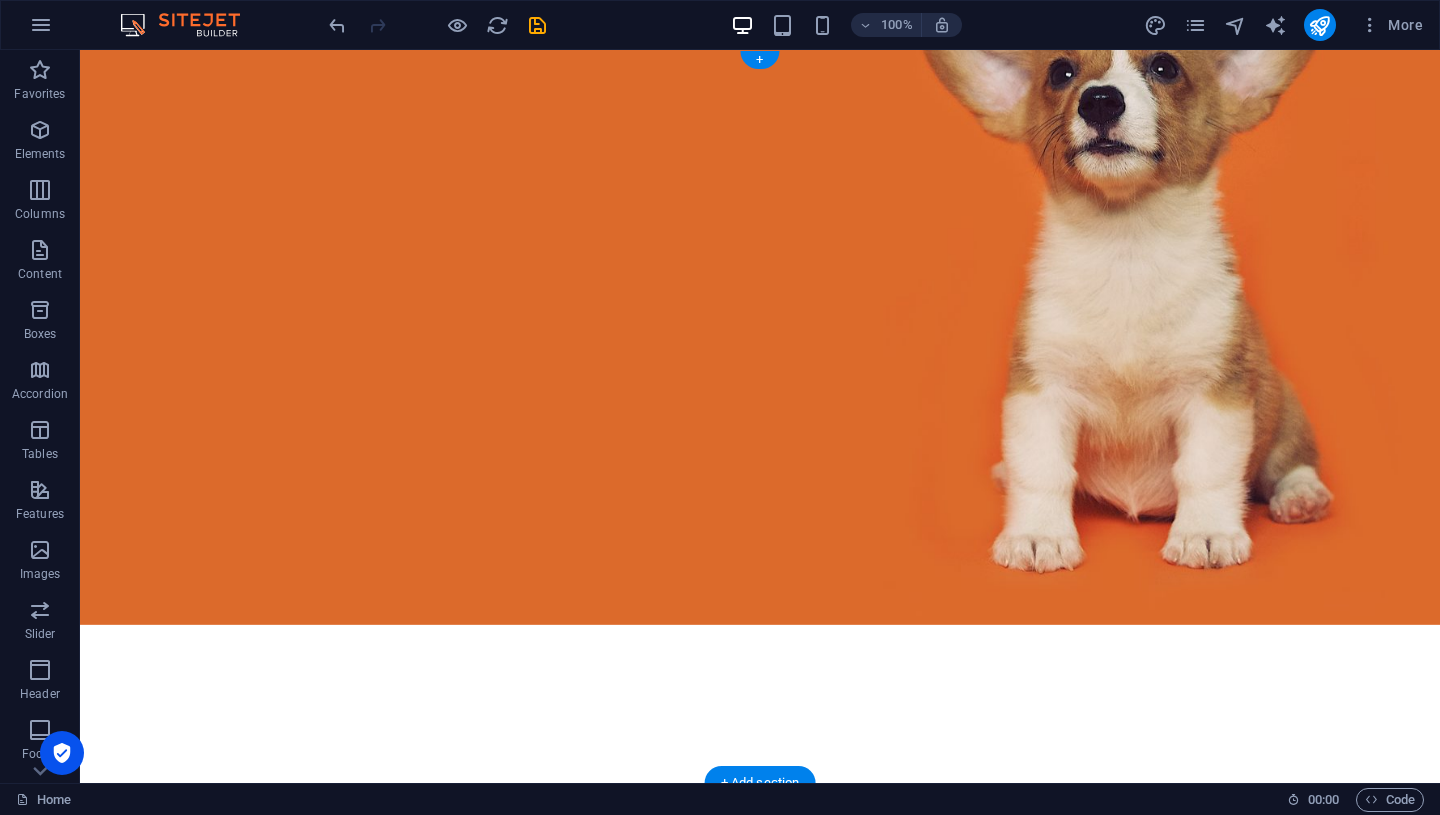 scroll, scrollTop: 0, scrollLeft: 0, axis: both 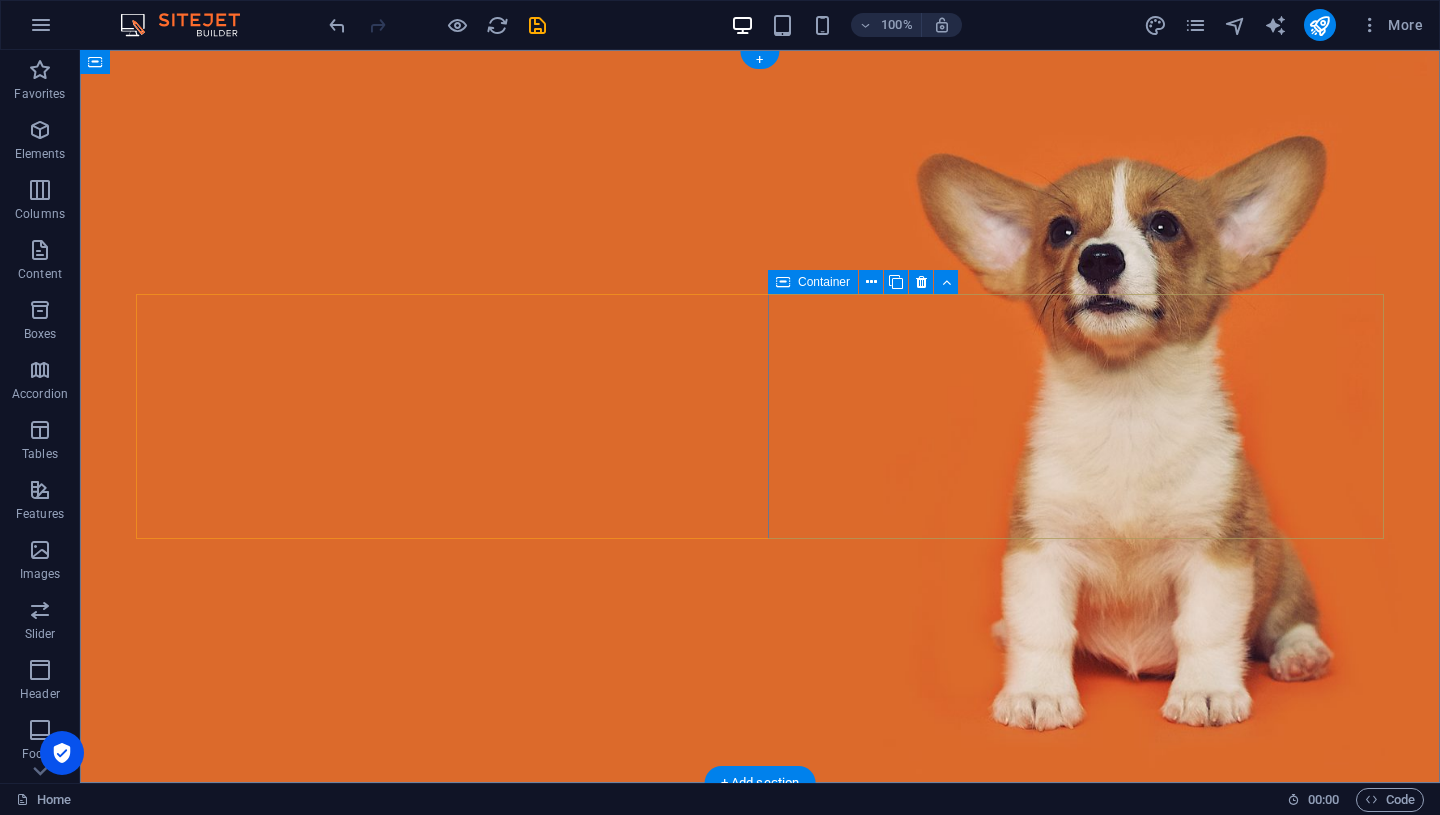 click on "Drop content here or  Add elements  Paste clipboard" at bounding box center [760, 1186] 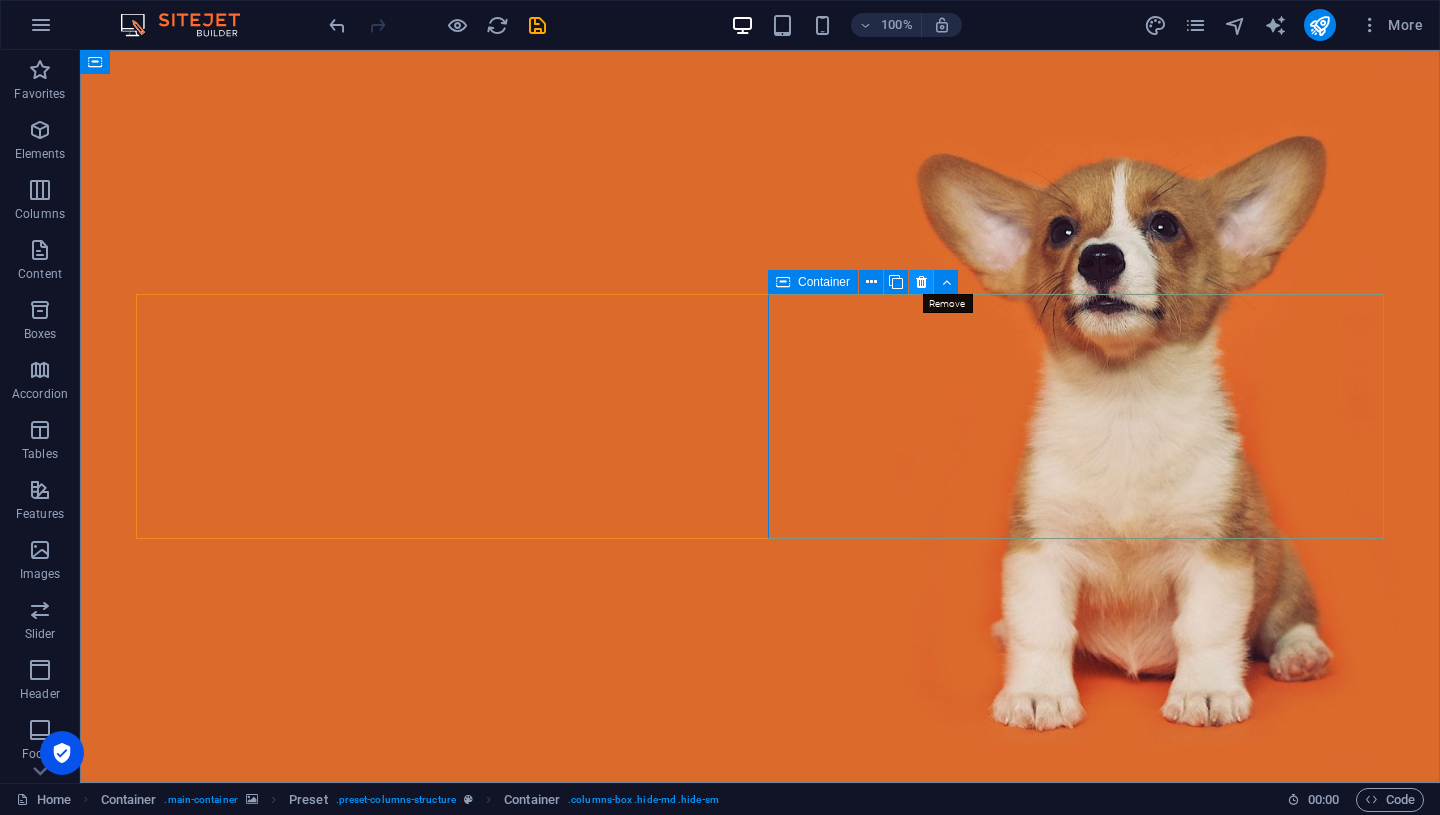 click at bounding box center [921, 282] 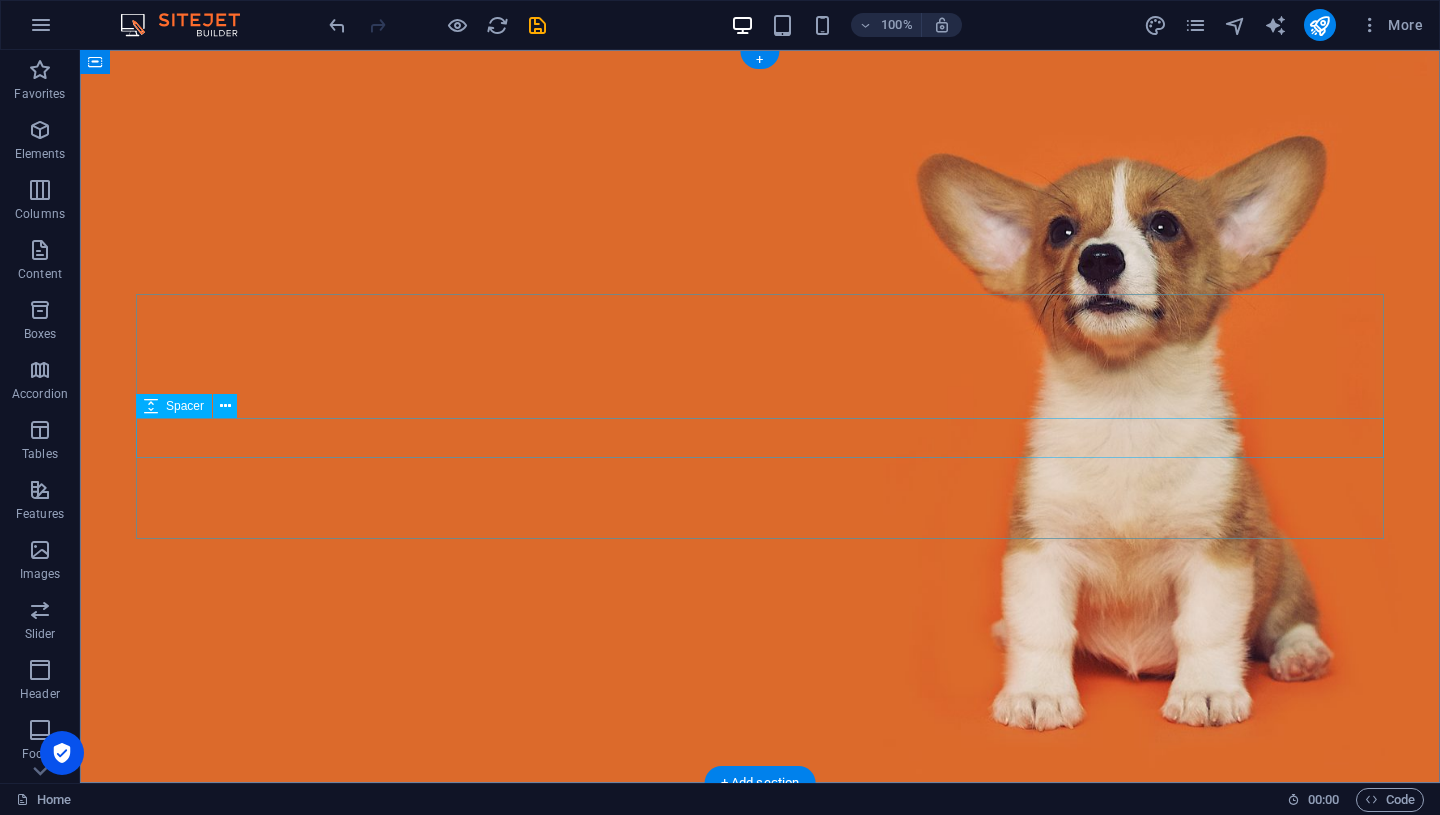 click at bounding box center [760, 1007] 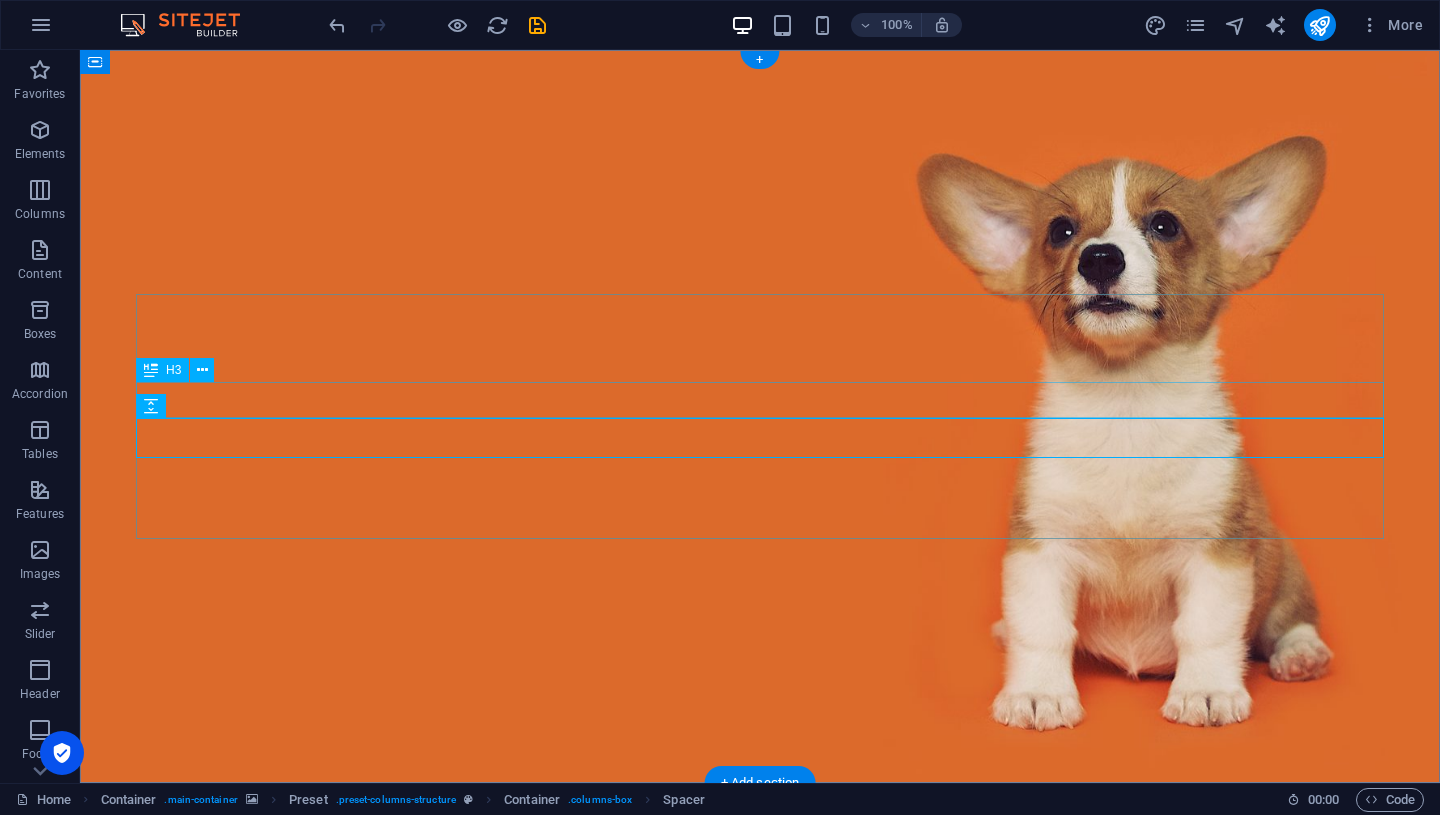 click on "Get a free Pack of high-quality snacks!" at bounding box center [760, 969] 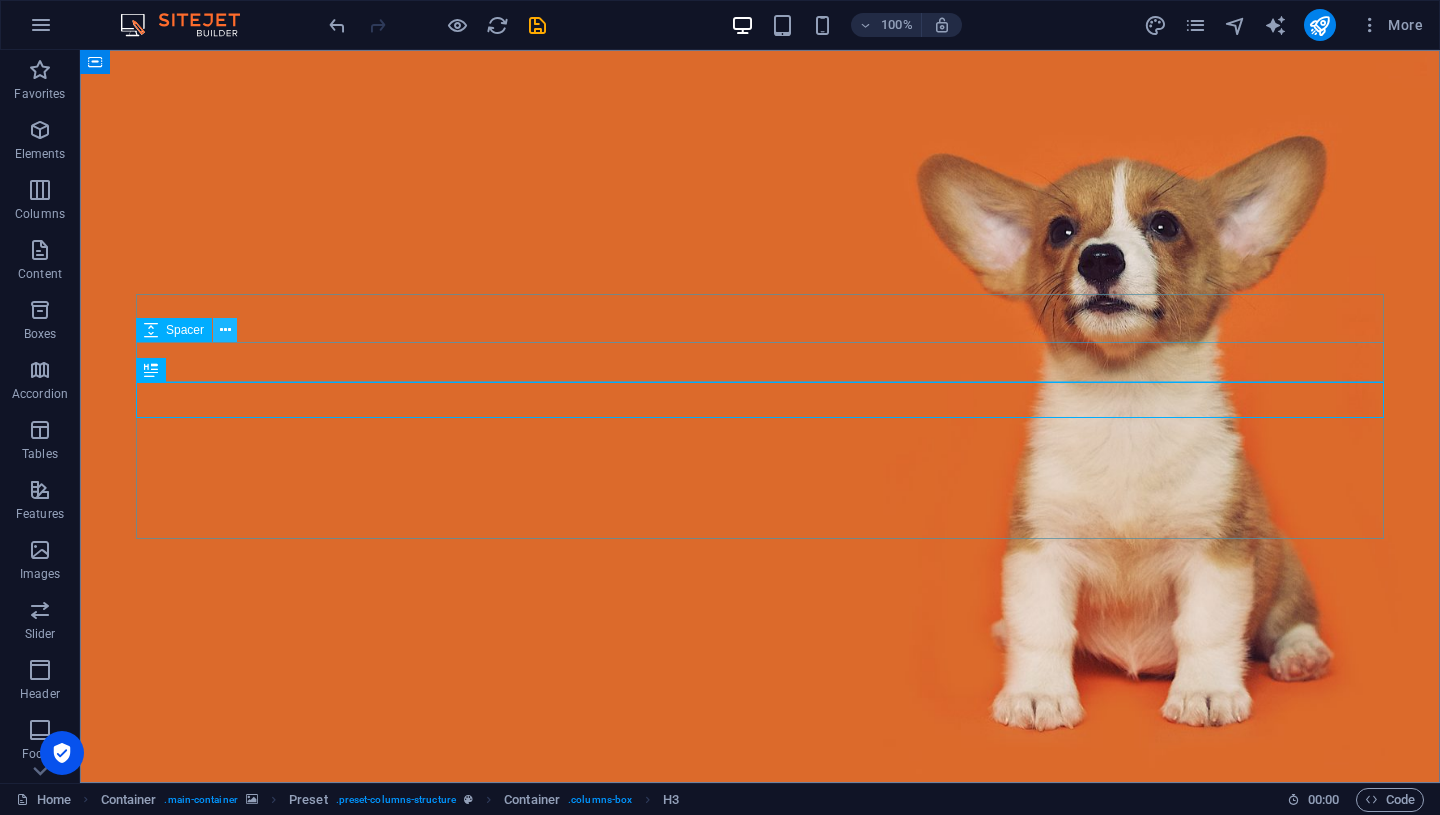 click at bounding box center [225, 330] 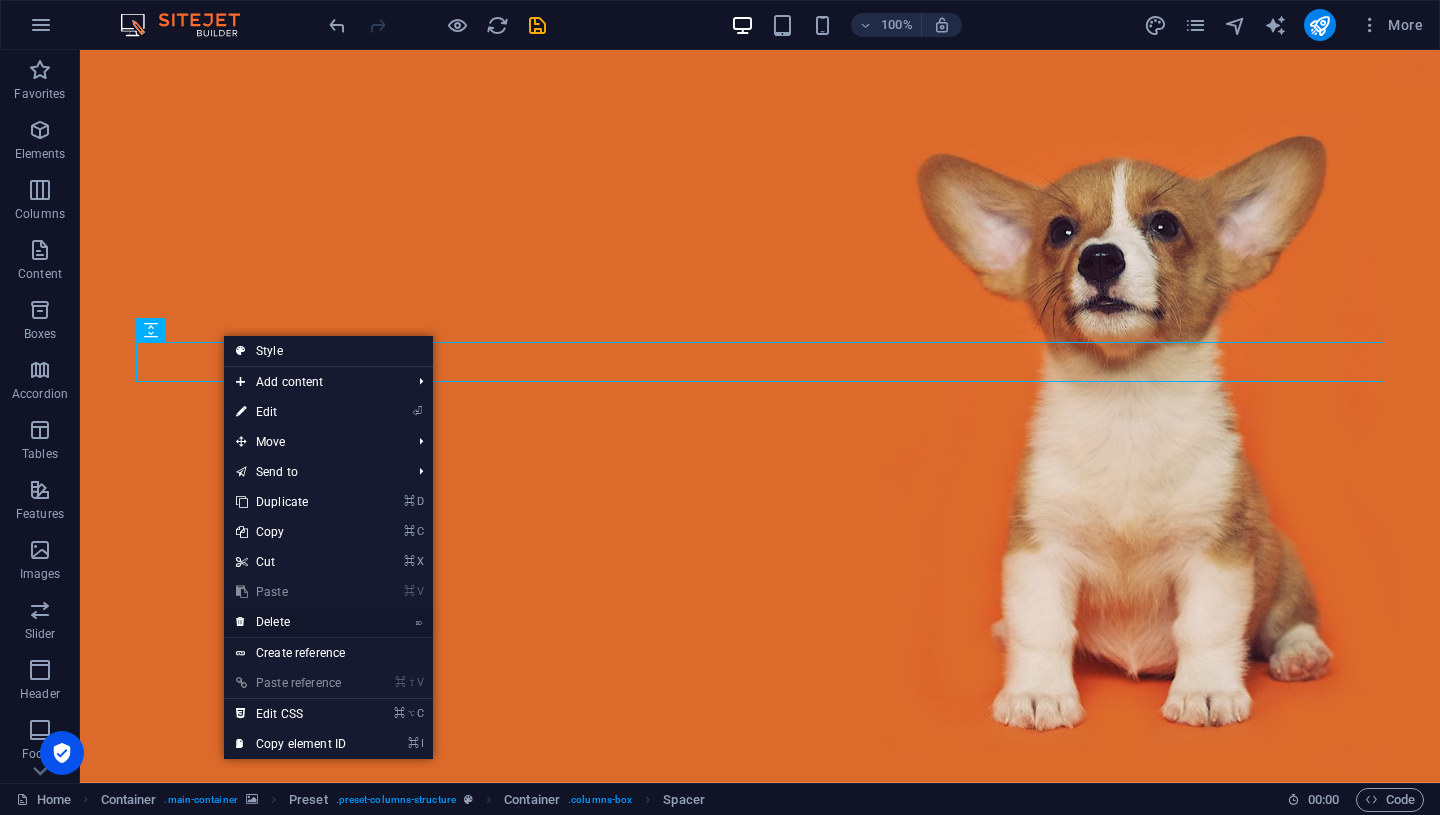 click on "⌦  Delete" at bounding box center (291, 622) 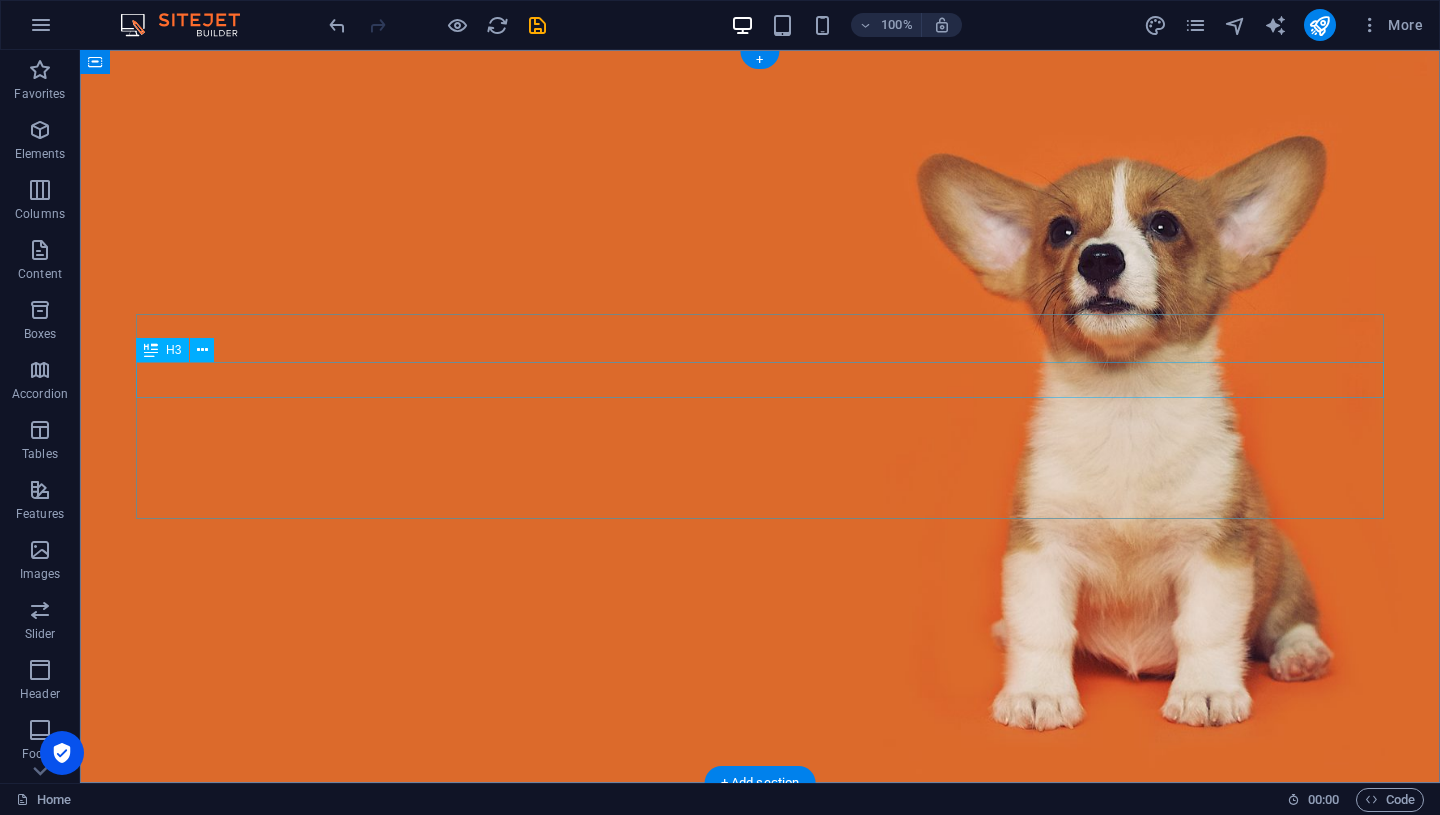 click on "Get a free Pack of high-quality snacks!" at bounding box center [760, 929] 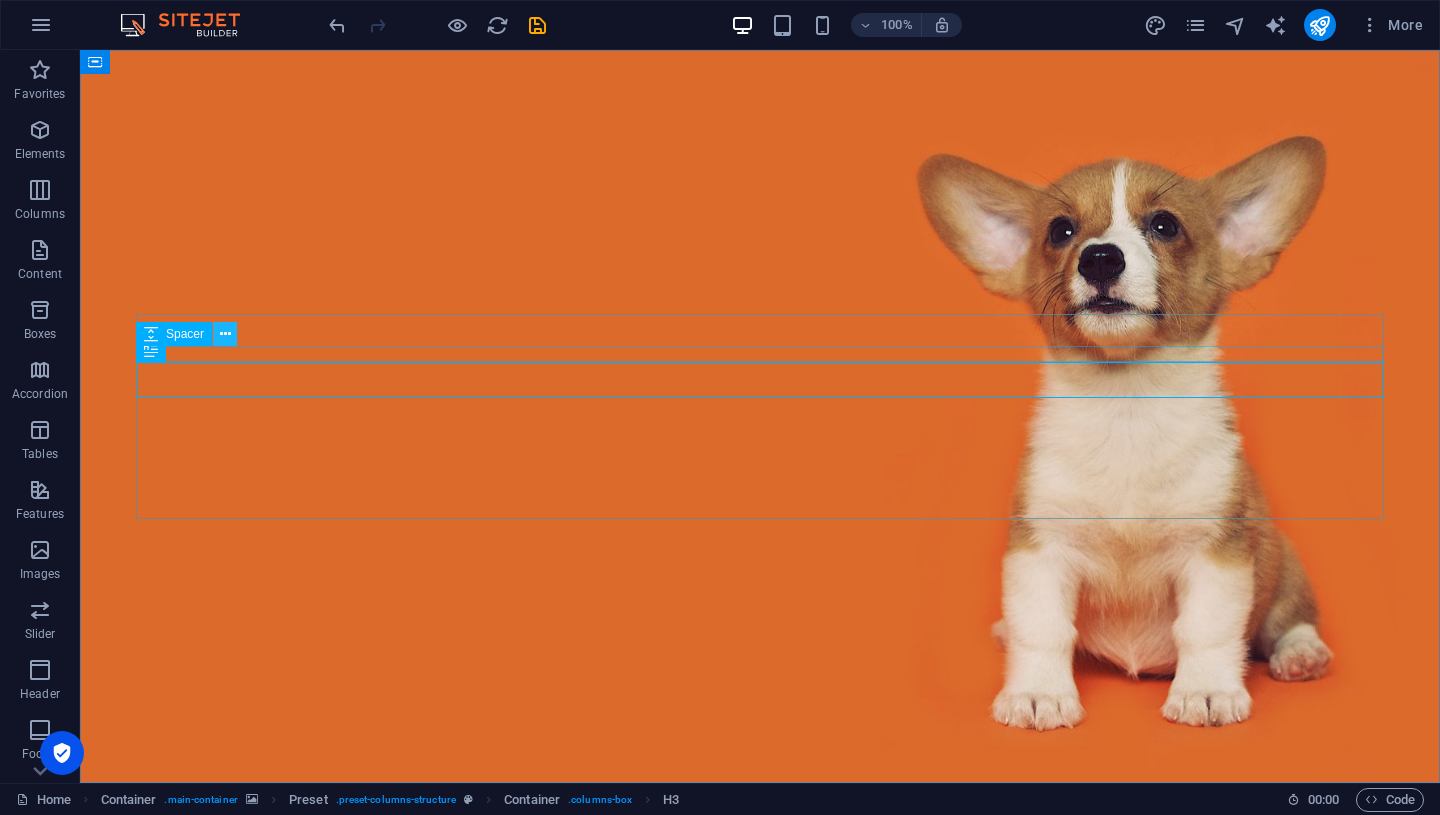 click at bounding box center [225, 334] 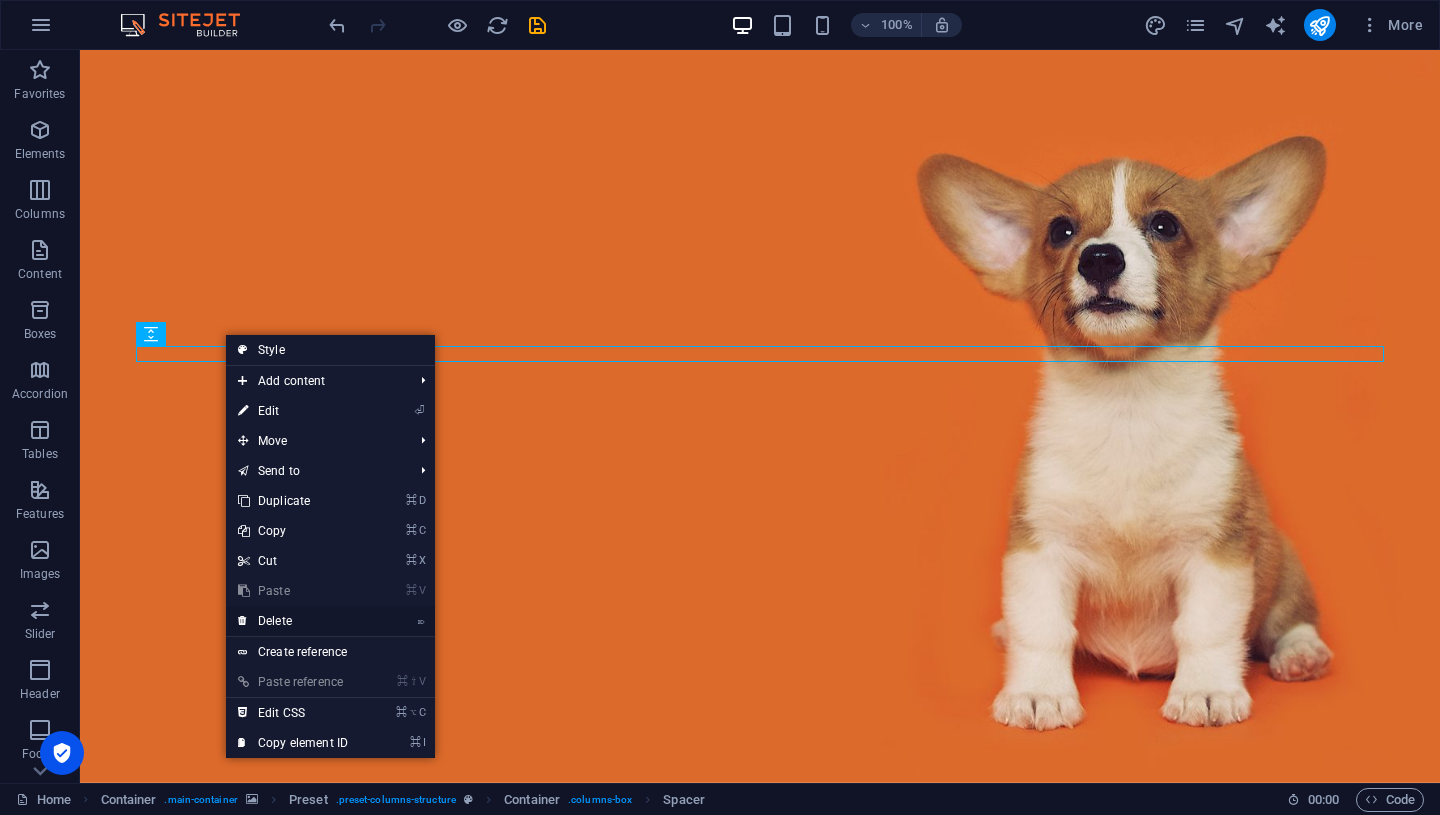 click on "⌦  Delete" at bounding box center [293, 621] 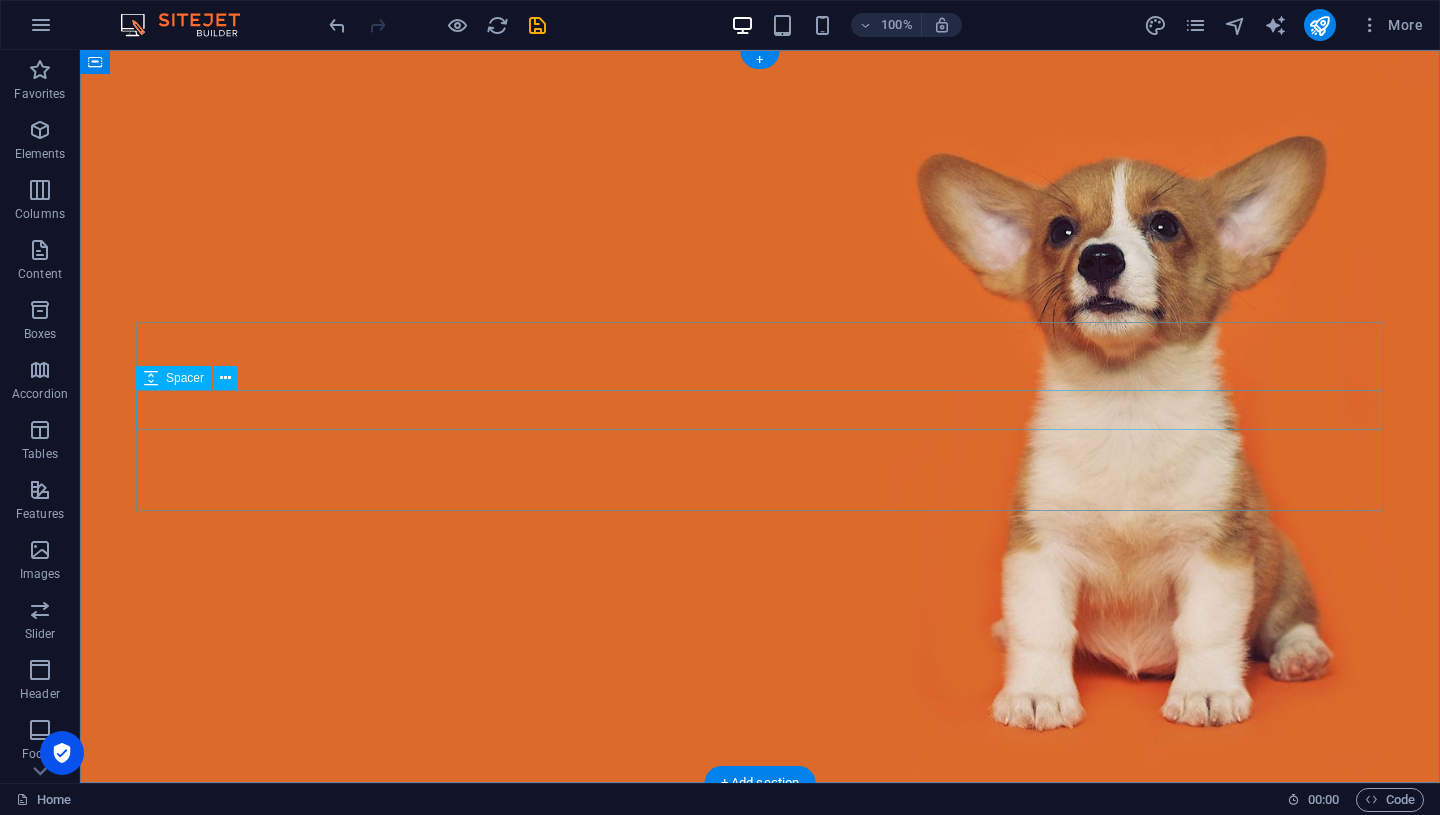 click at bounding box center [760, 951] 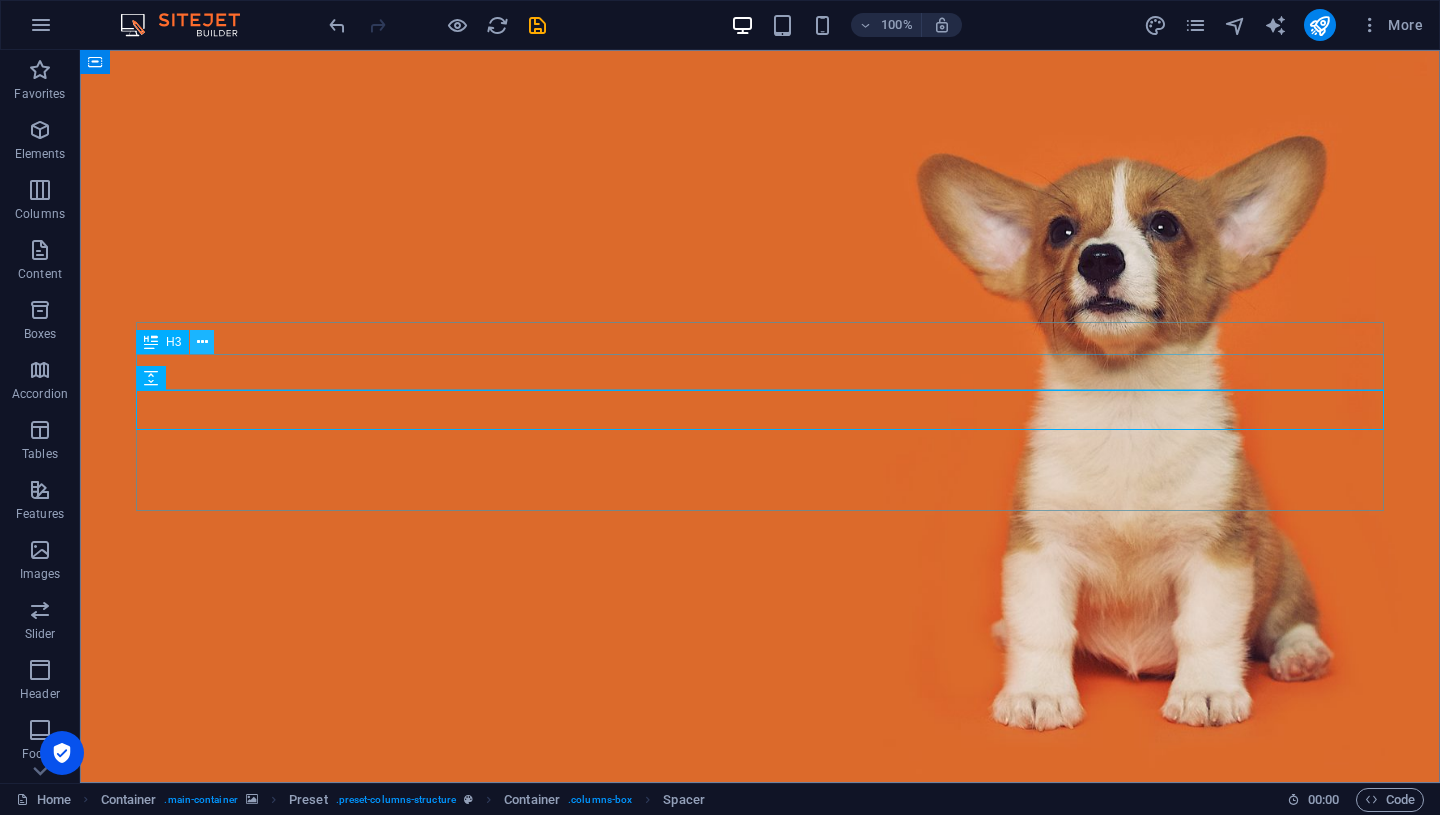 click at bounding box center (202, 342) 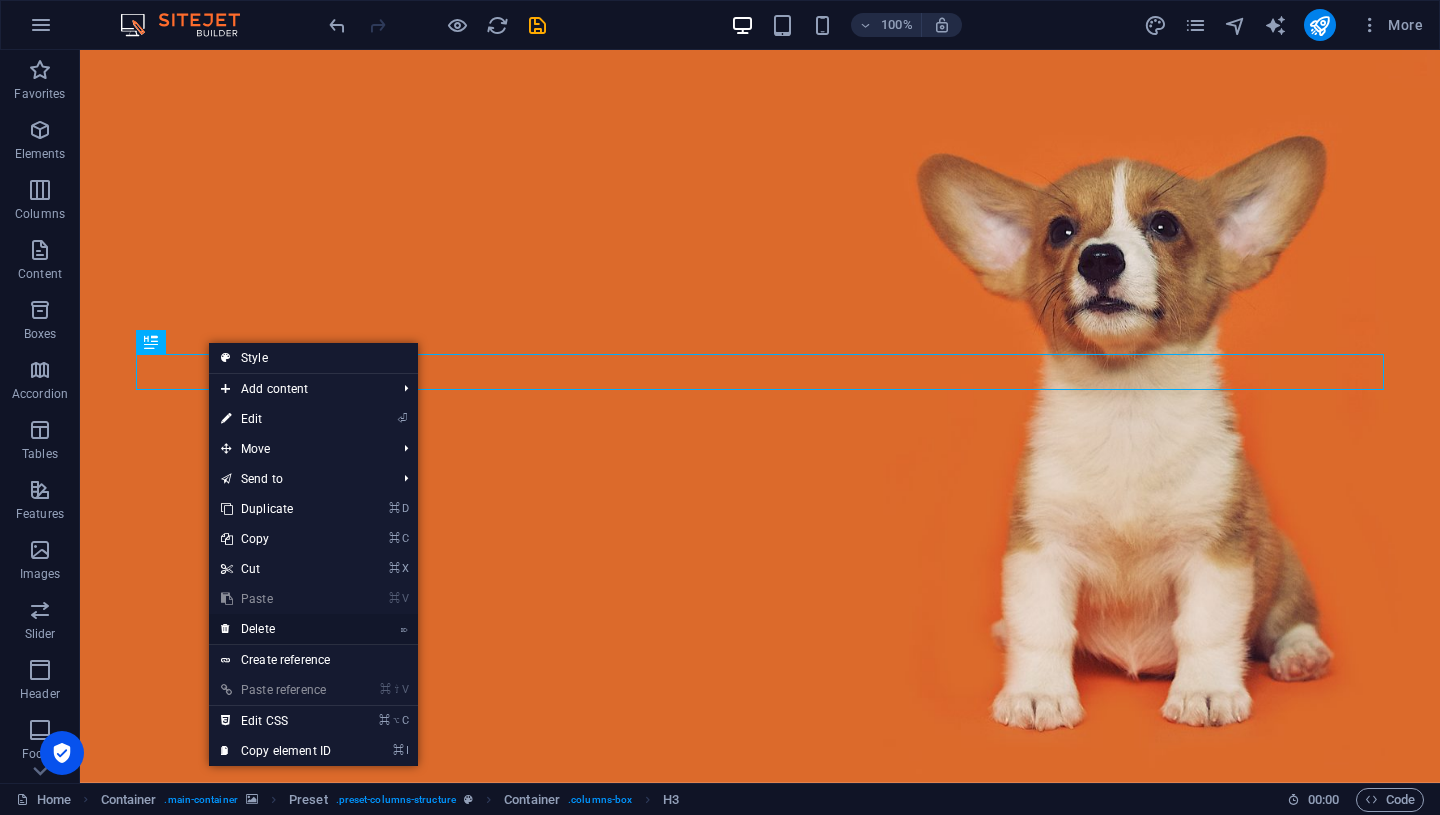 click on "⌦  Delete" at bounding box center (276, 629) 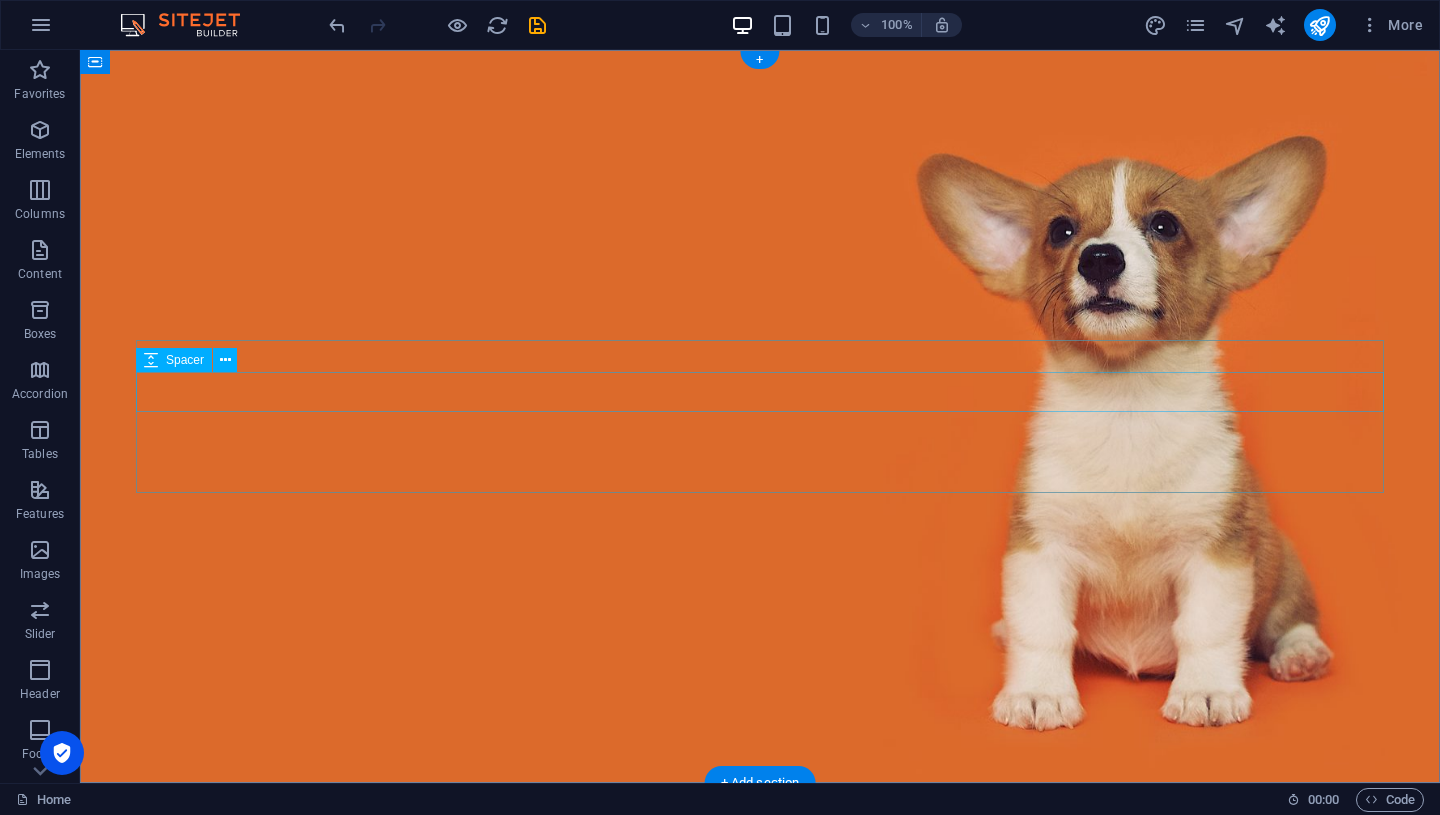 click at bounding box center [760, 915] 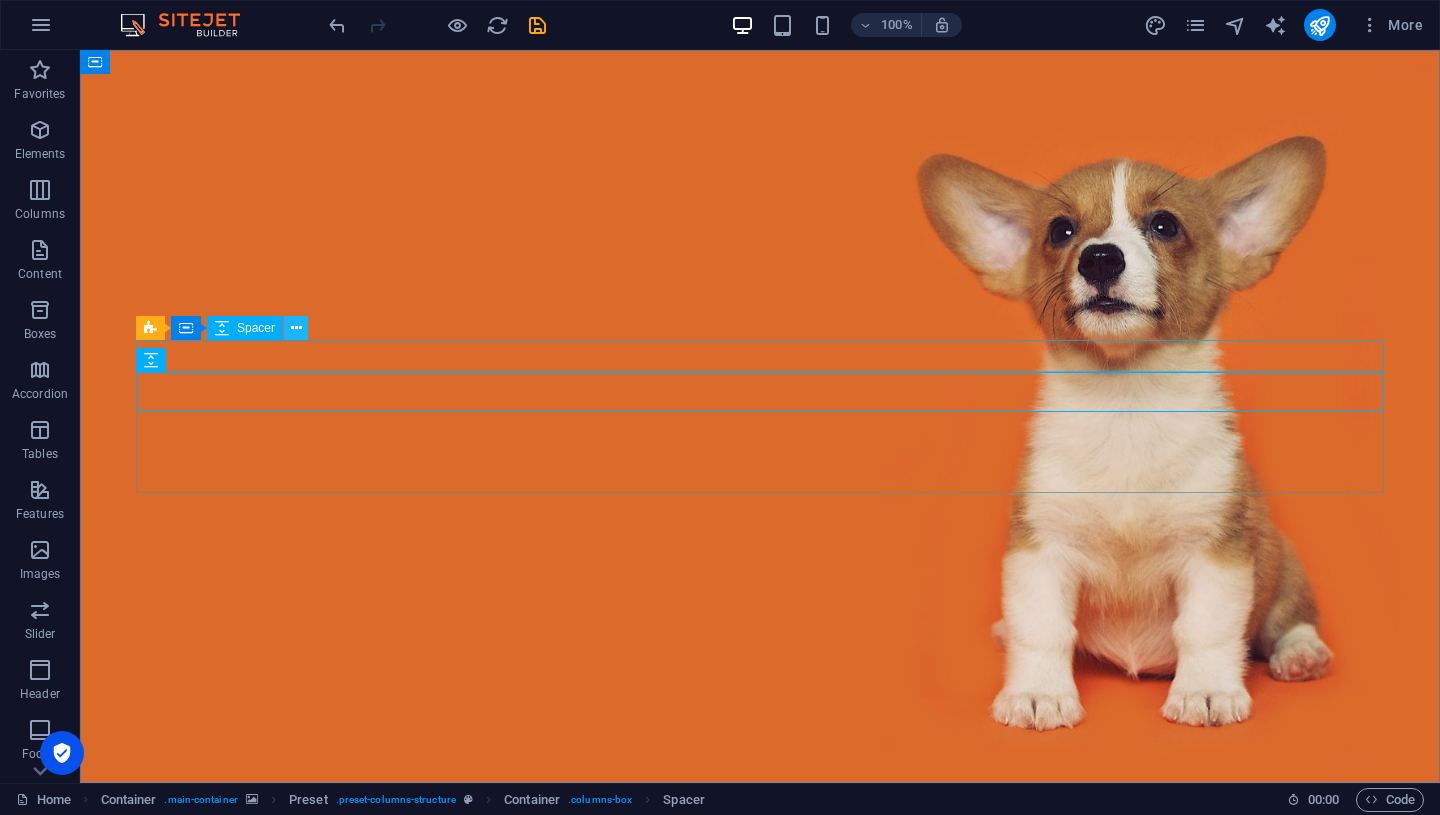 click at bounding box center [296, 328] 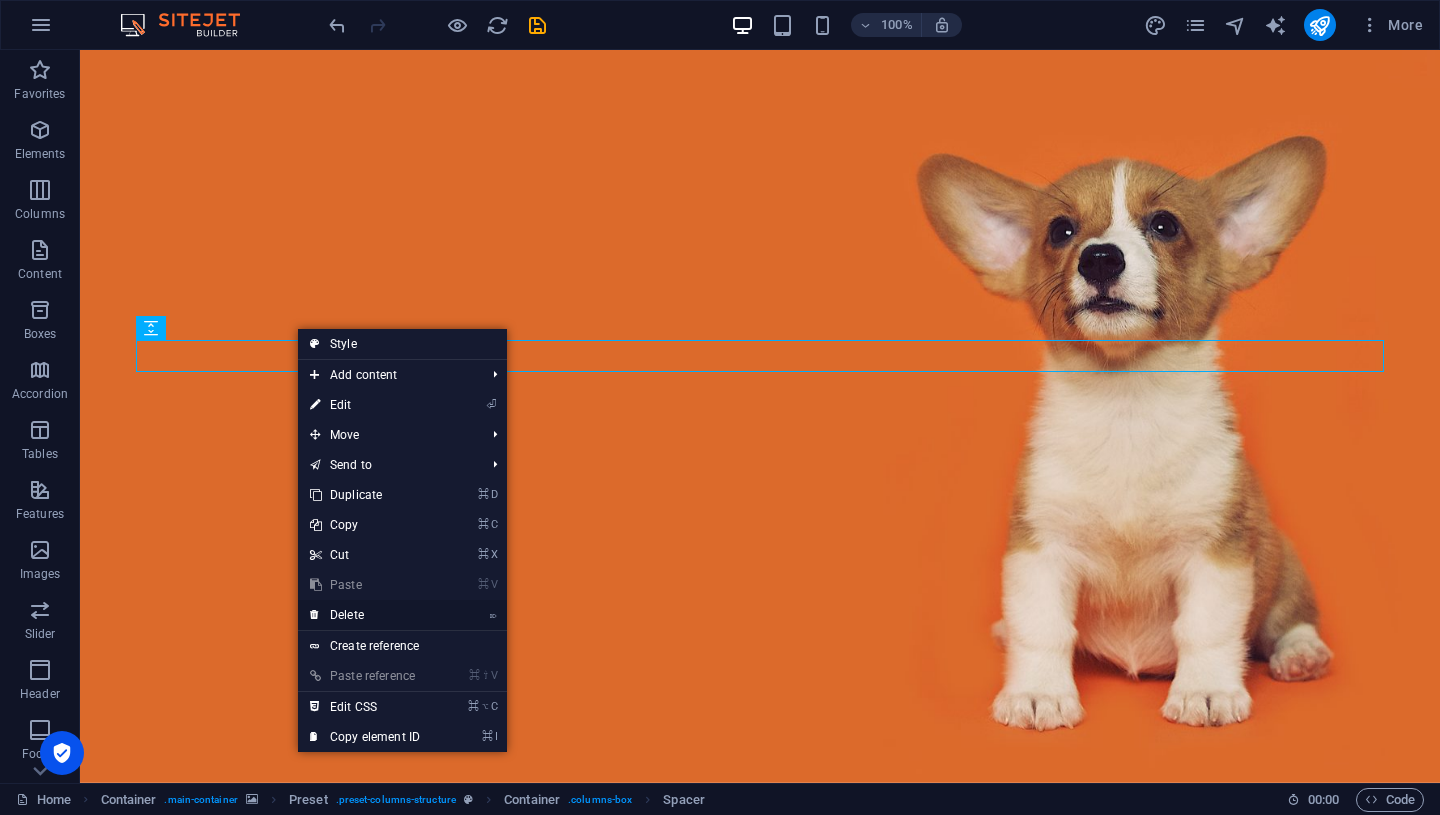 click on "⌦  Delete" at bounding box center (365, 615) 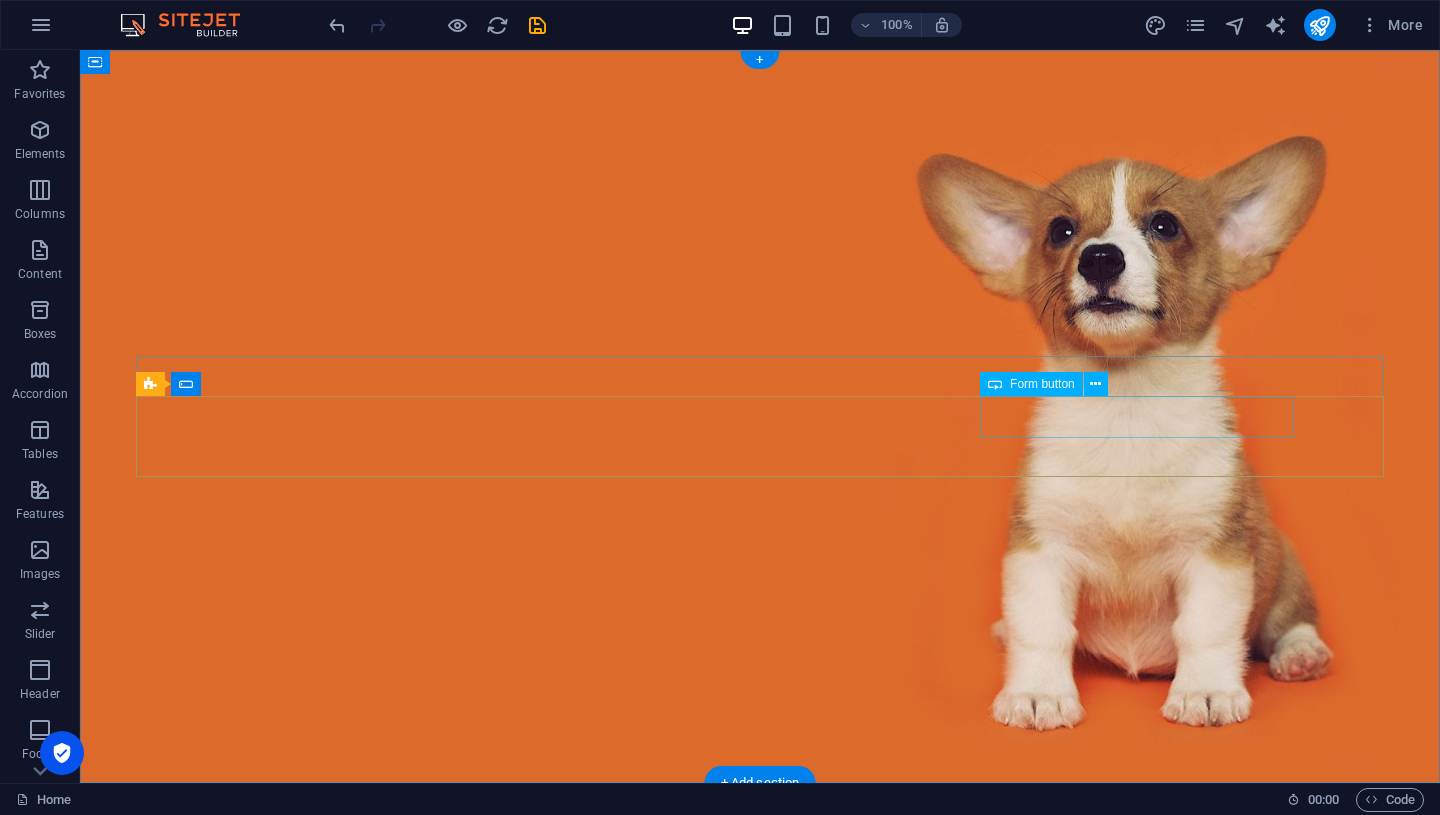 click on "Sign up" 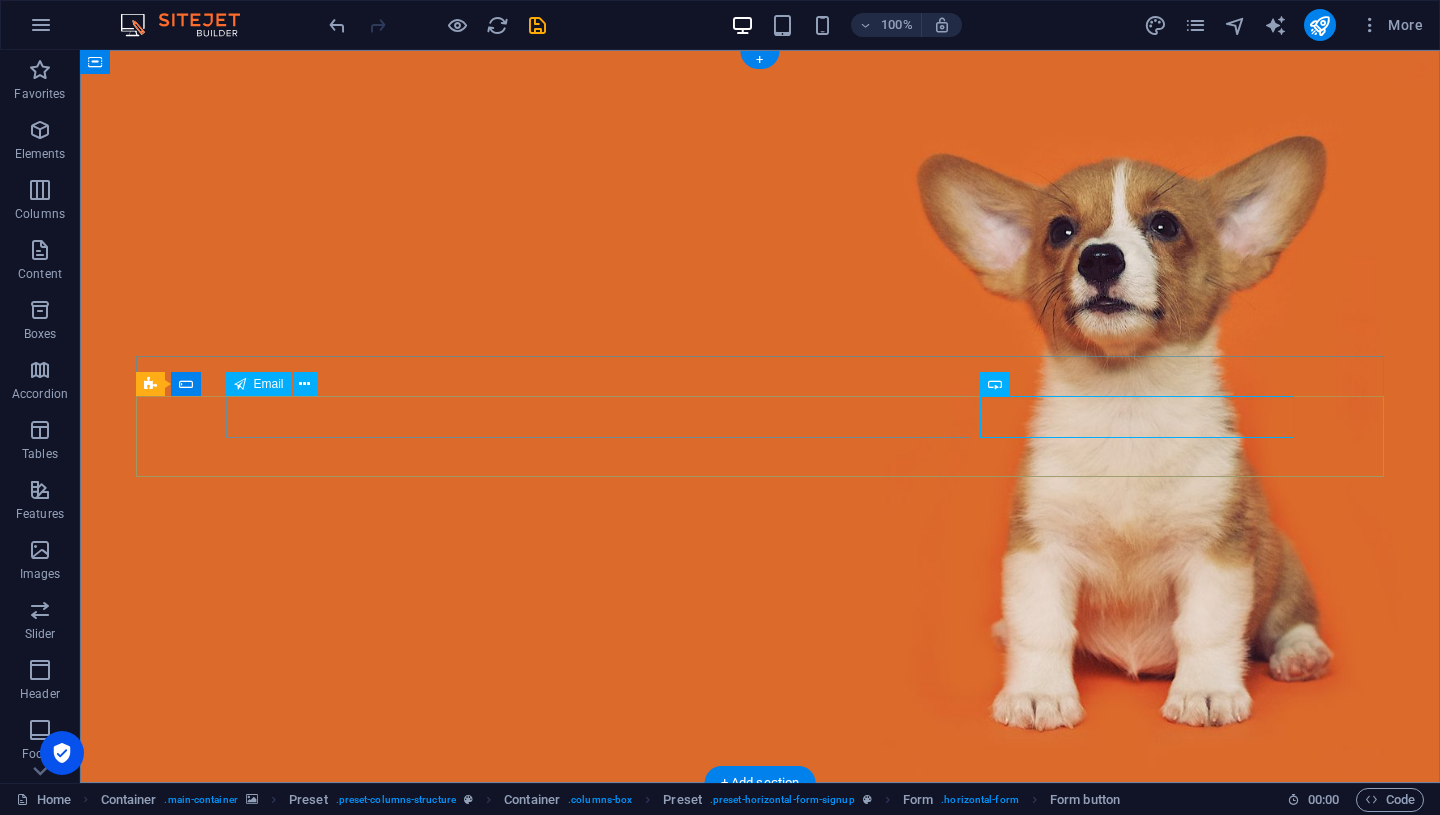 click 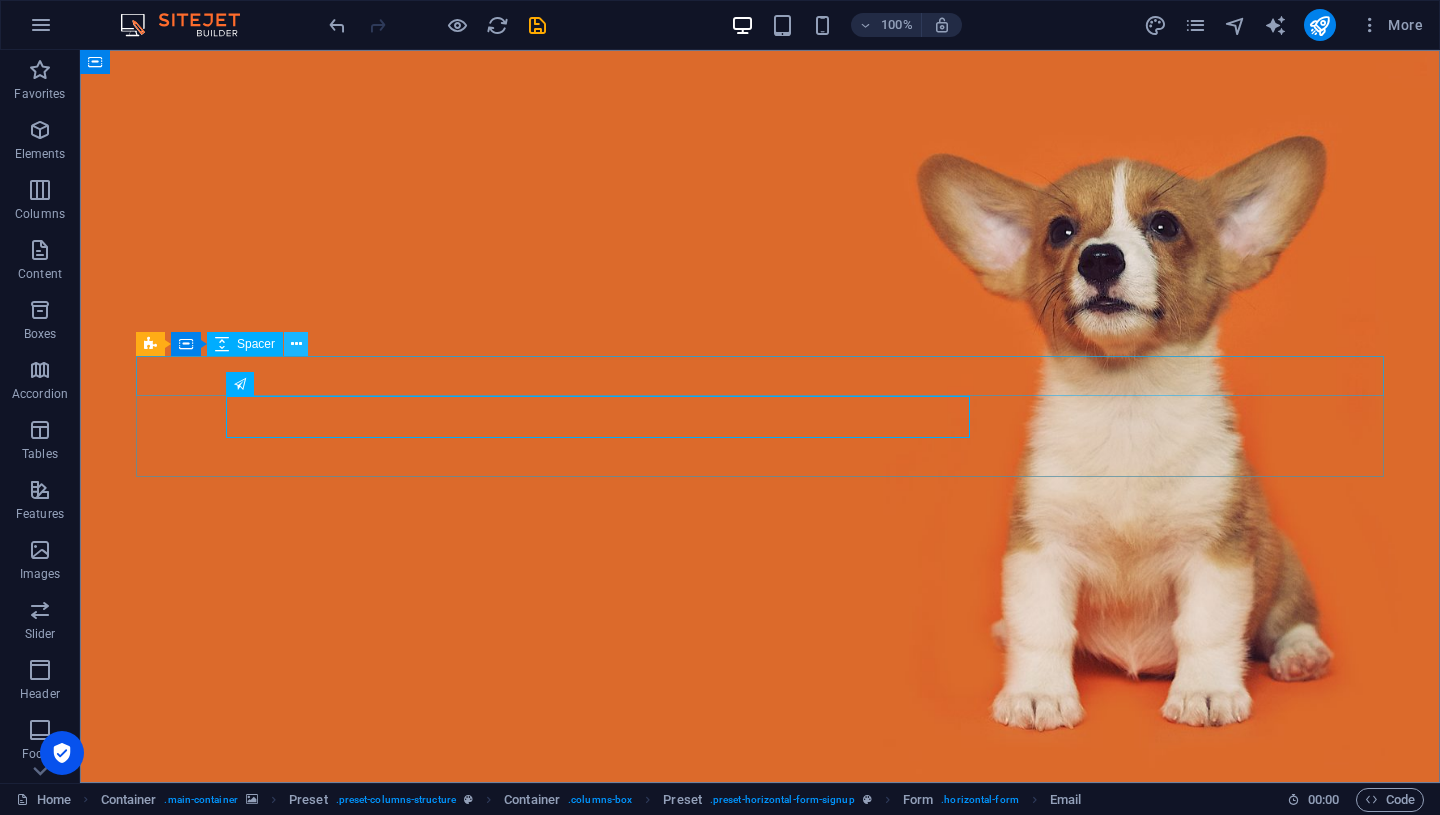 click at bounding box center (296, 344) 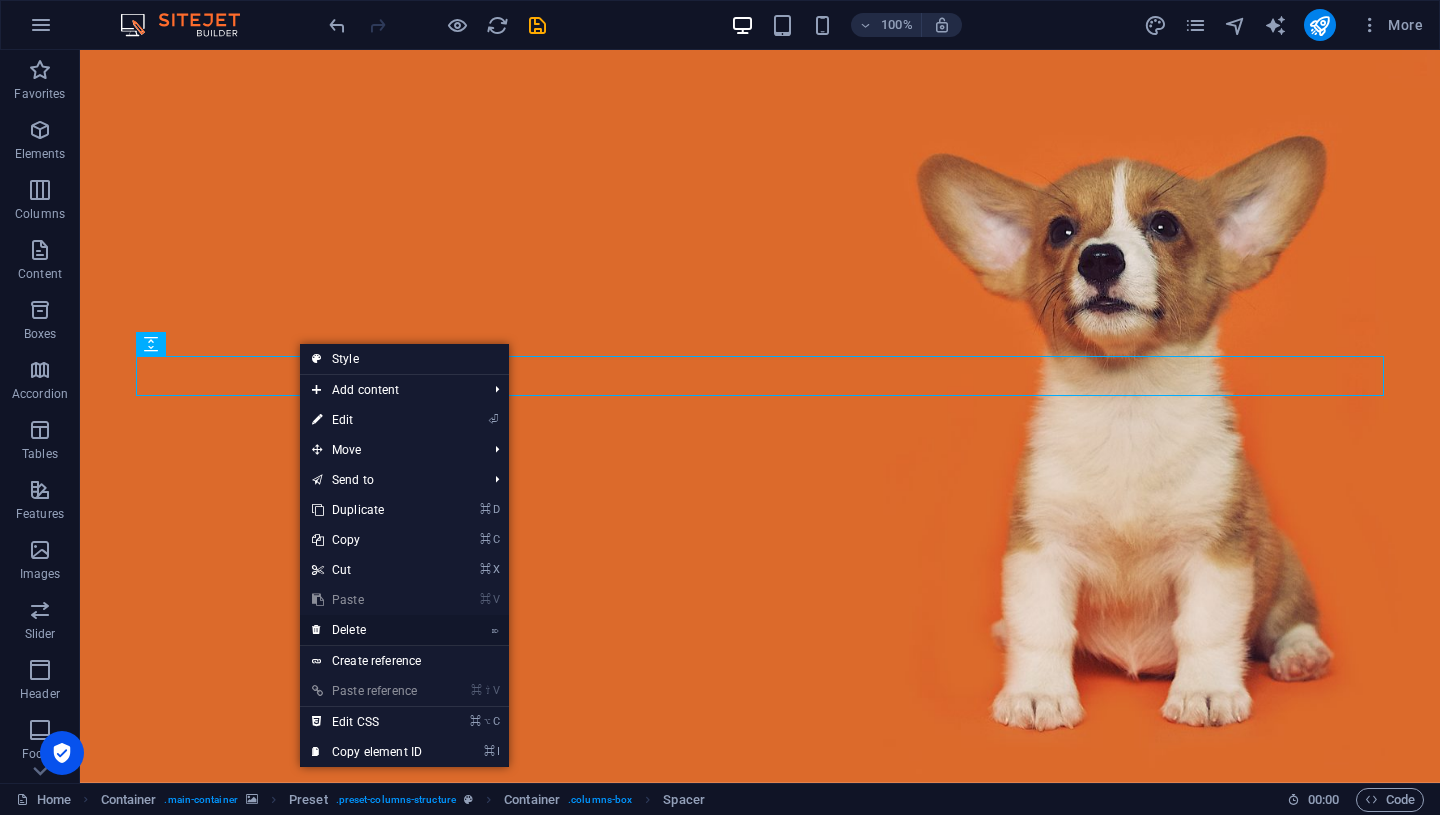 click on "⌦  Delete" at bounding box center [367, 630] 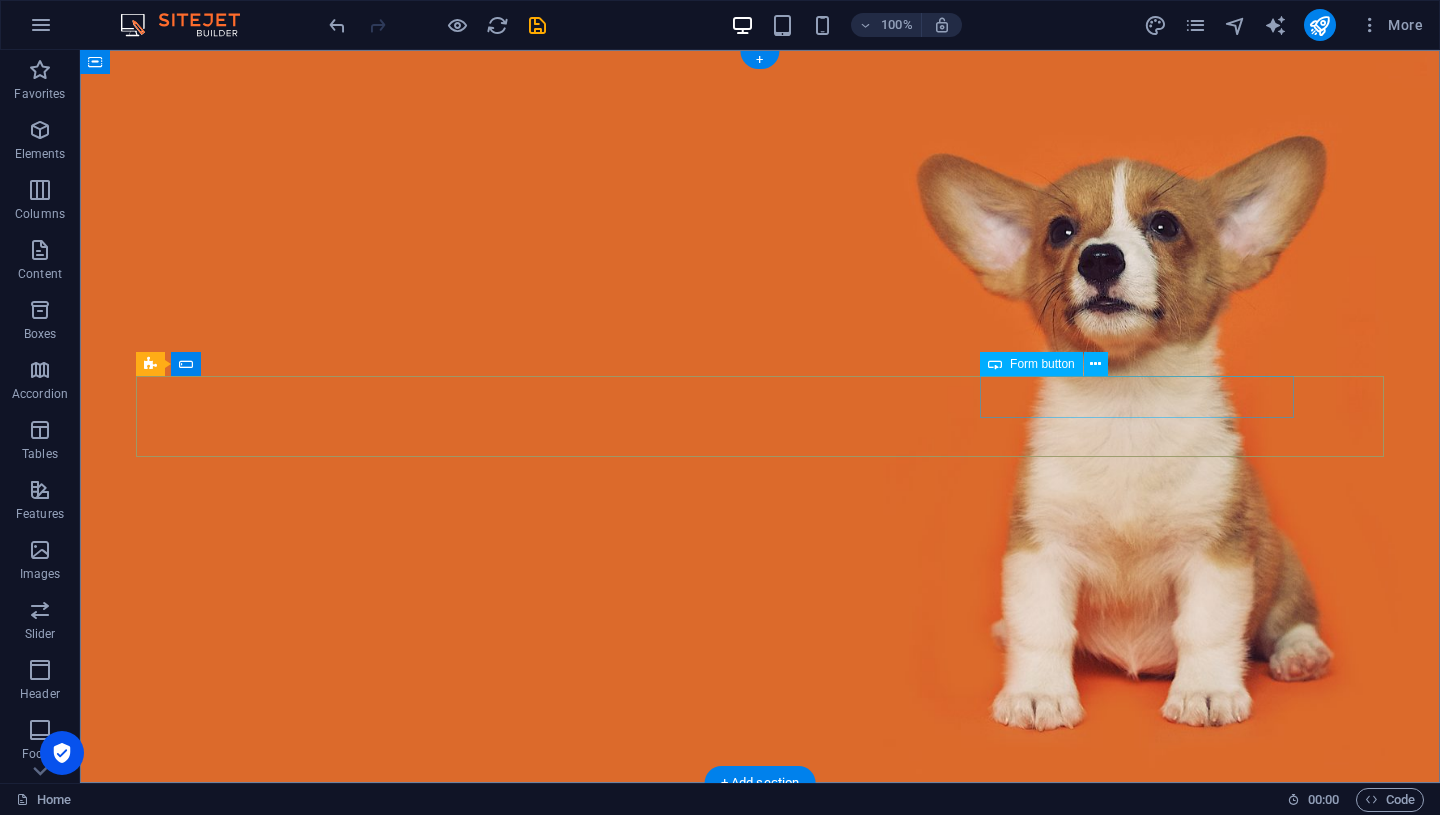 click on "Sign up" 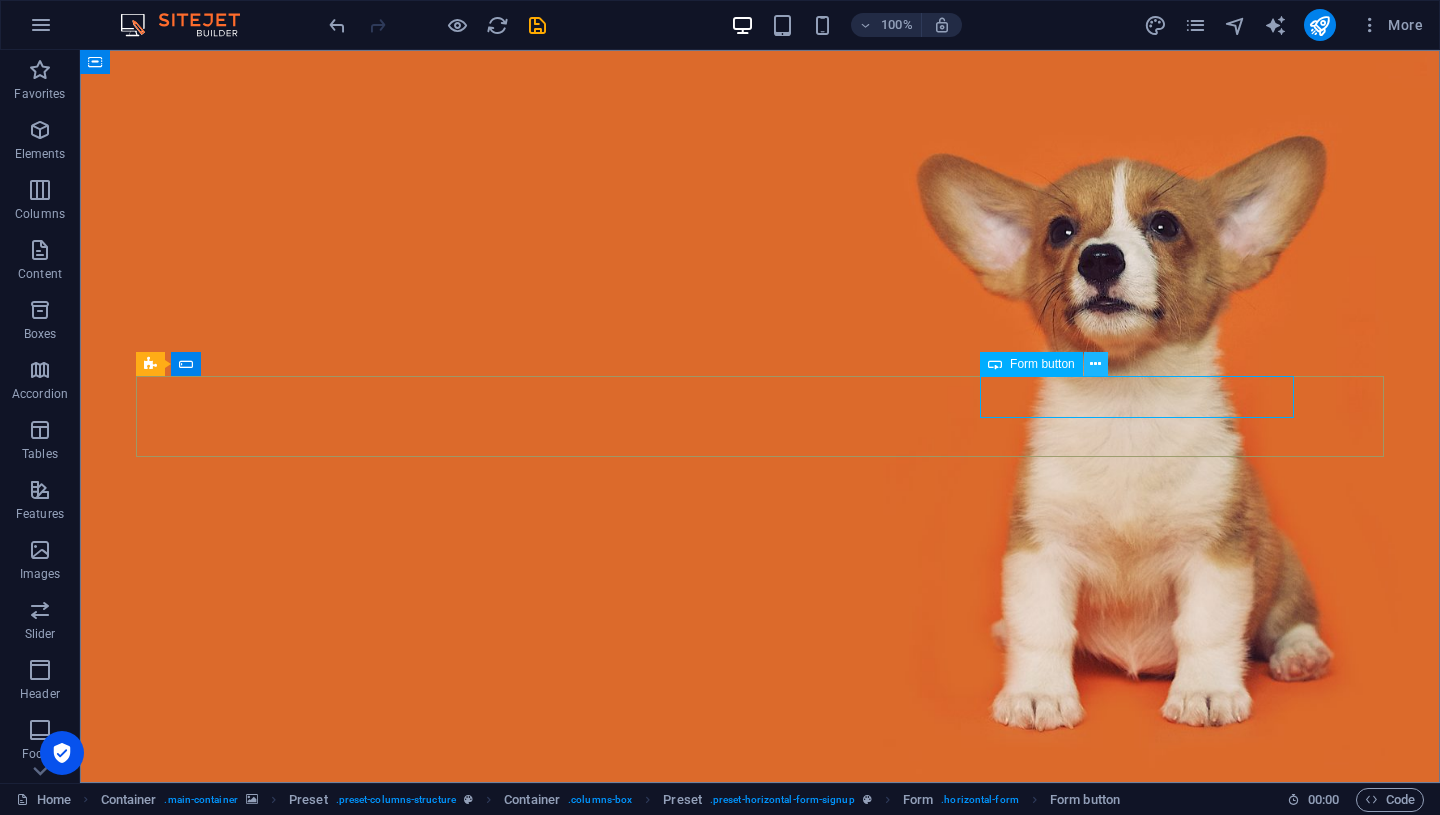 click at bounding box center [1095, 364] 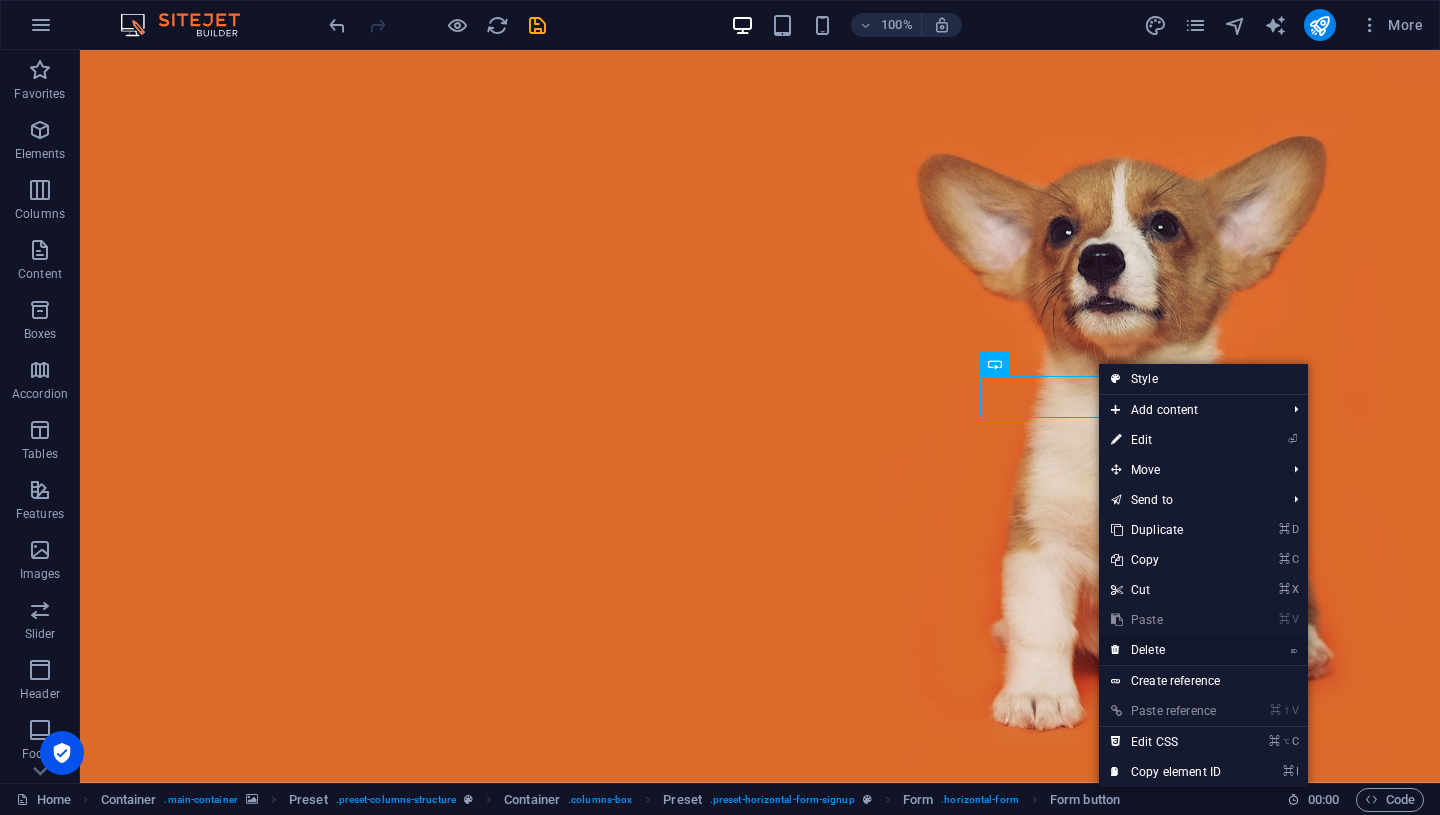 click on "⌦  Delete" at bounding box center (1166, 650) 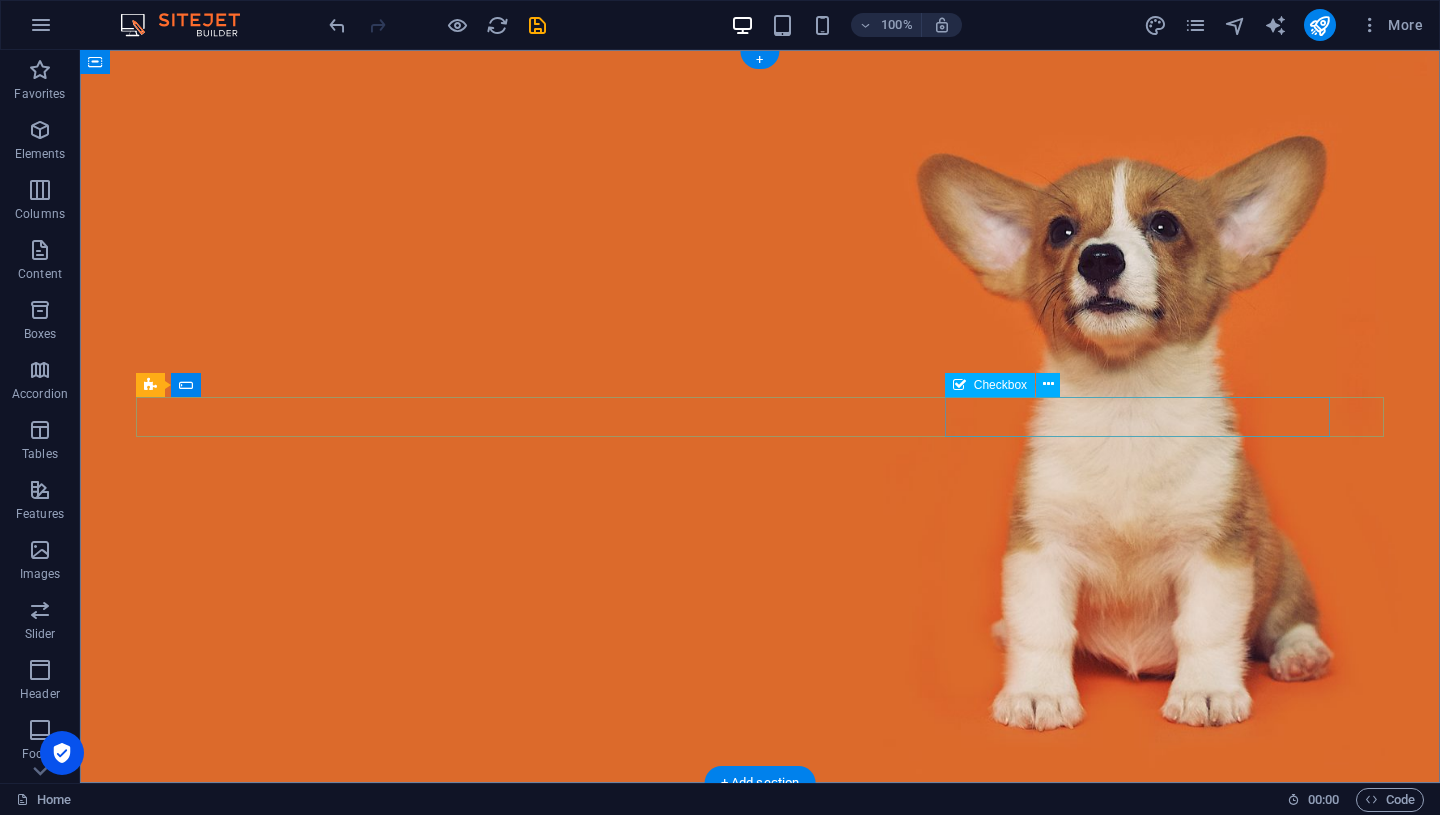 click on "I have read and understand the privacy policy." 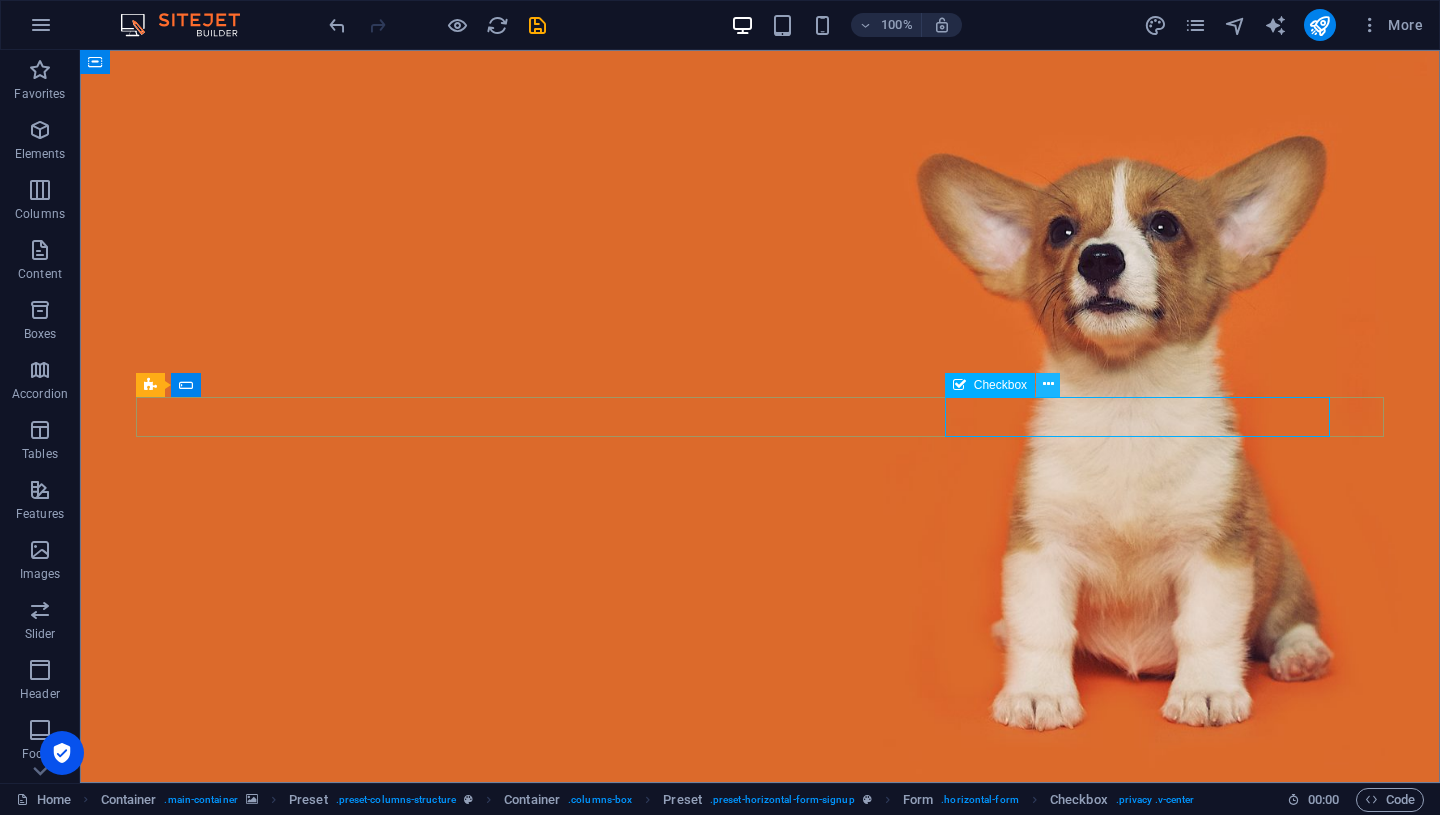 click at bounding box center (1048, 384) 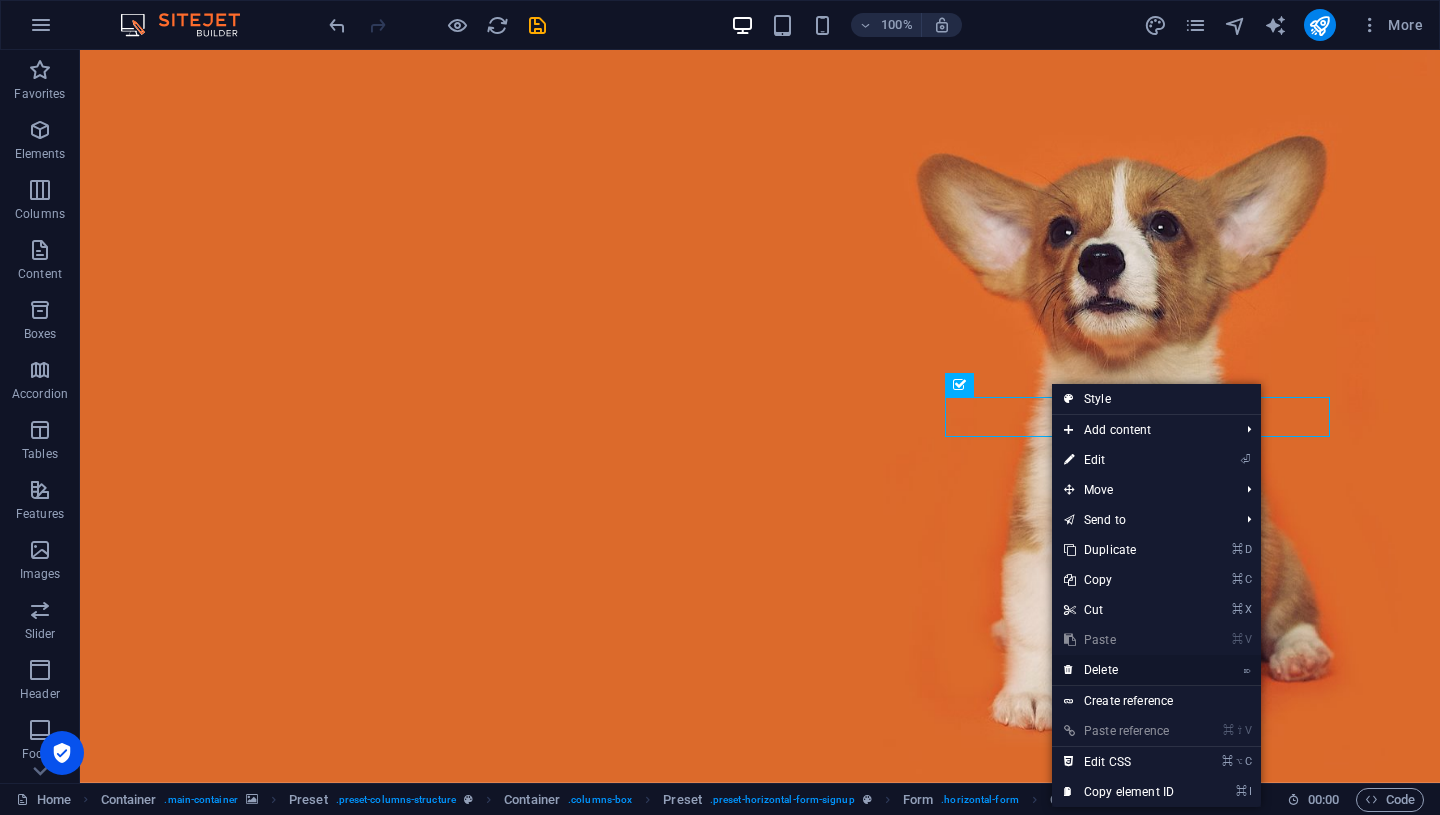 click on "⌦  Delete" at bounding box center [1119, 670] 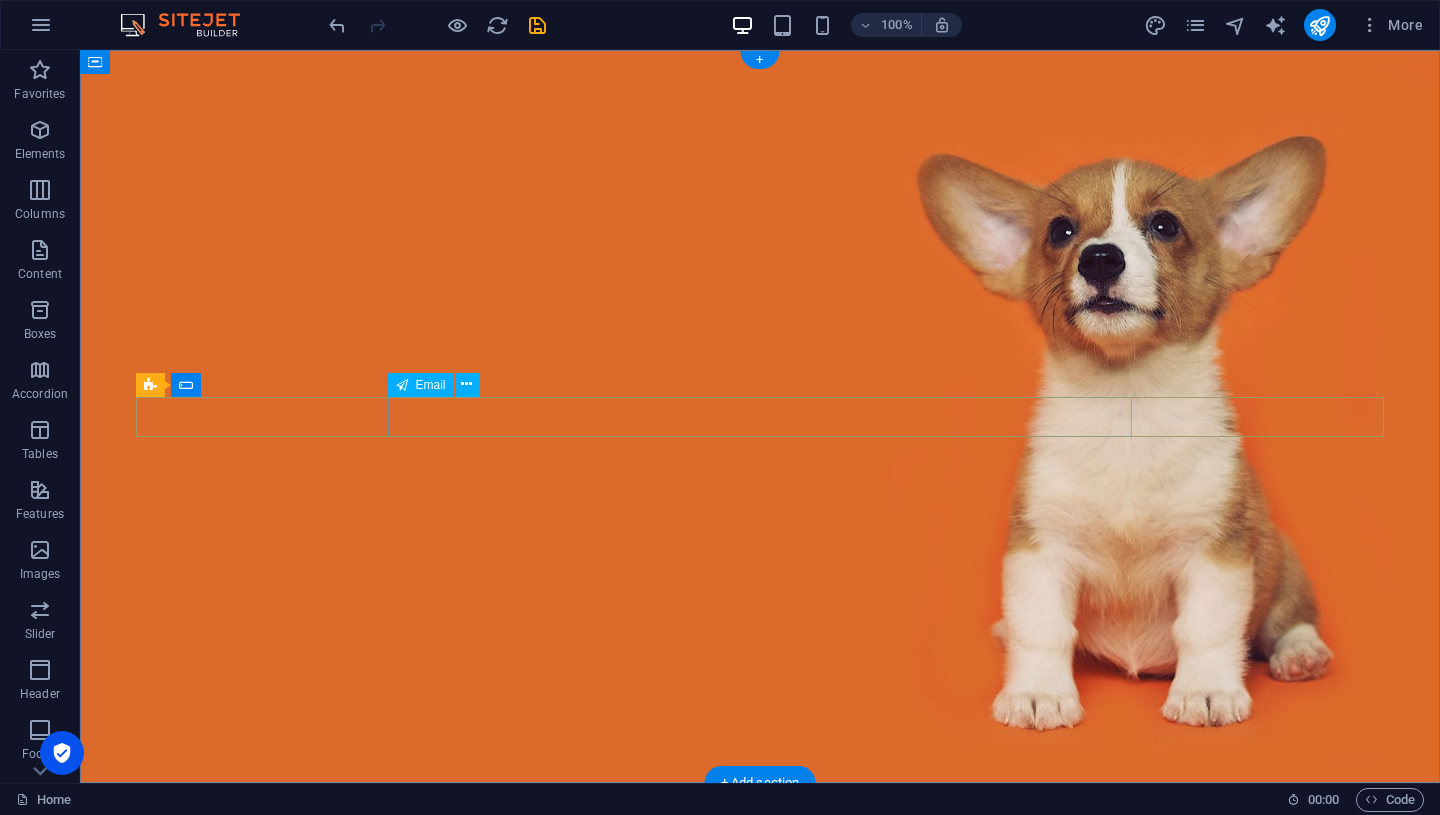 click 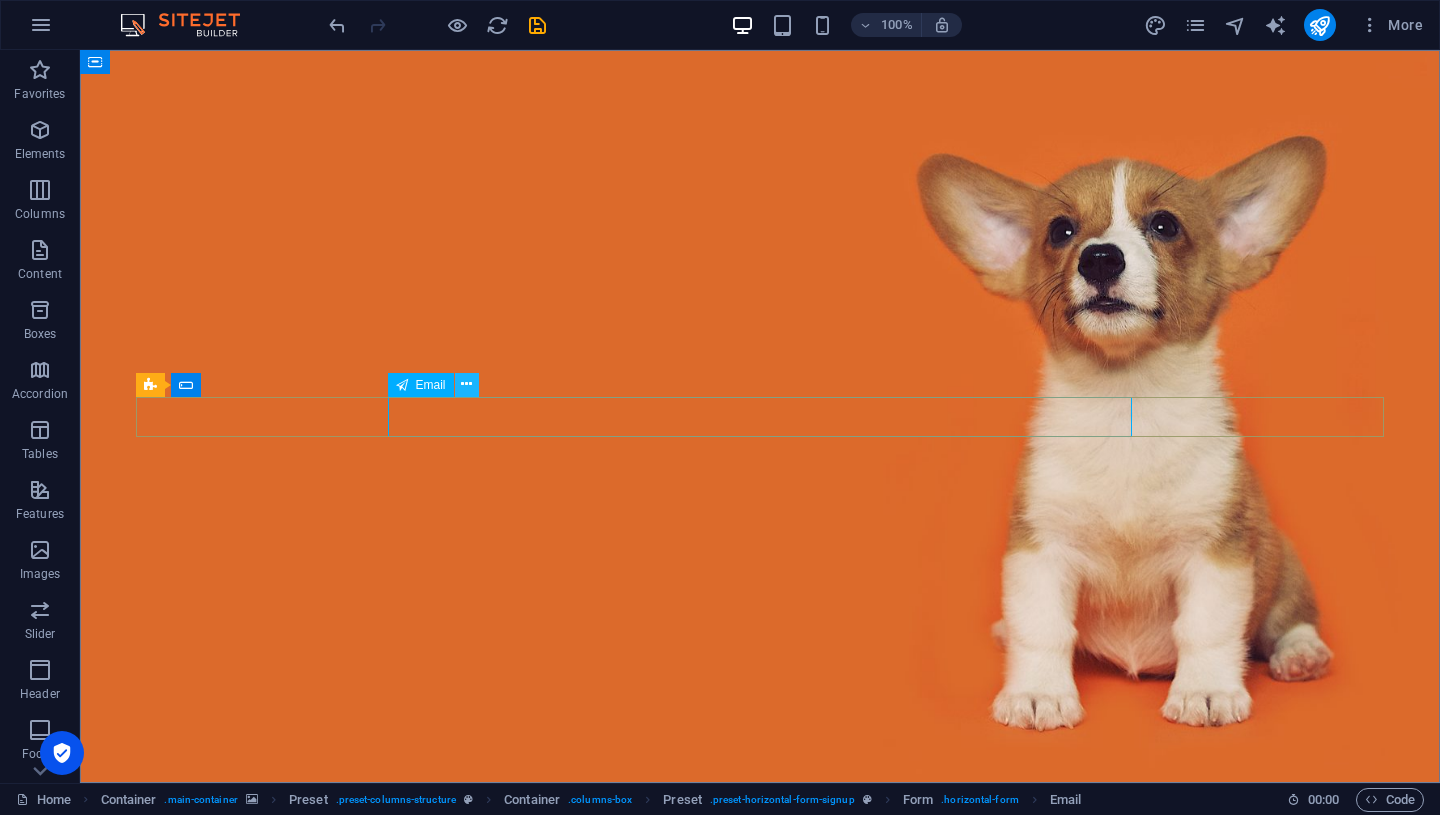 click at bounding box center (466, 384) 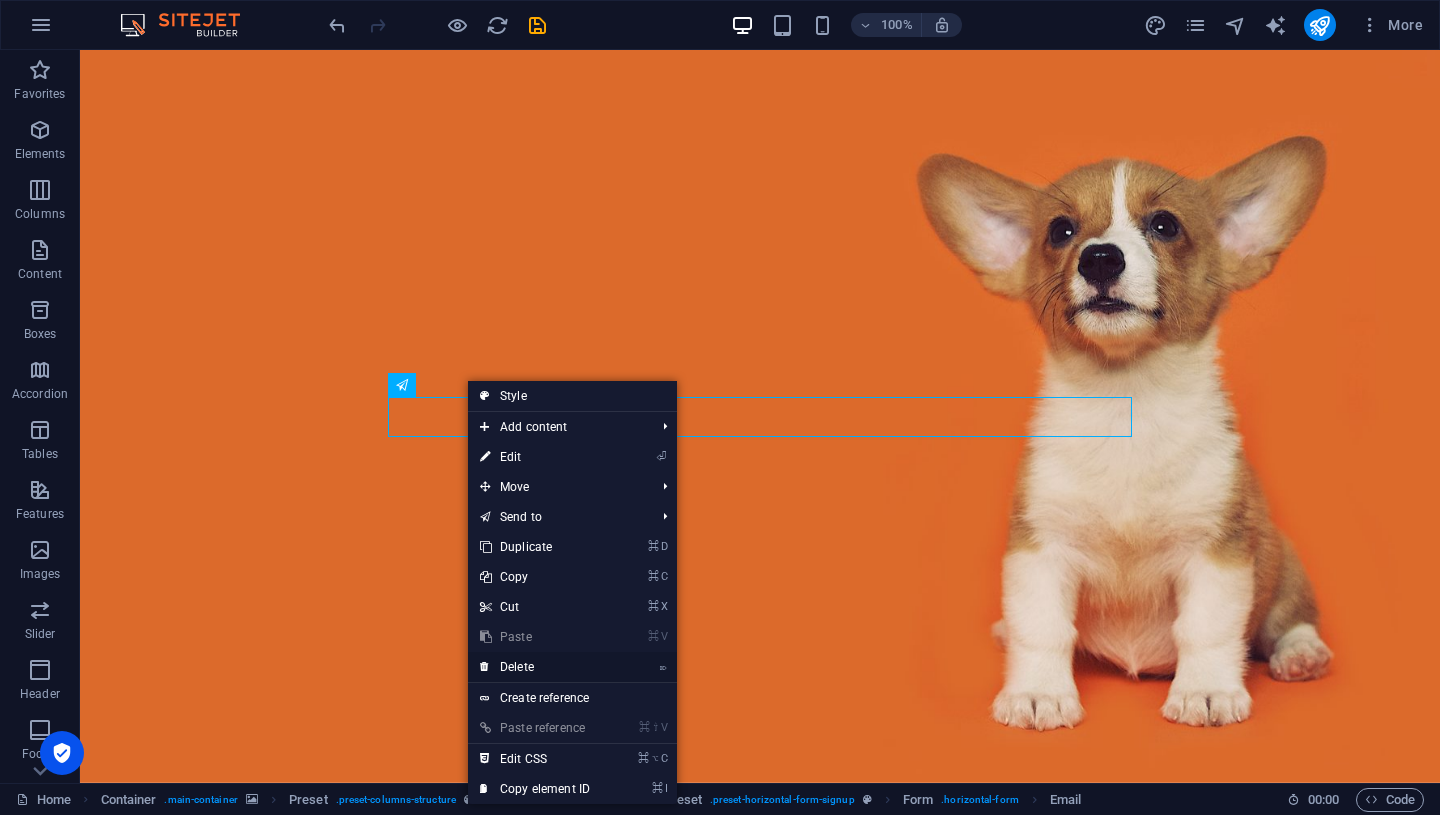 click on "⌦  Delete" at bounding box center (535, 667) 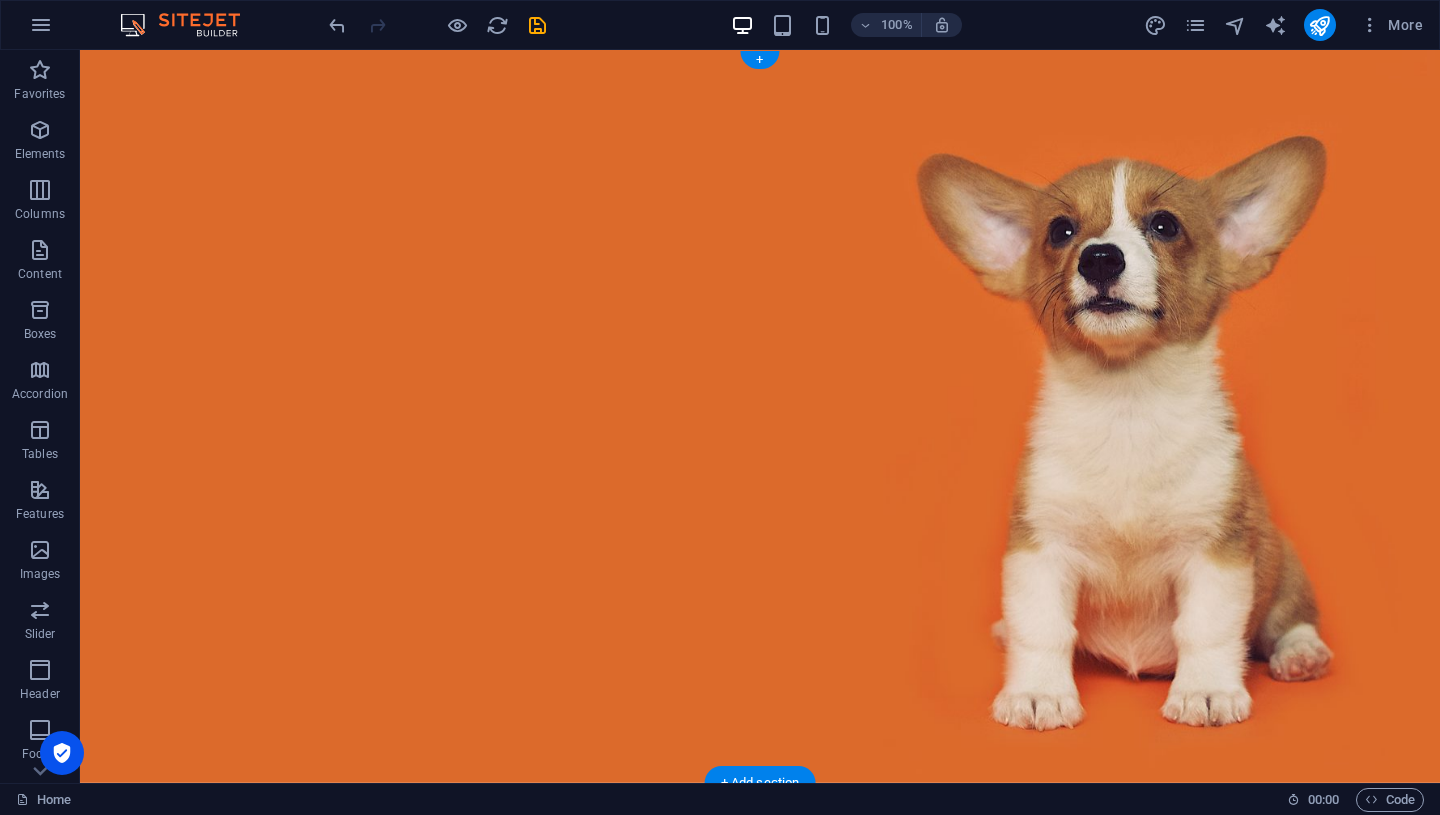 click at bounding box center (760, 416) 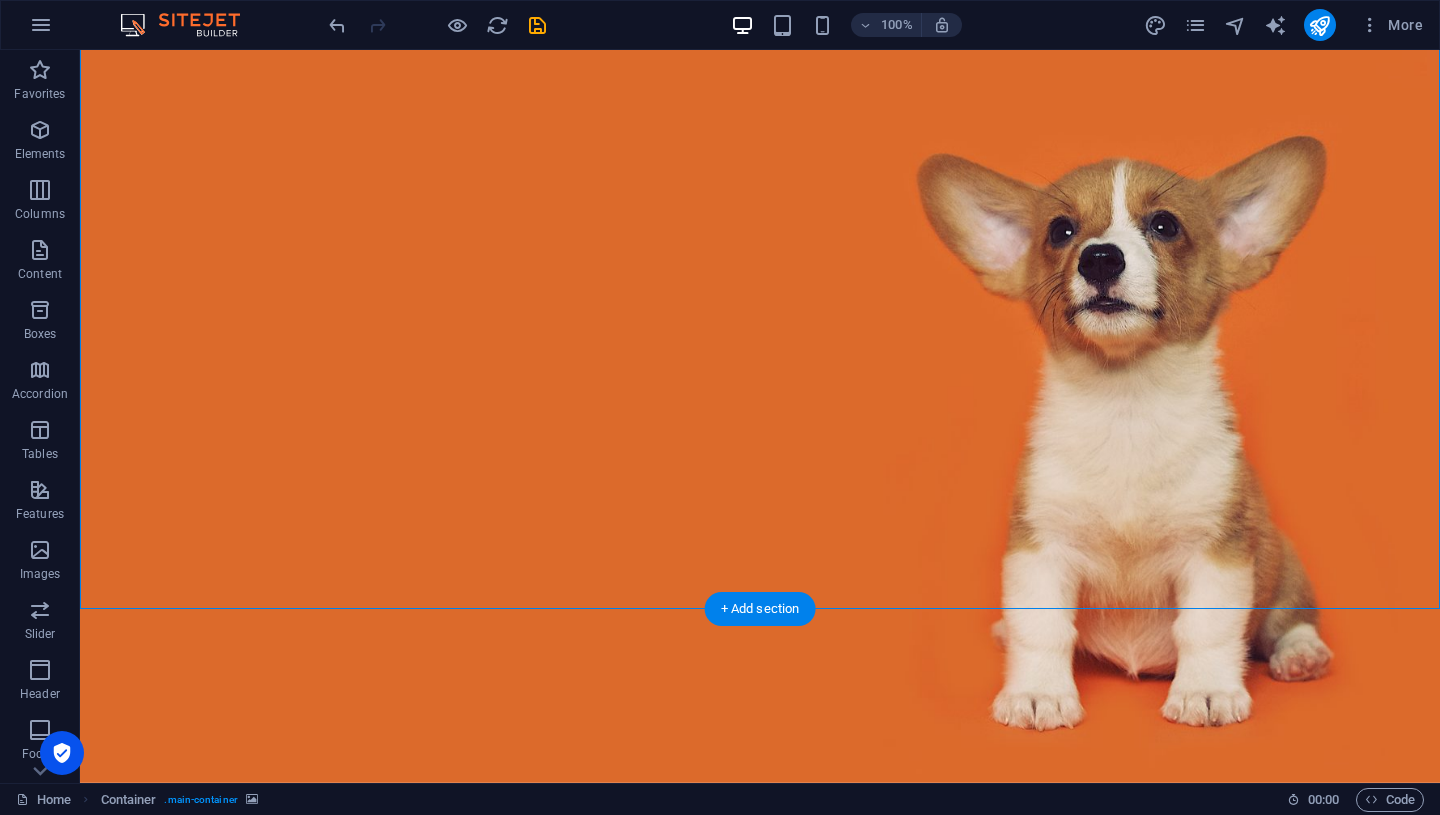 scroll, scrollTop: 174, scrollLeft: 0, axis: vertical 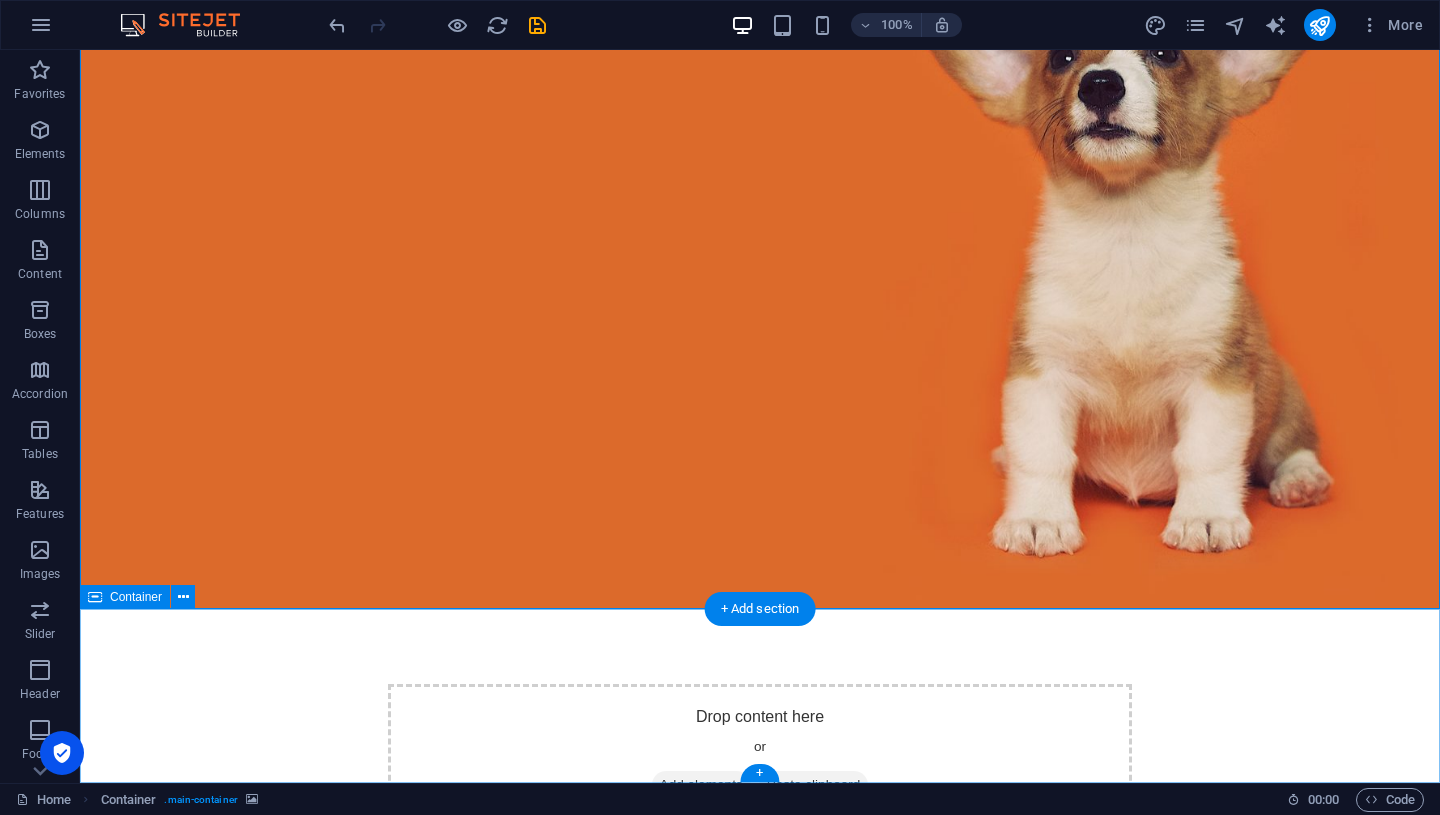 click on "Drop content here or  Add elements  Paste clipboard" at bounding box center [760, 988] 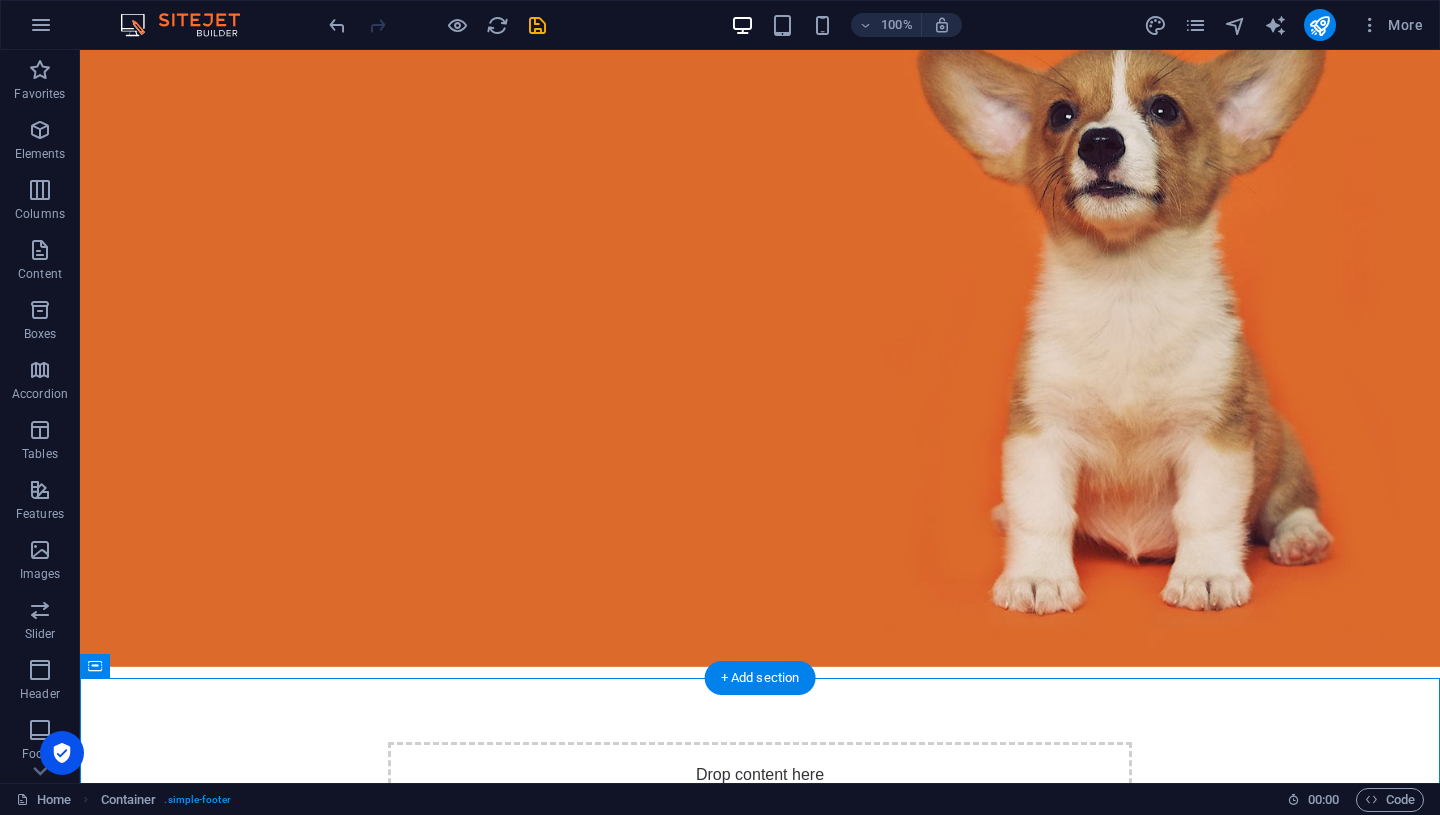 scroll, scrollTop: 0, scrollLeft: 0, axis: both 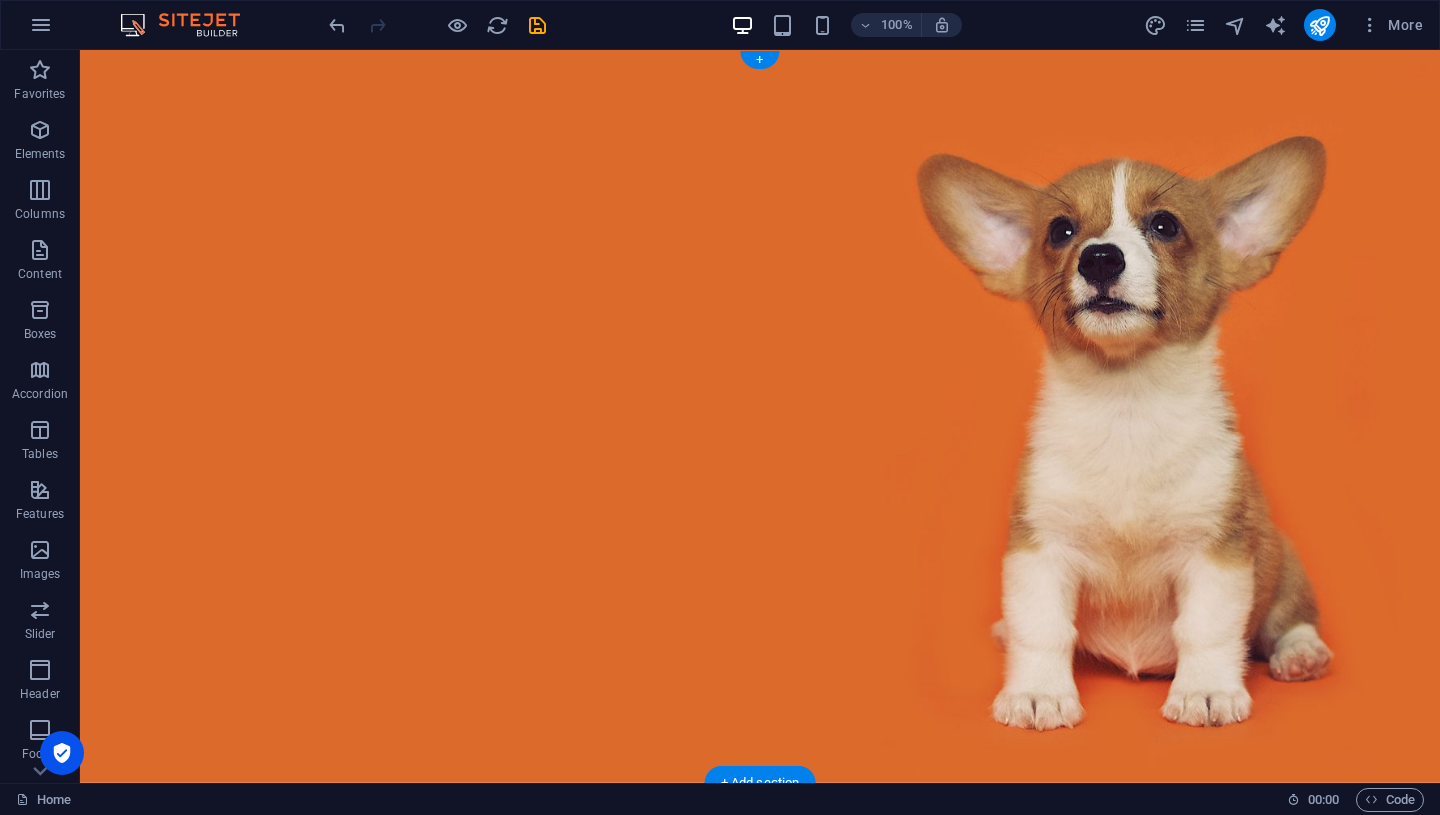 click at bounding box center (760, 416) 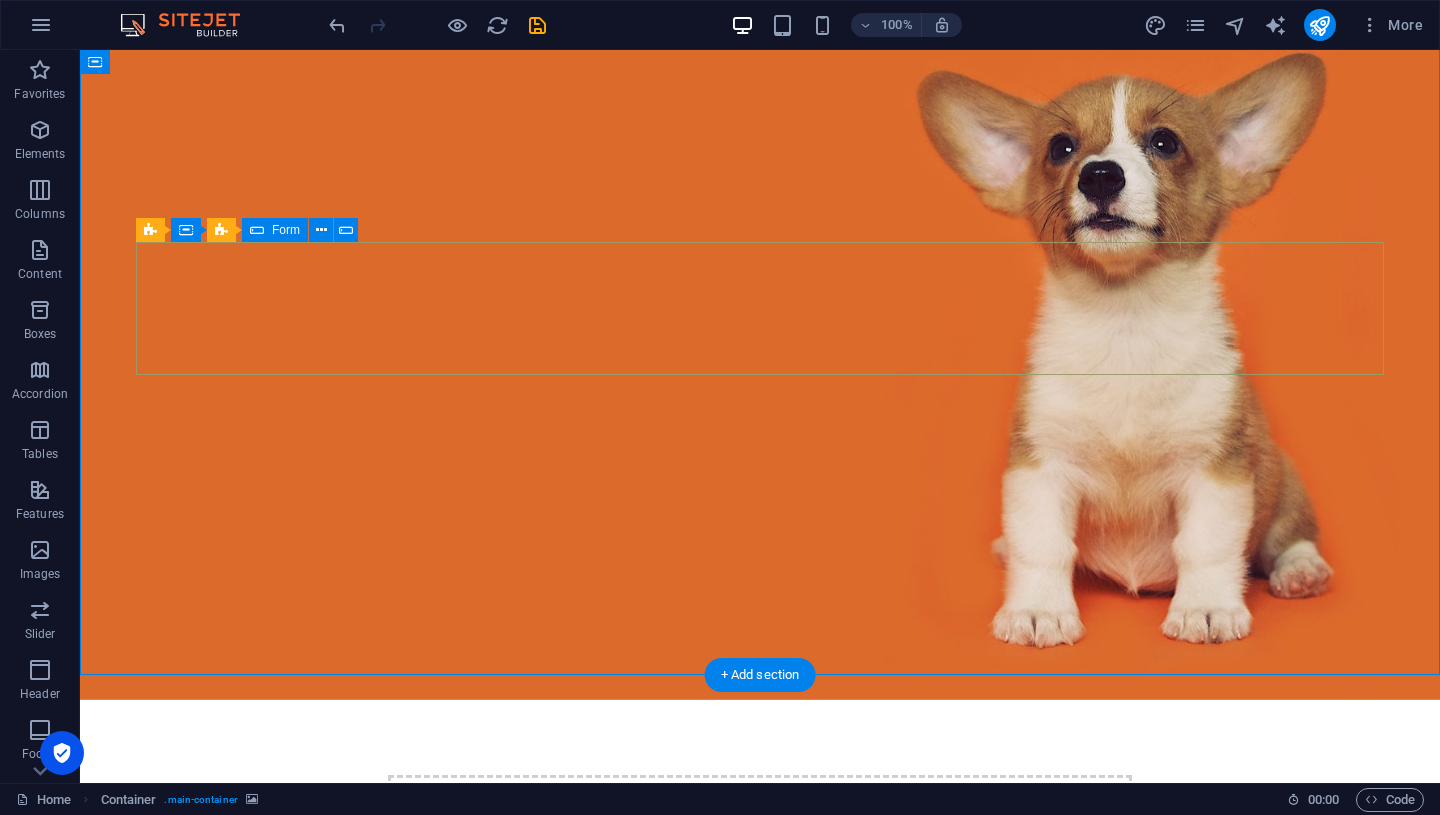 scroll, scrollTop: 174, scrollLeft: 0, axis: vertical 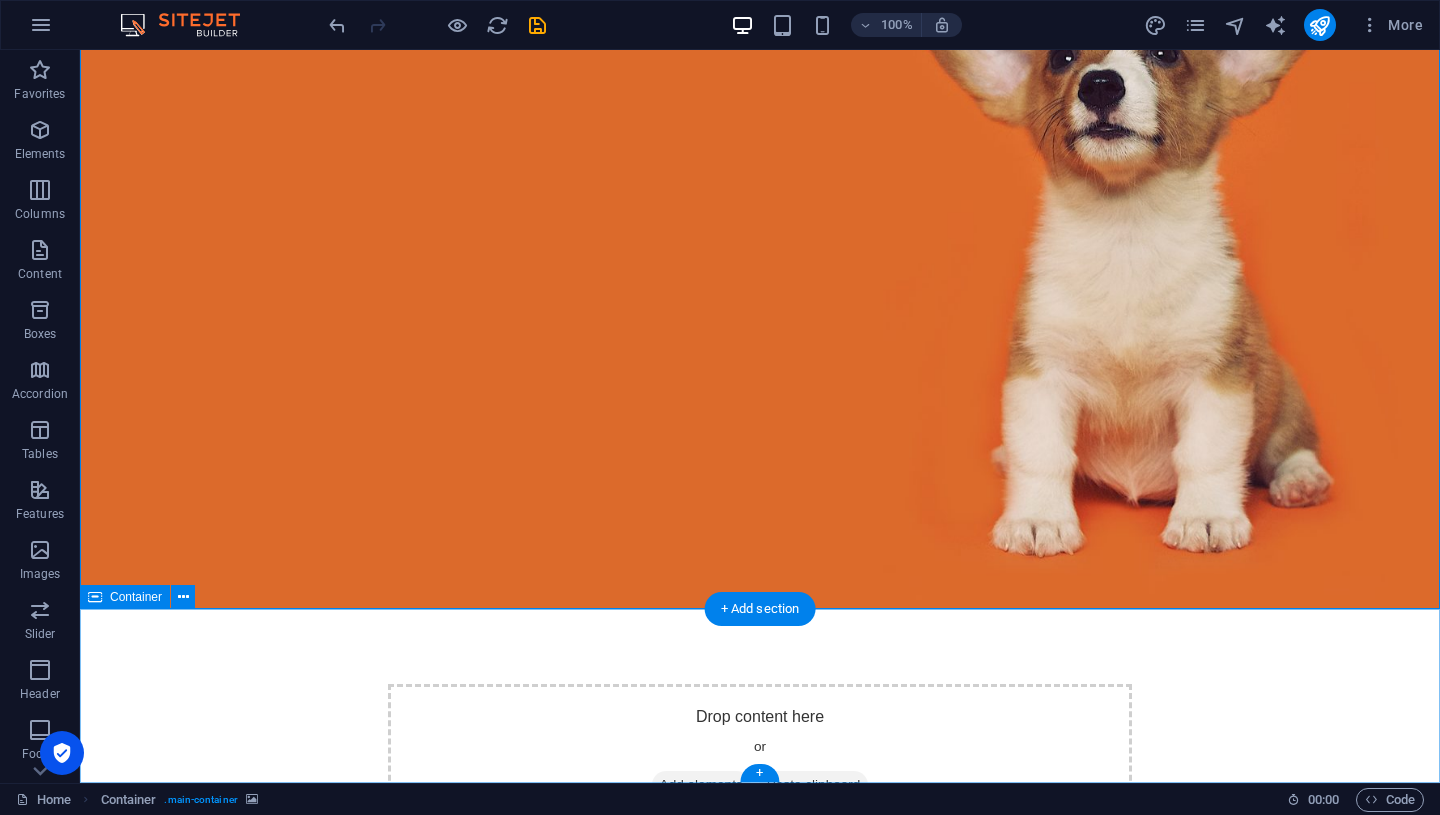 click on "Drop content here or  Add elements  Paste clipboard" at bounding box center (760, 988) 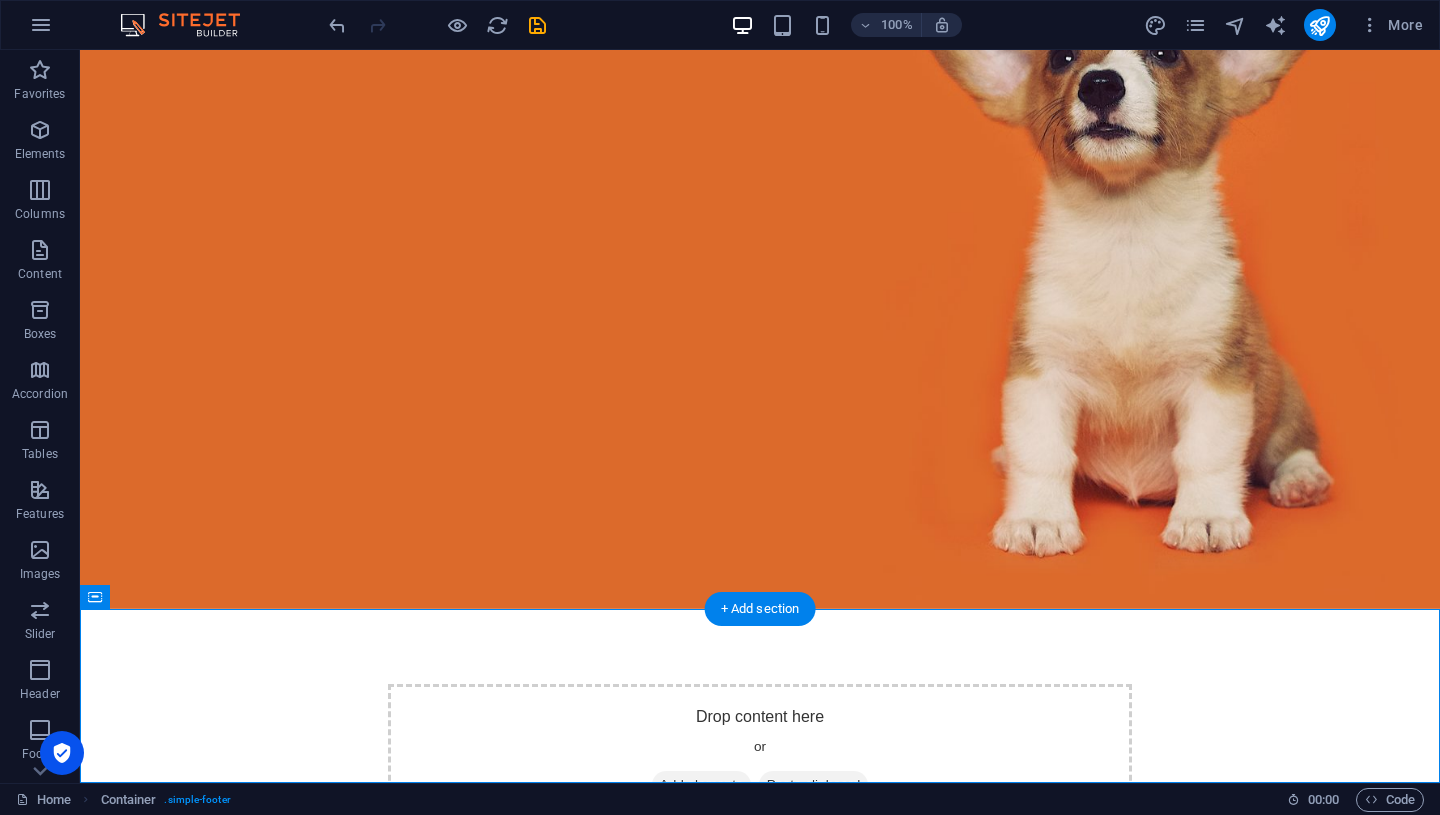 scroll, scrollTop: 0, scrollLeft: 0, axis: both 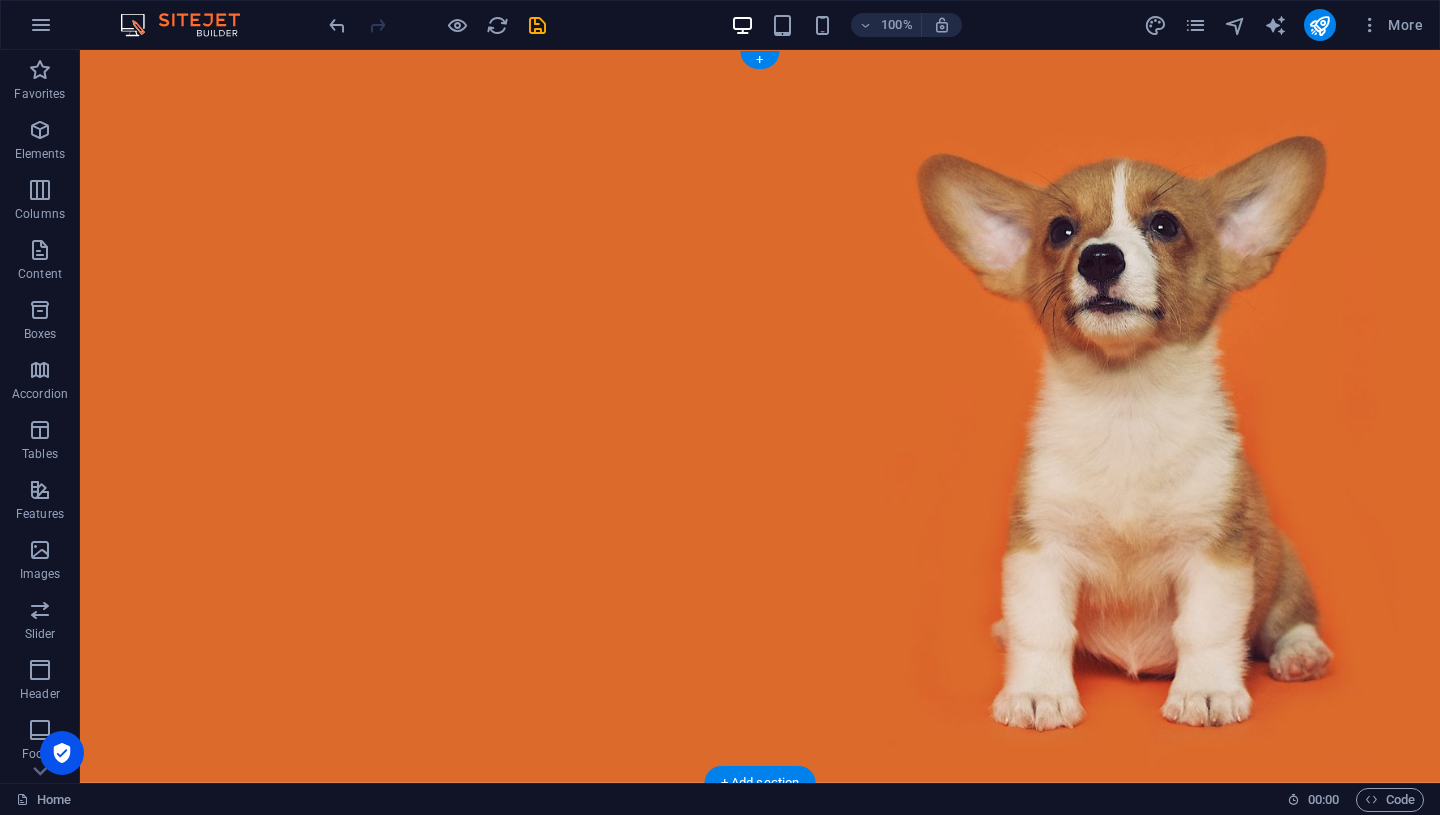 click at bounding box center (760, 416) 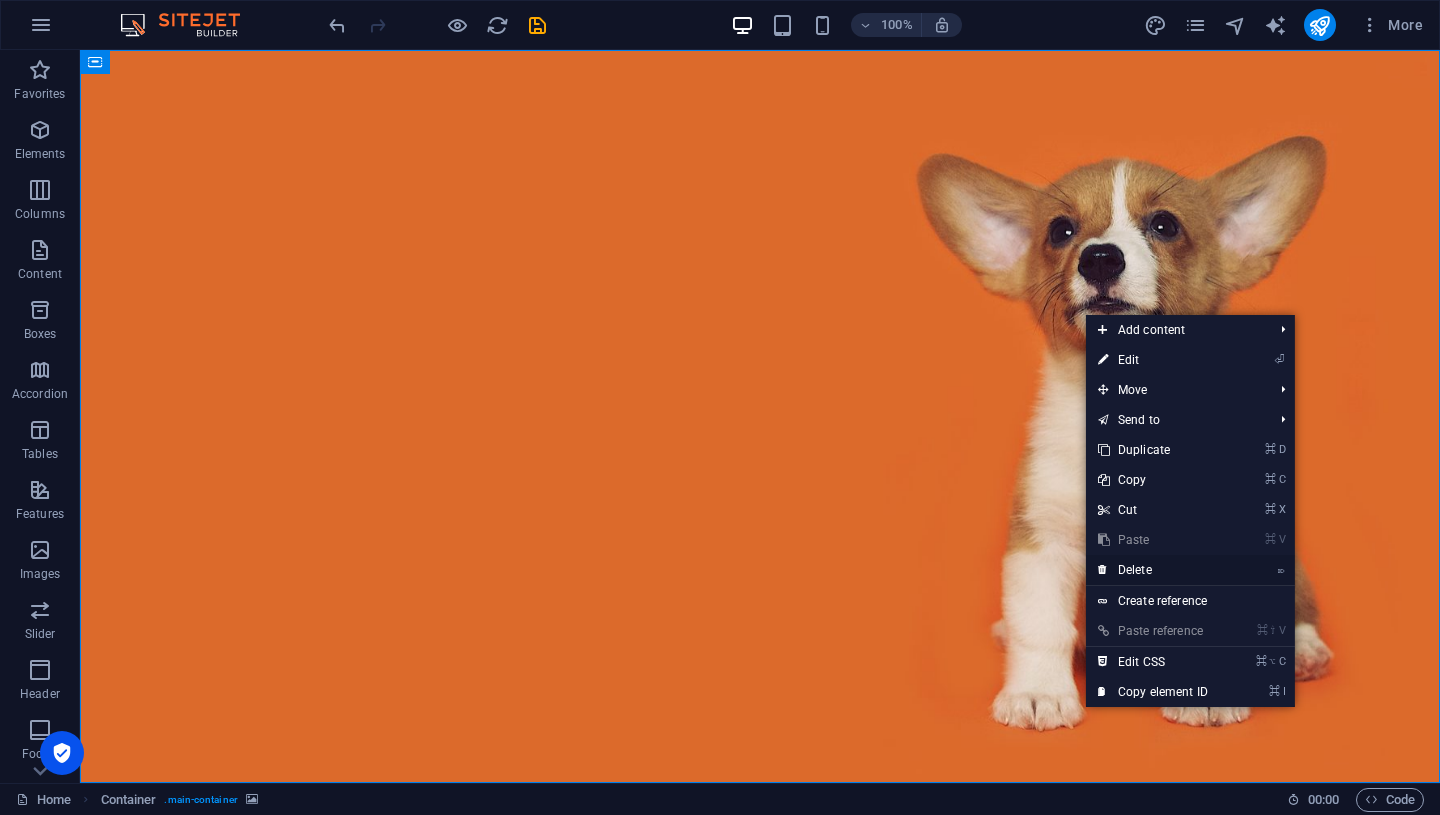 click on "⌦  Delete" at bounding box center (1153, 570) 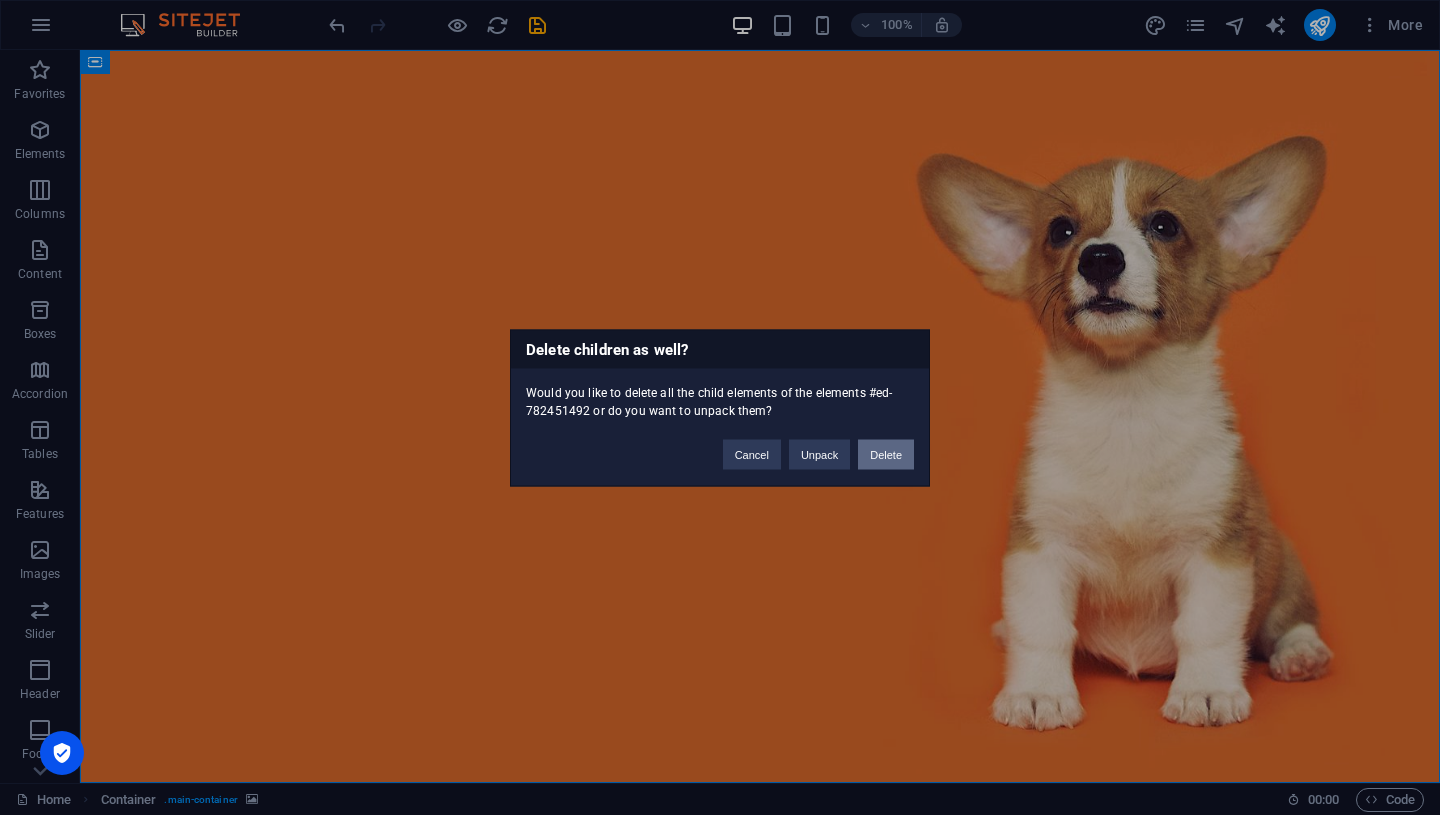 click on "Delete" at bounding box center (886, 454) 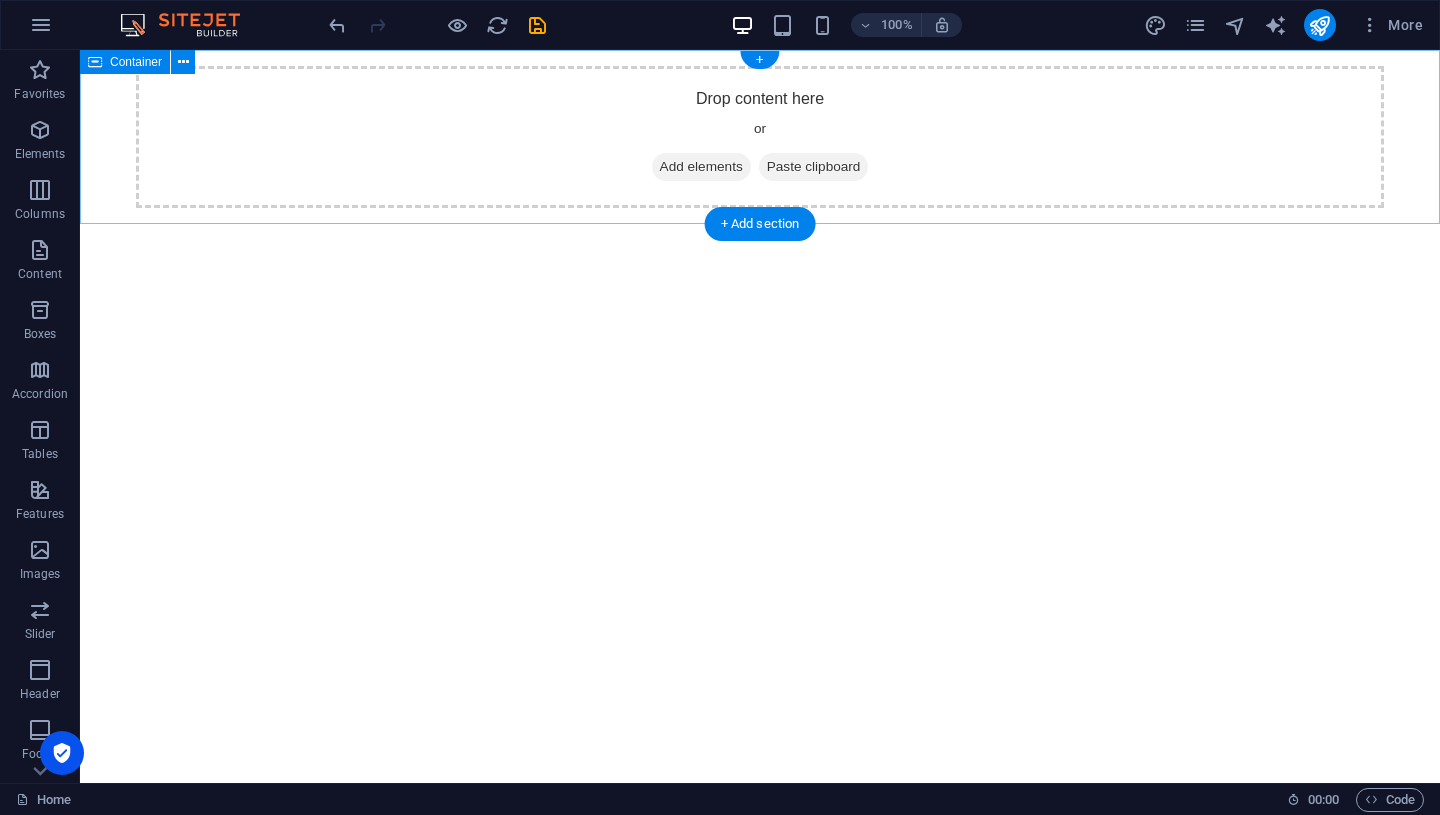 click on "Add elements" at bounding box center [701, 167] 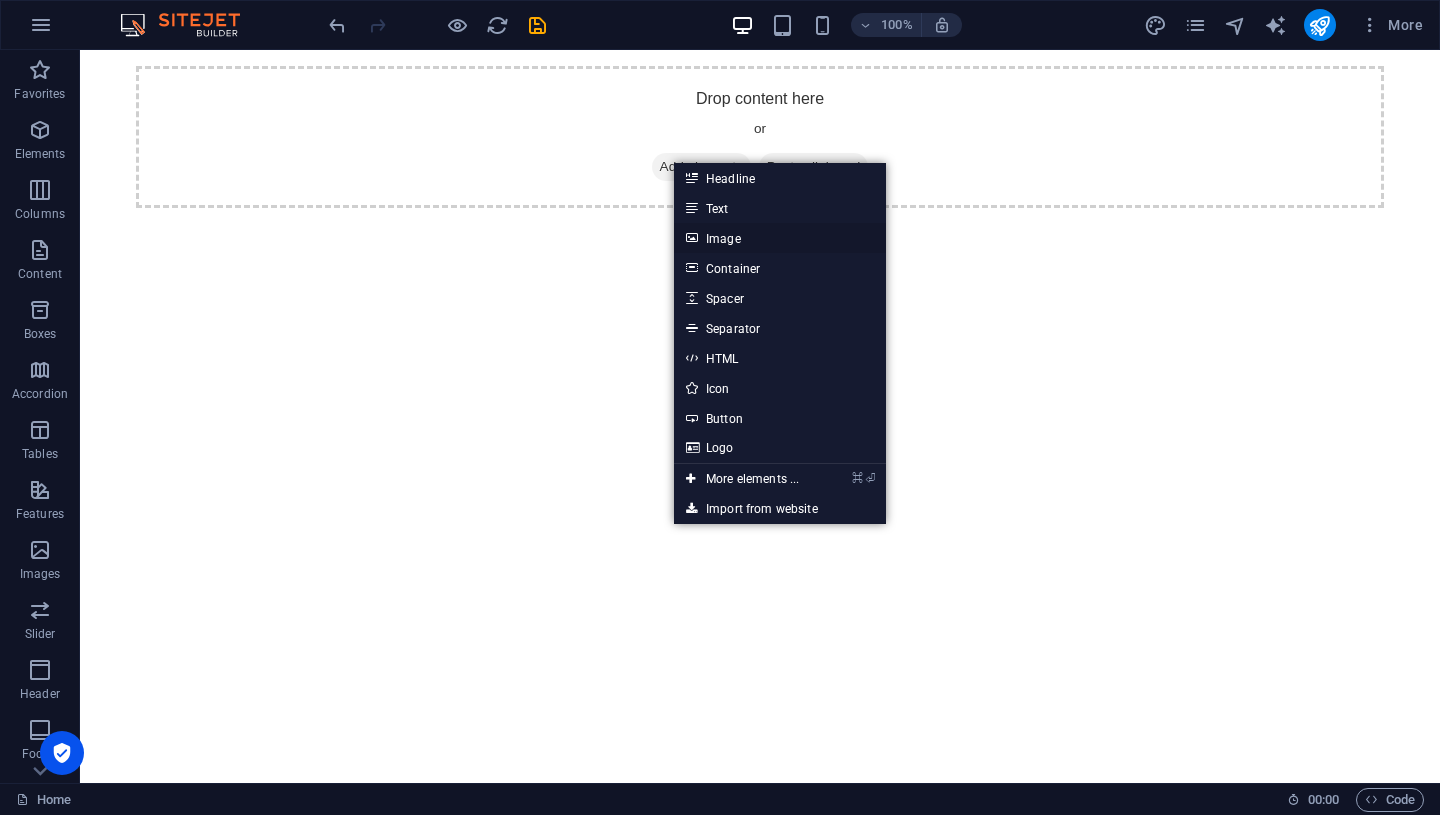 click on "Image" at bounding box center [780, 238] 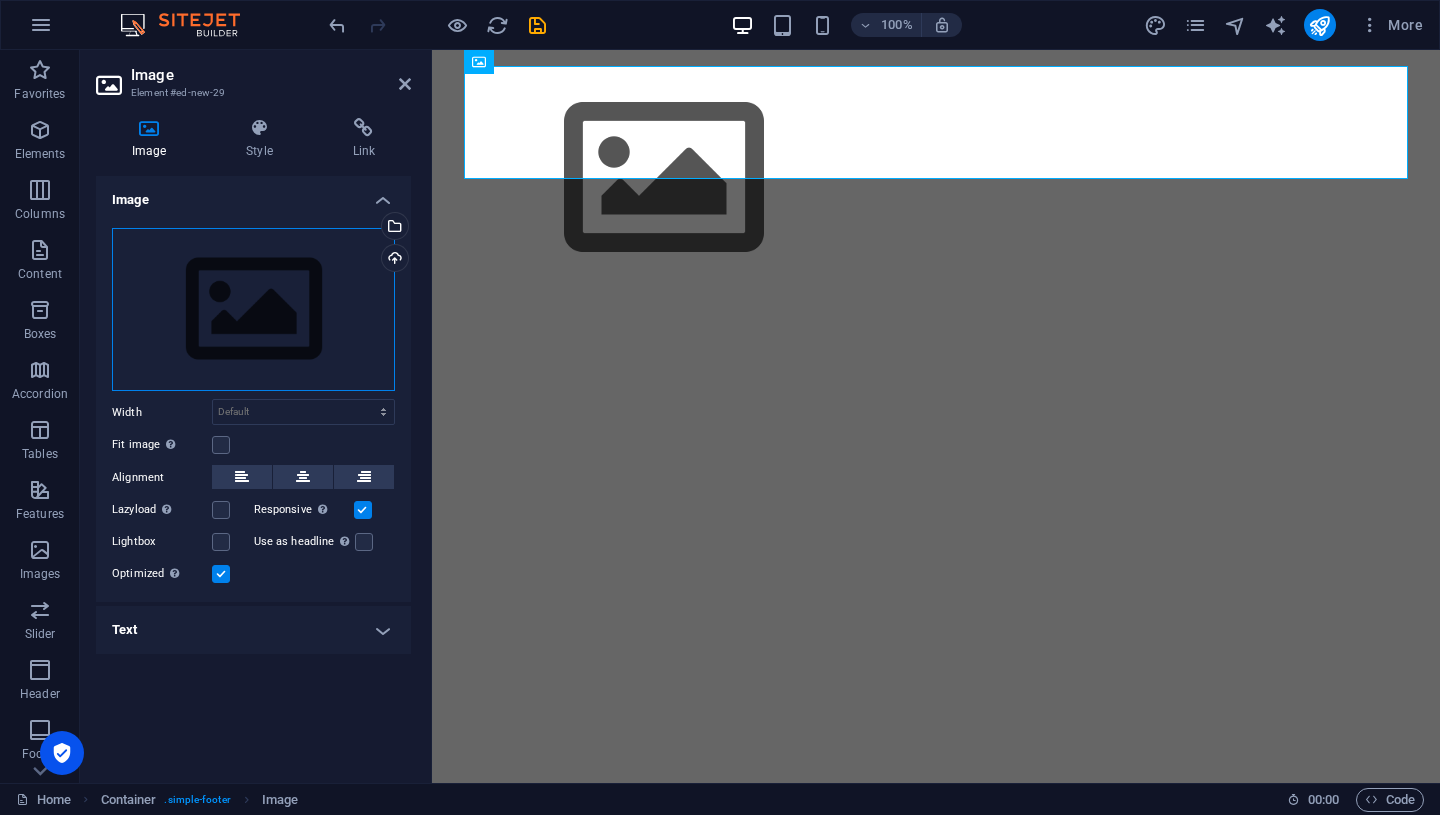 click on "Drag files here, click to choose files or select files from Files or our free stock photos & videos" at bounding box center (253, 310) 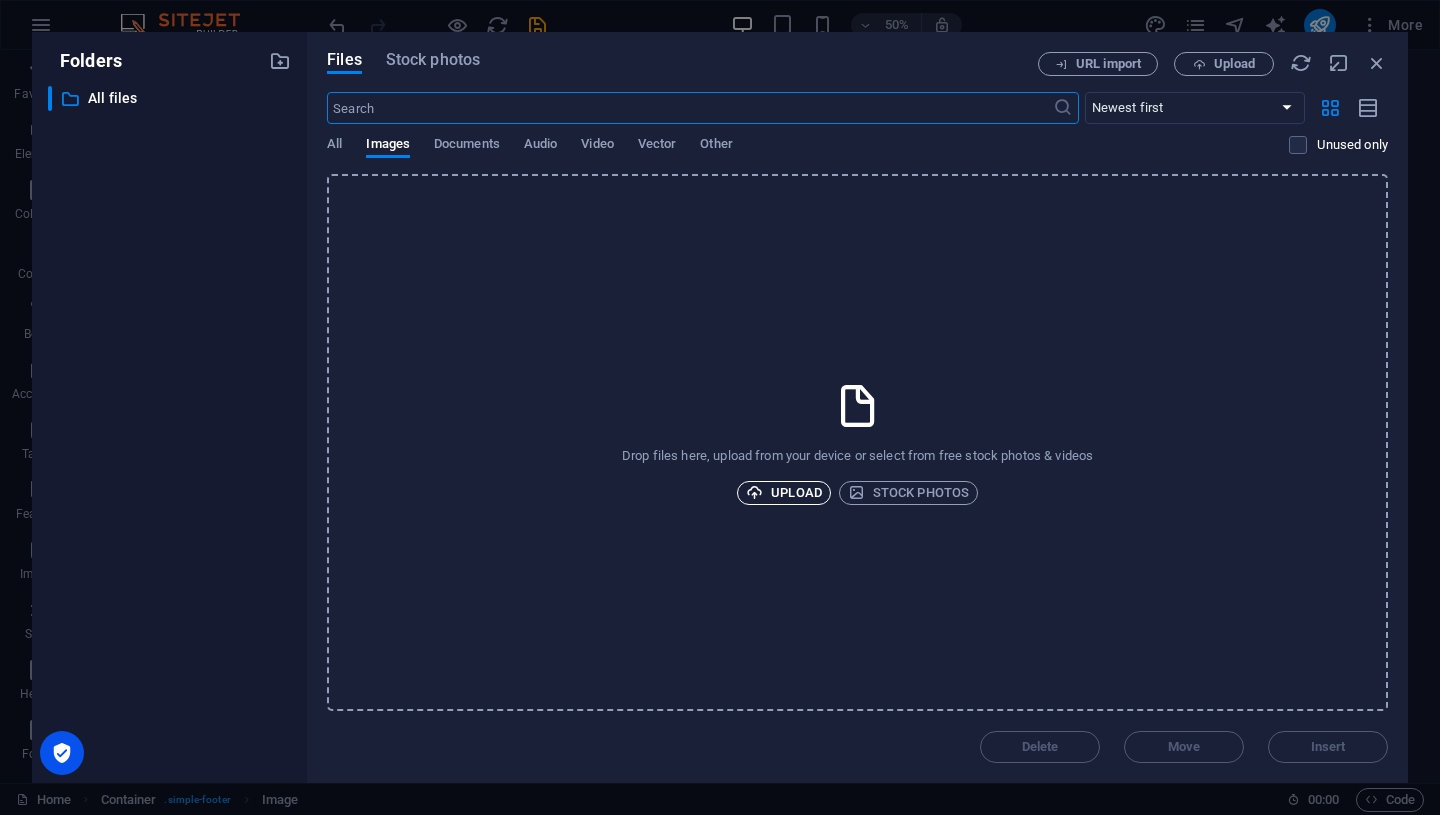 click on "Upload" at bounding box center (784, 493) 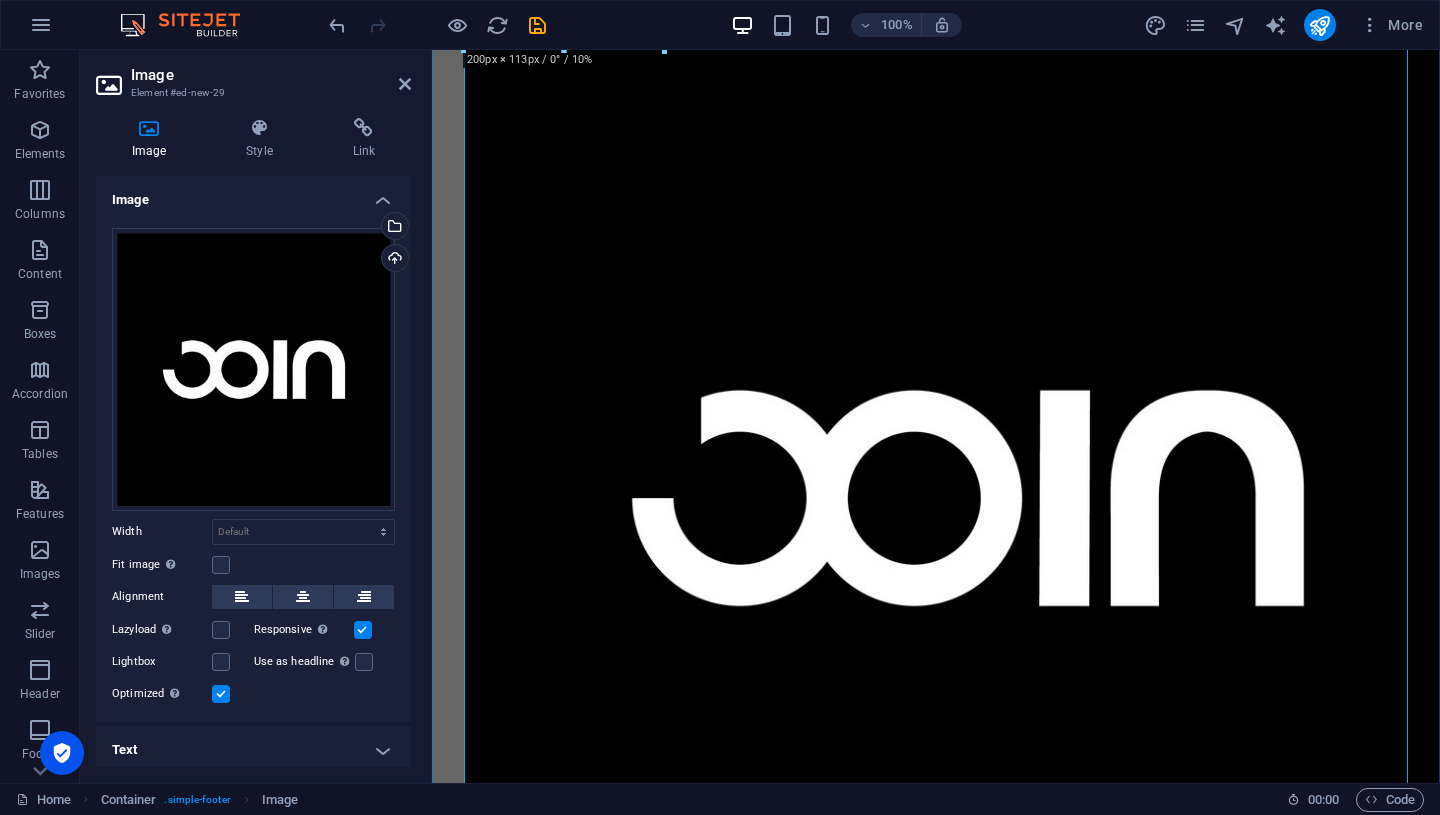 scroll, scrollTop: 70, scrollLeft: 0, axis: vertical 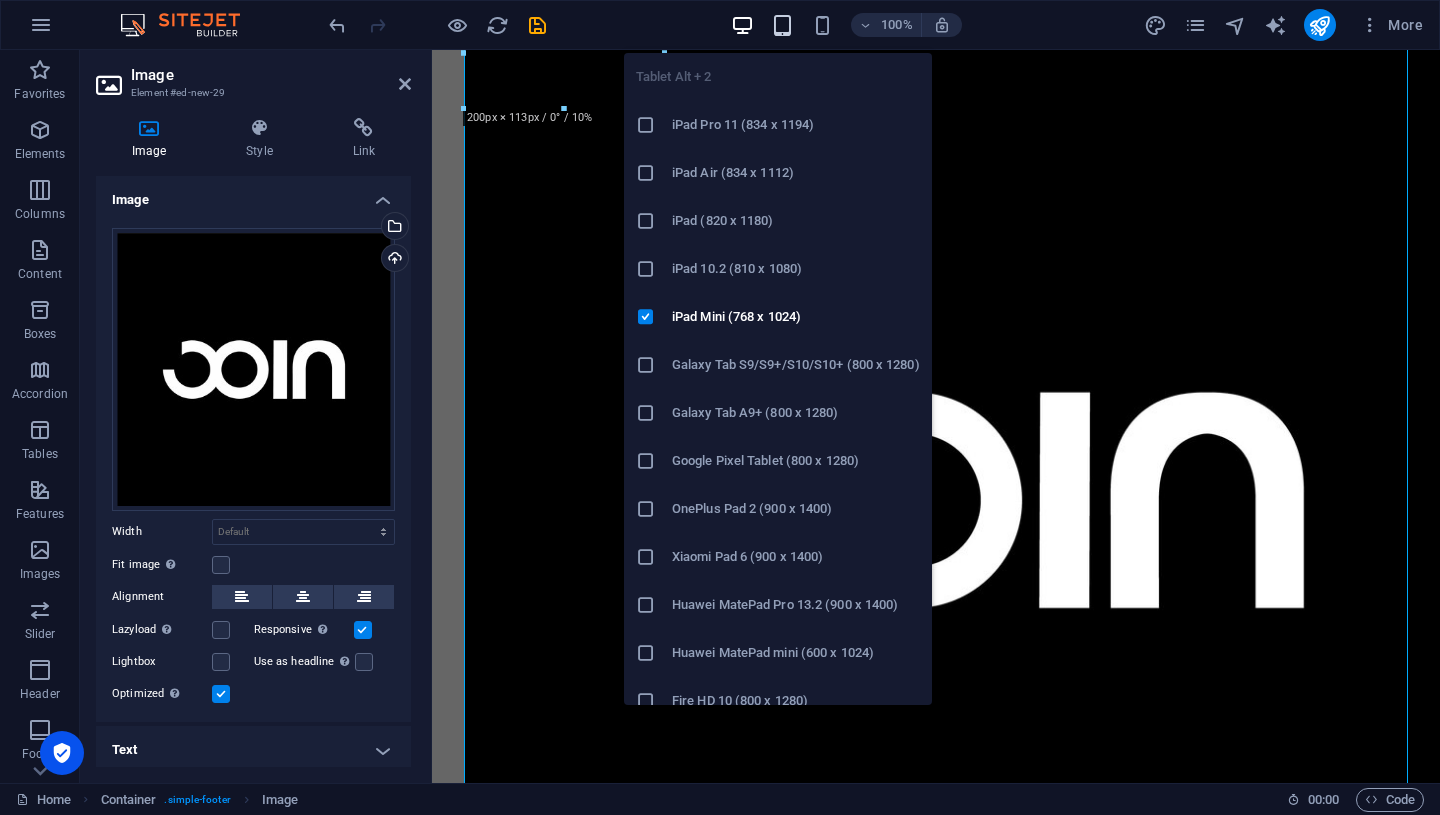 click at bounding box center (782, 25) 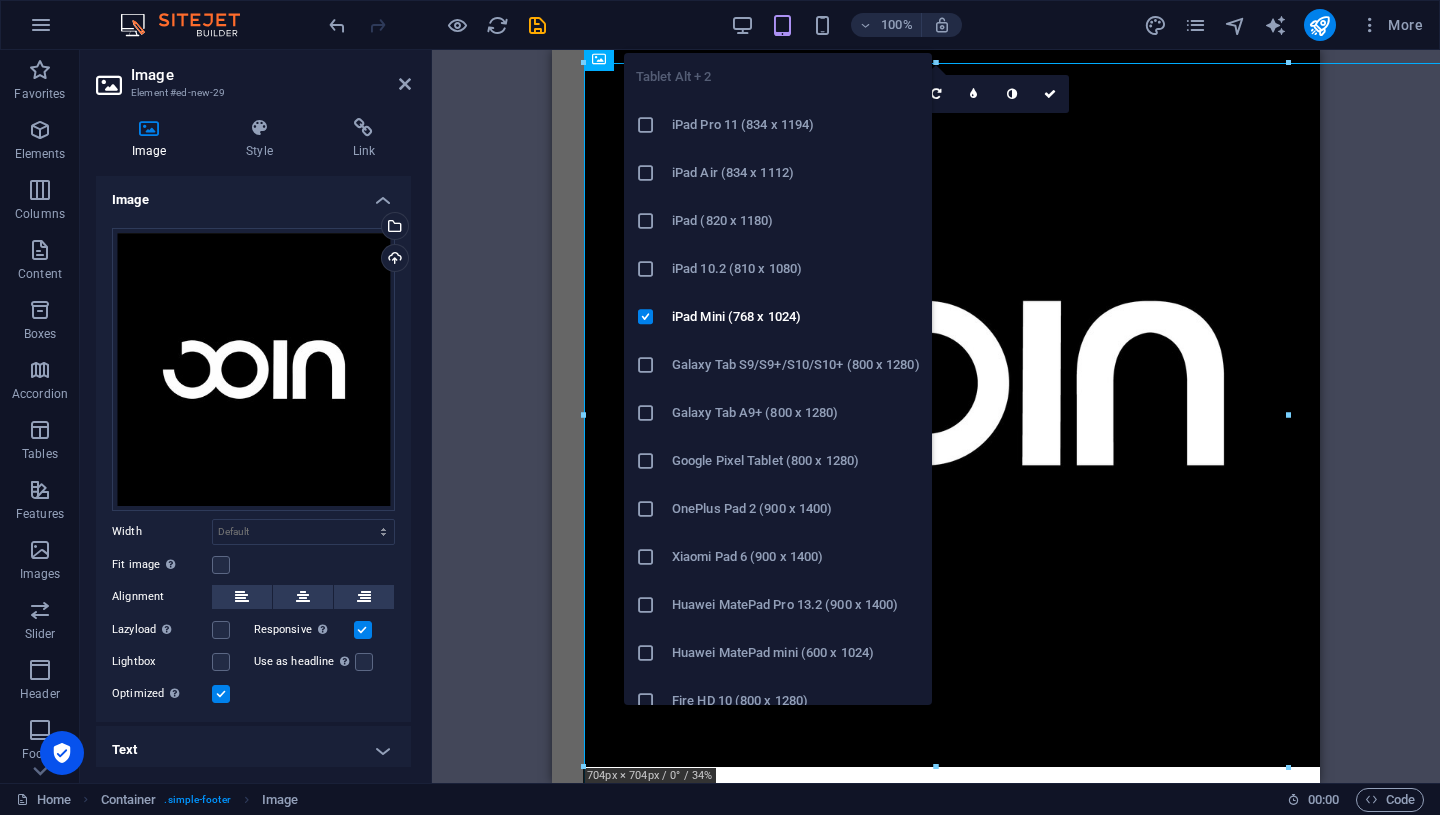 scroll, scrollTop: 3, scrollLeft: 0, axis: vertical 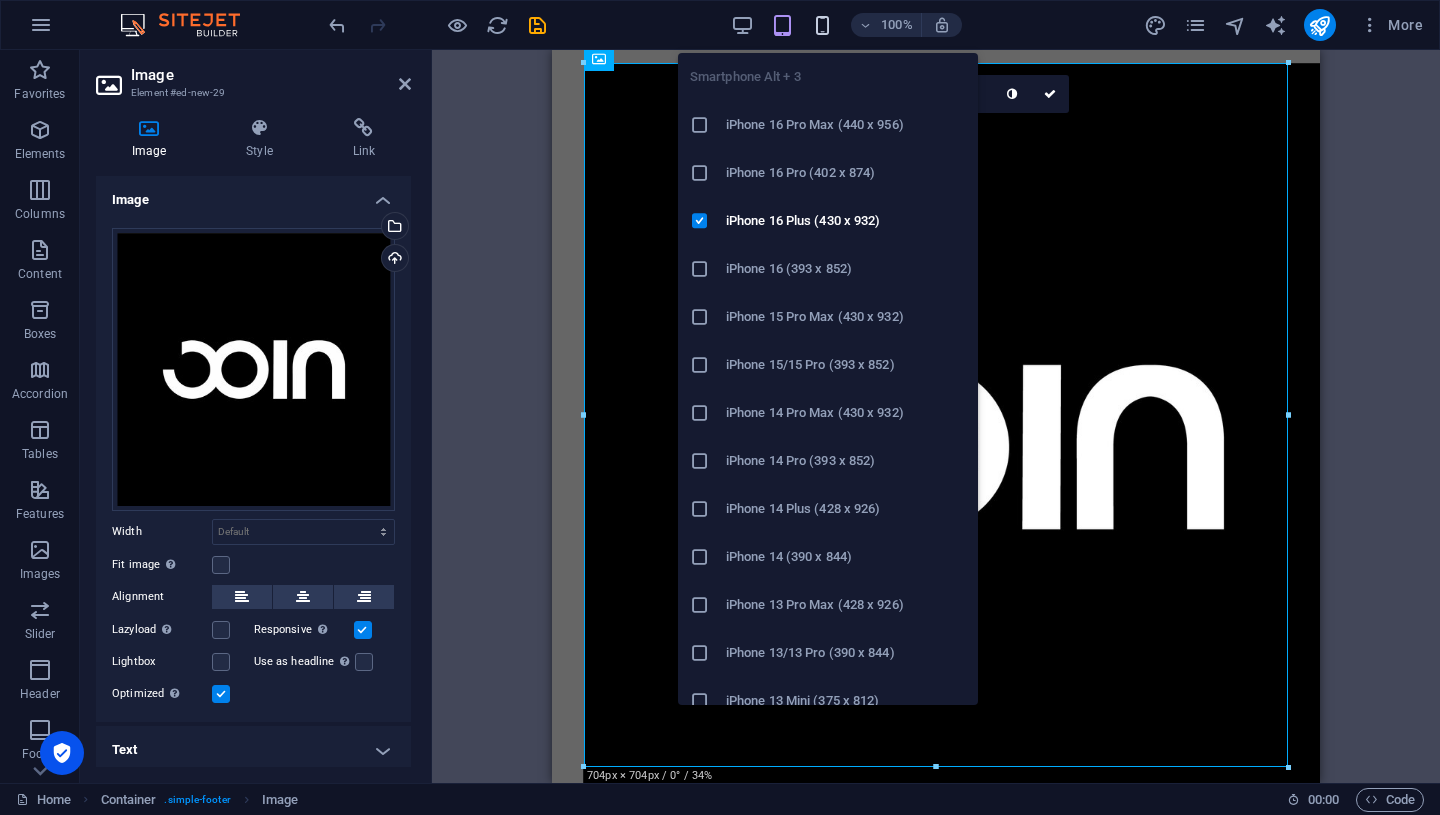 click at bounding box center [822, 25] 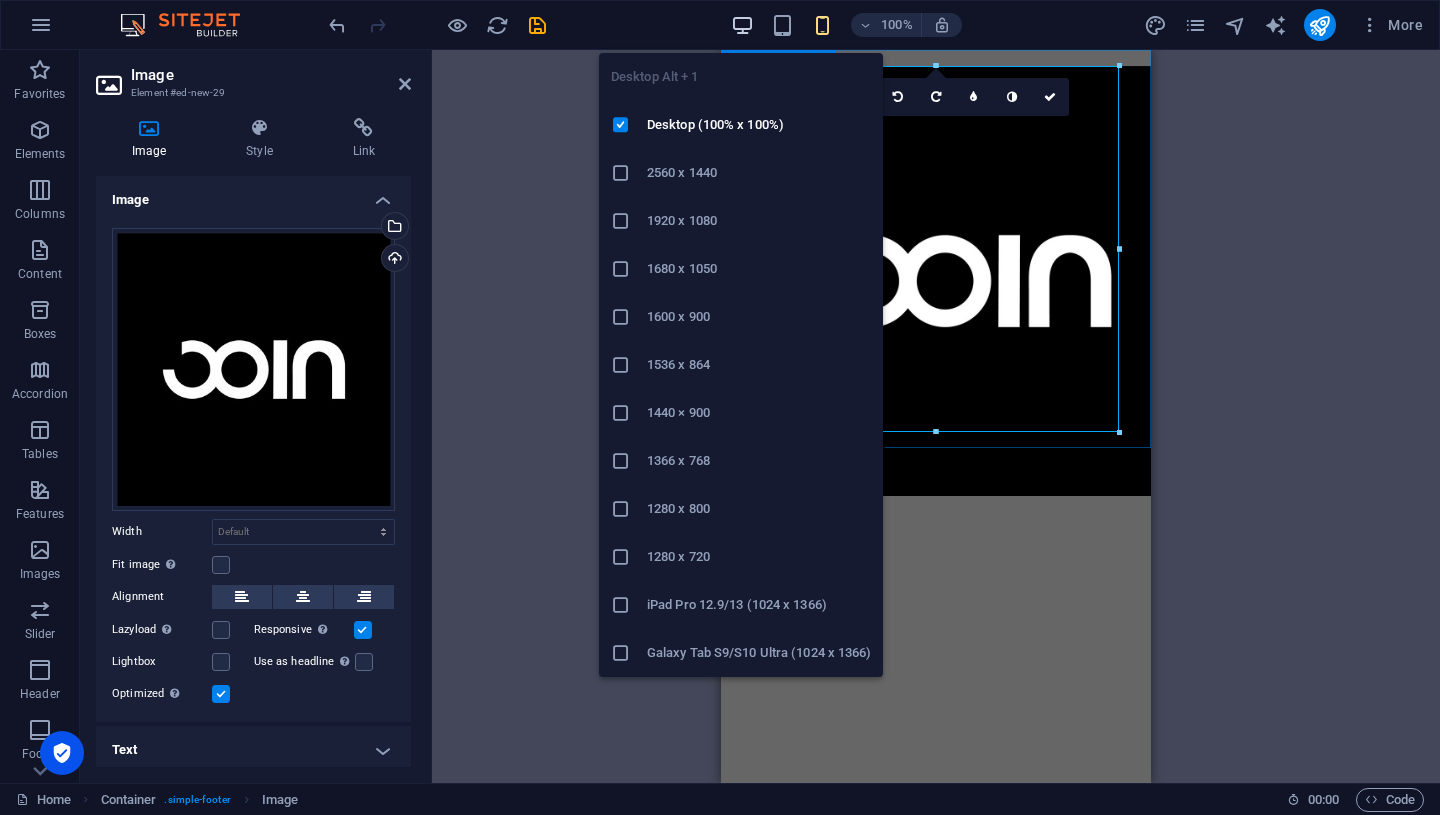 click at bounding box center (742, 25) 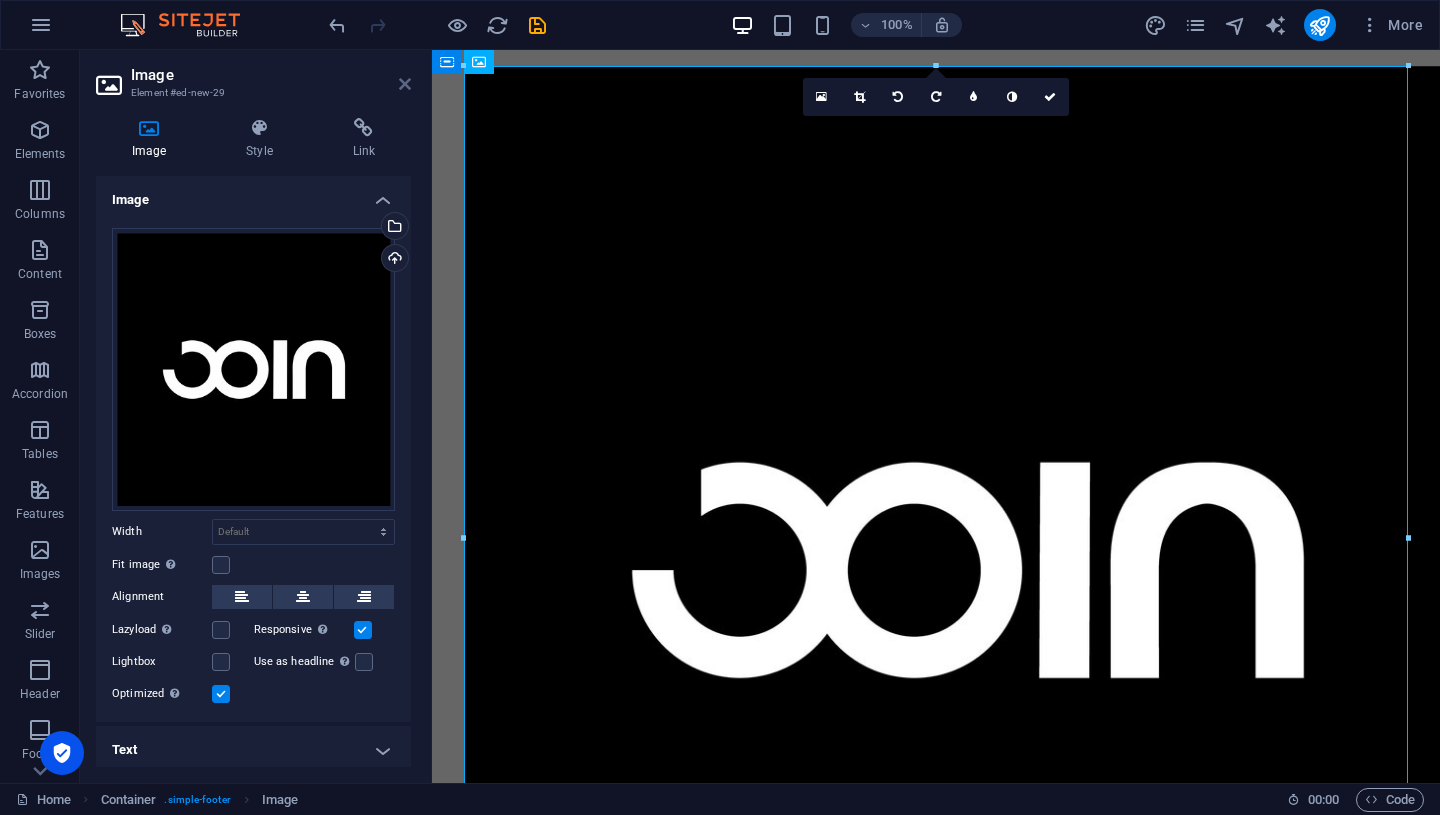 click at bounding box center (405, 84) 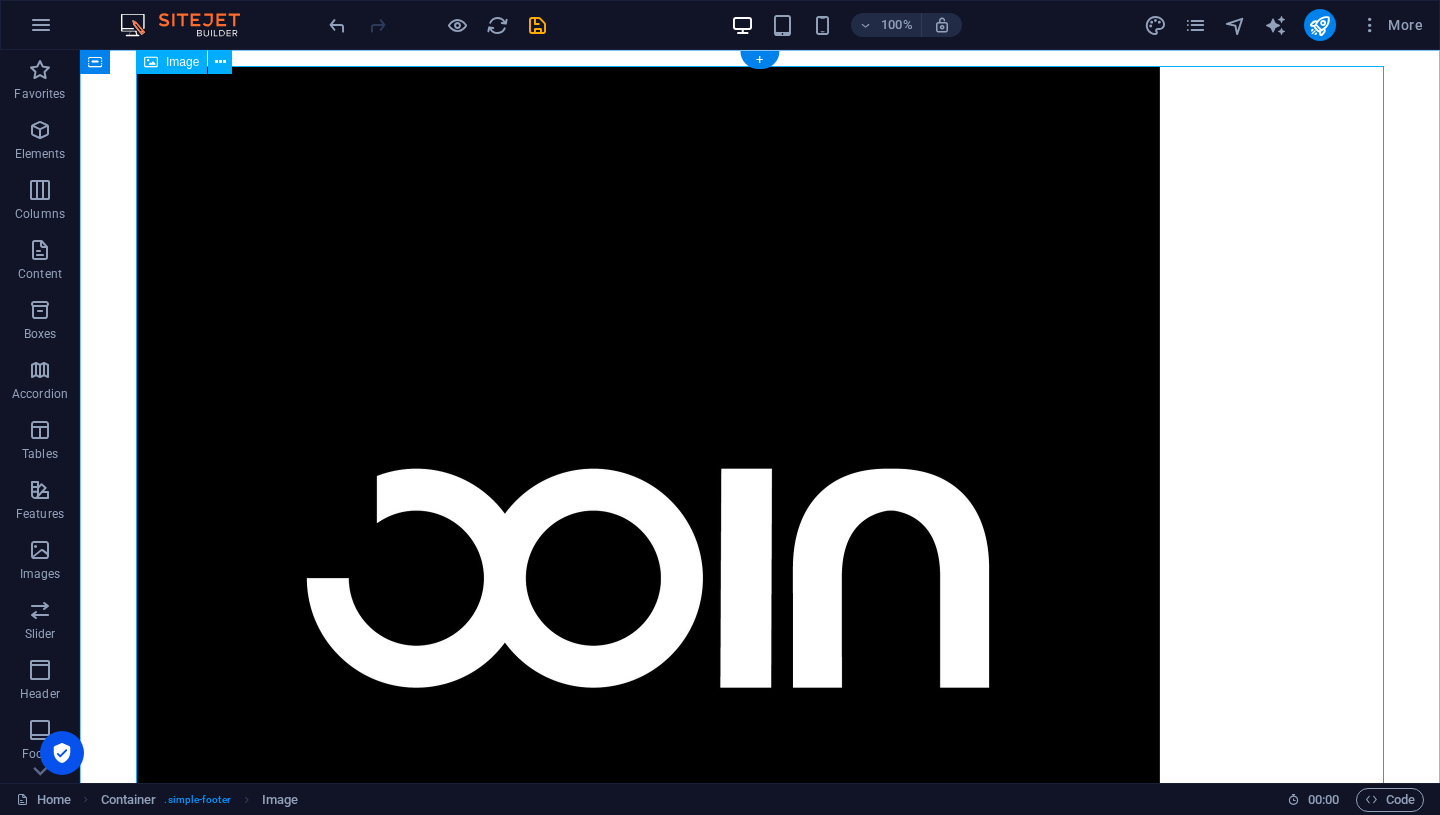 click at bounding box center [760, 578] 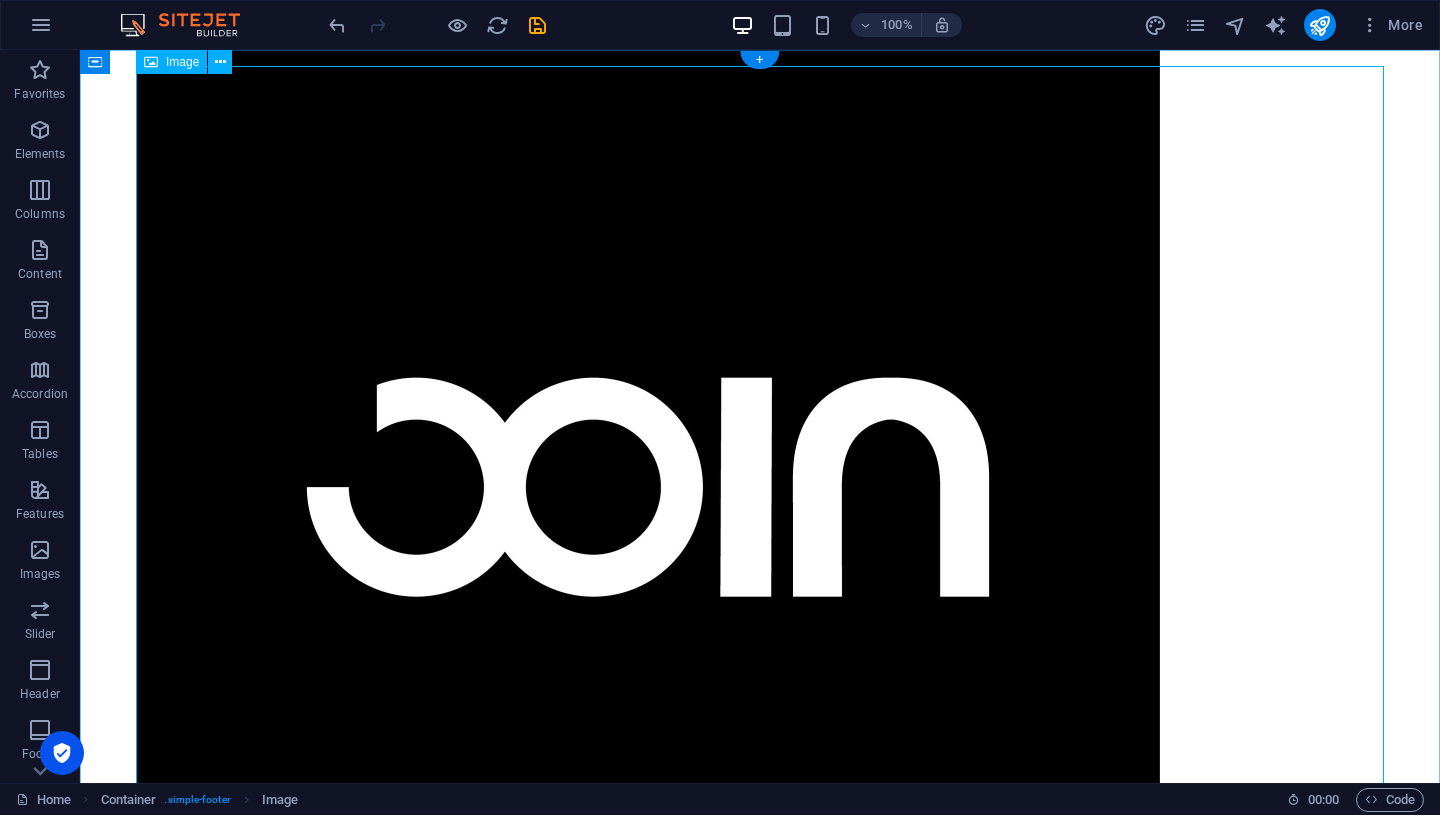 scroll, scrollTop: 0, scrollLeft: 0, axis: both 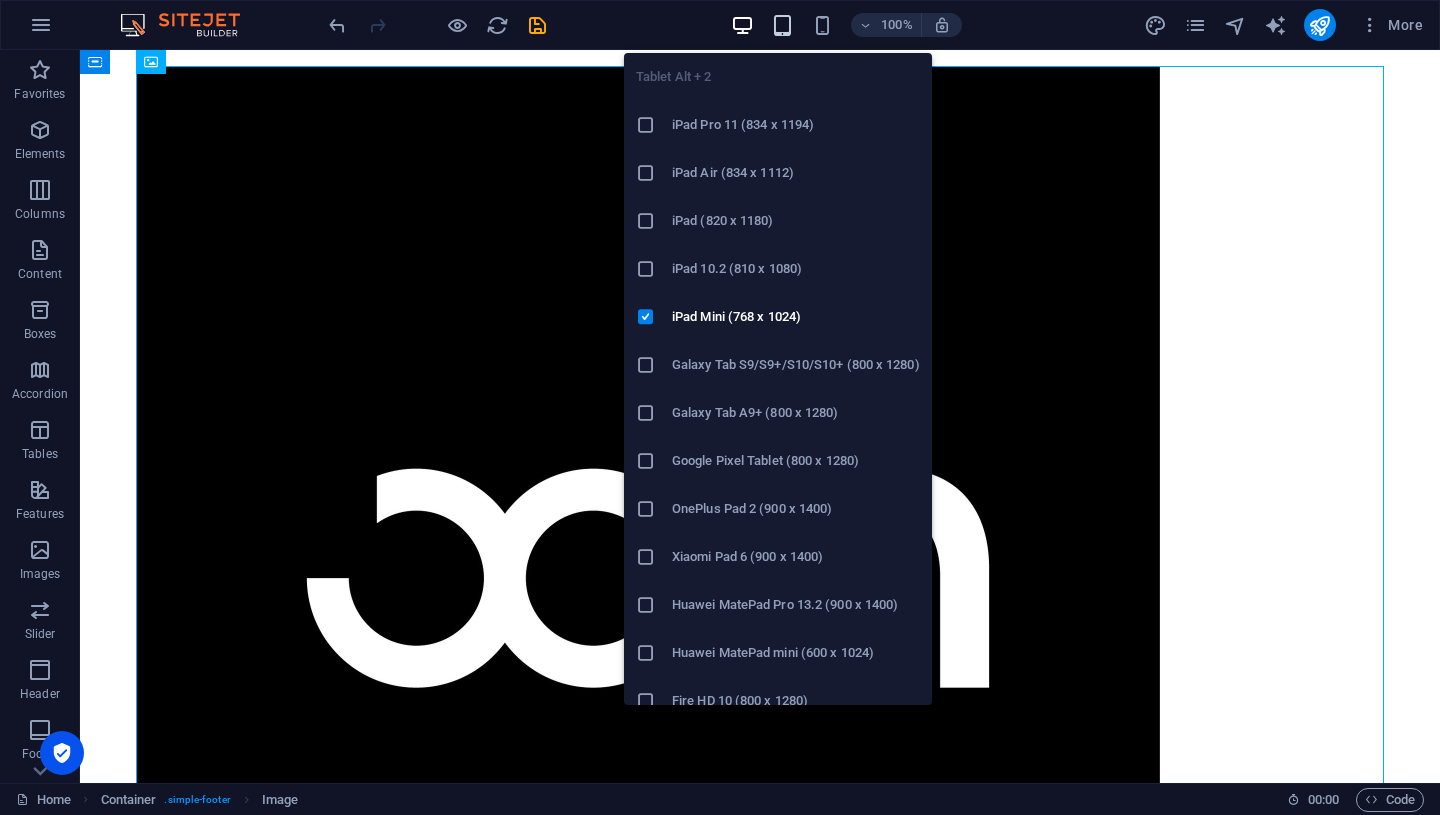 click at bounding box center [782, 25] 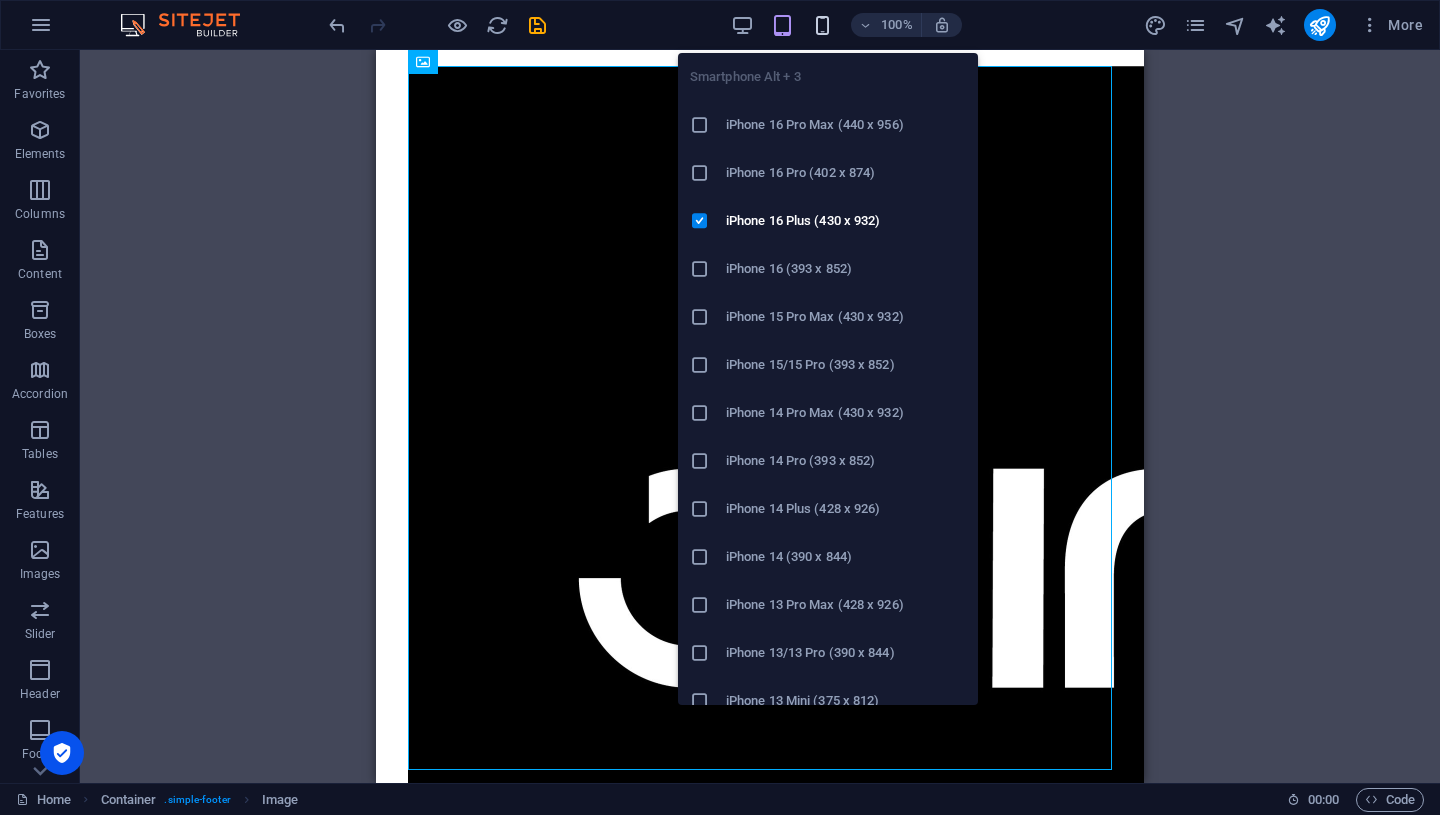 click at bounding box center (822, 25) 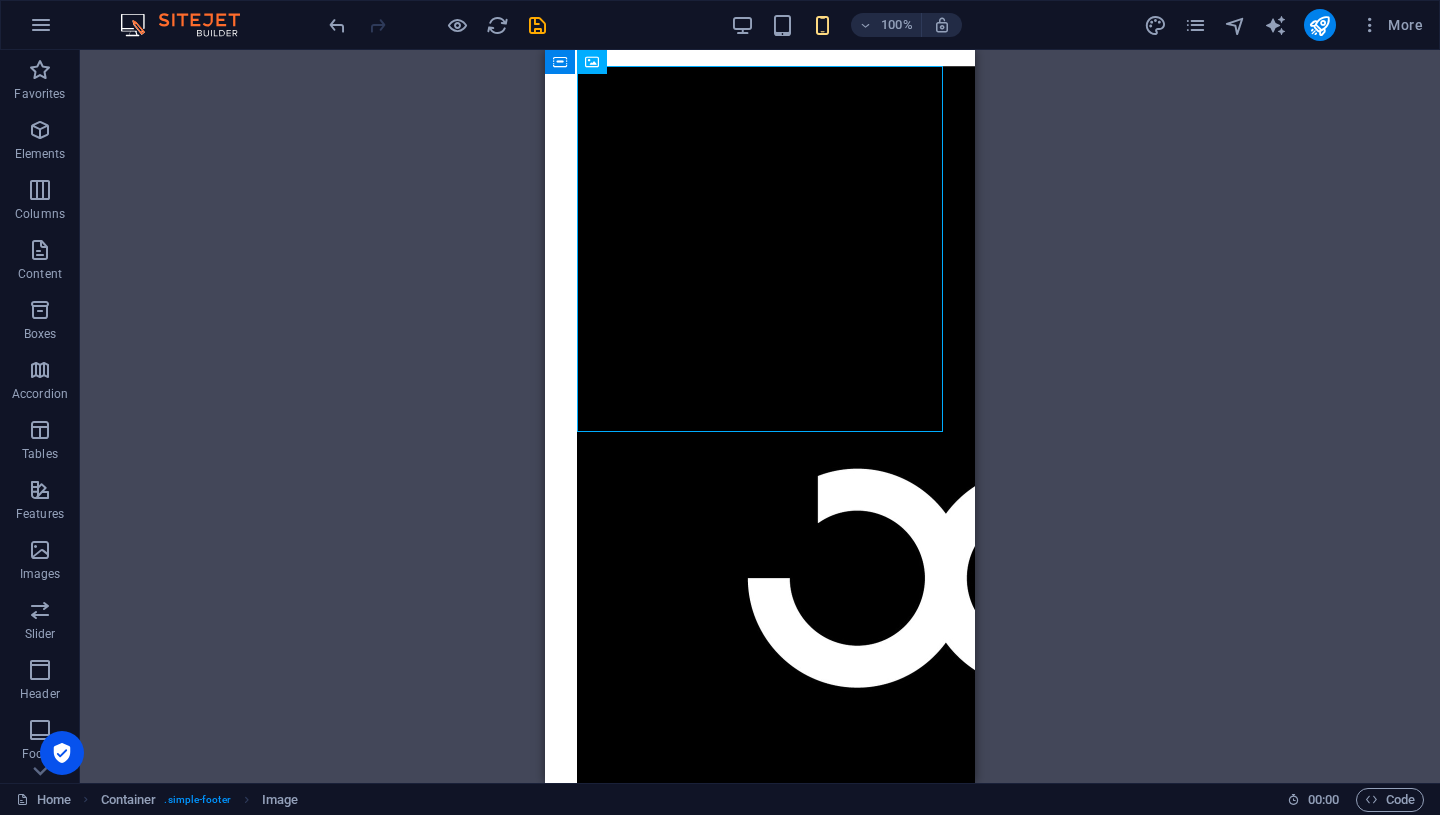 click on "Skip to main content" at bounding box center (760, 578) 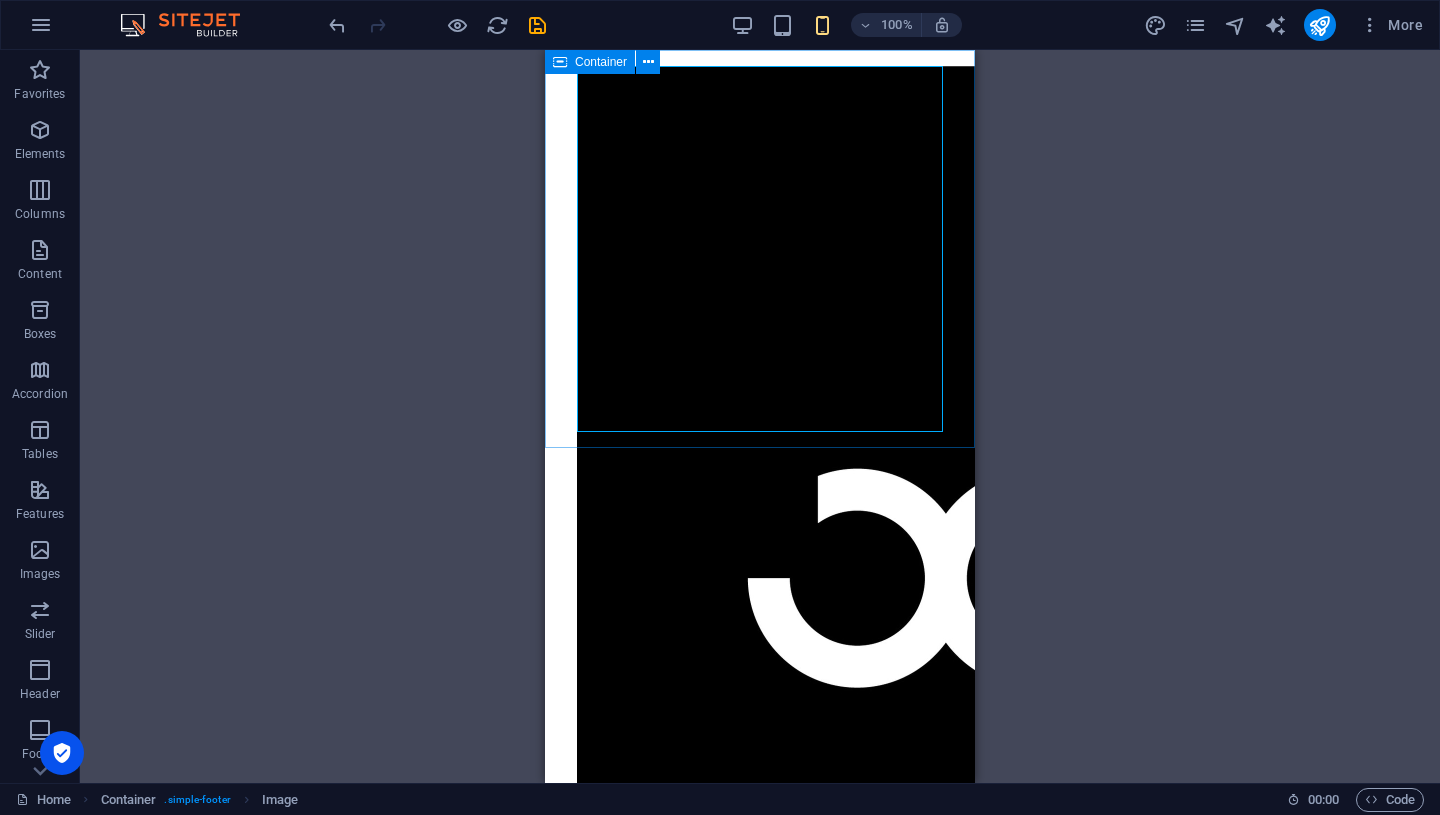 click at bounding box center [560, 62] 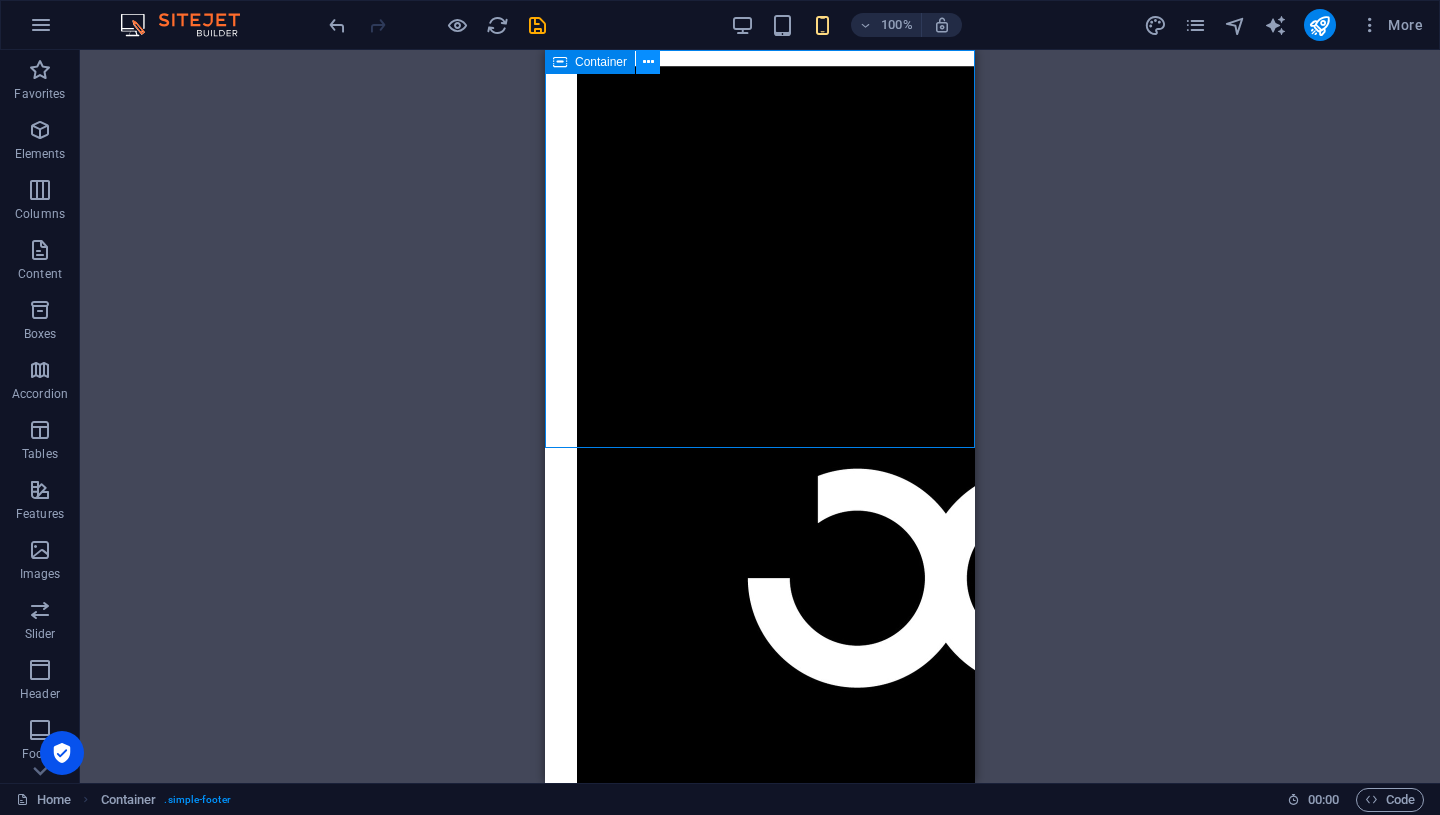click at bounding box center [648, 62] 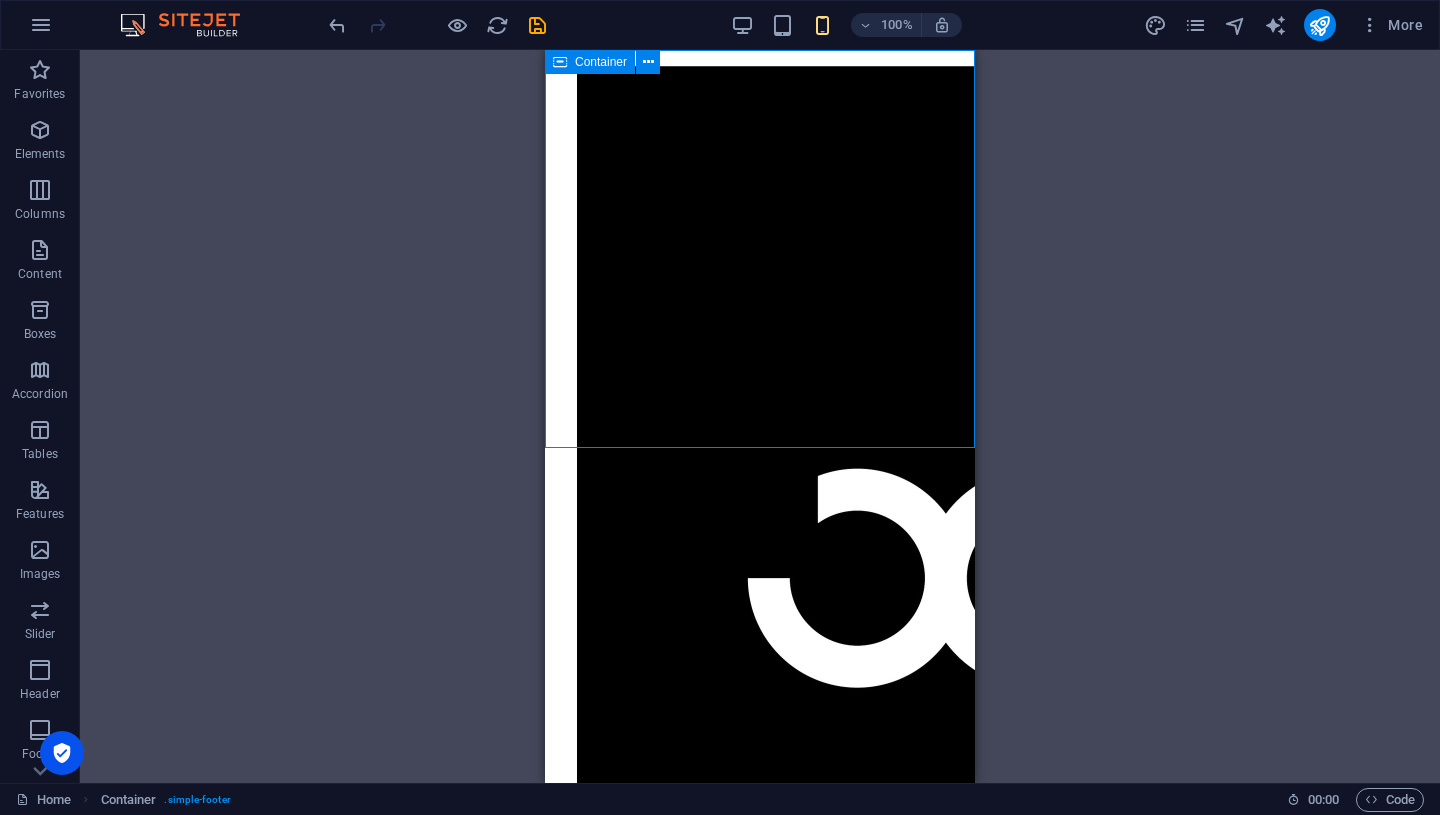 click on "Container" at bounding box center [590, 62] 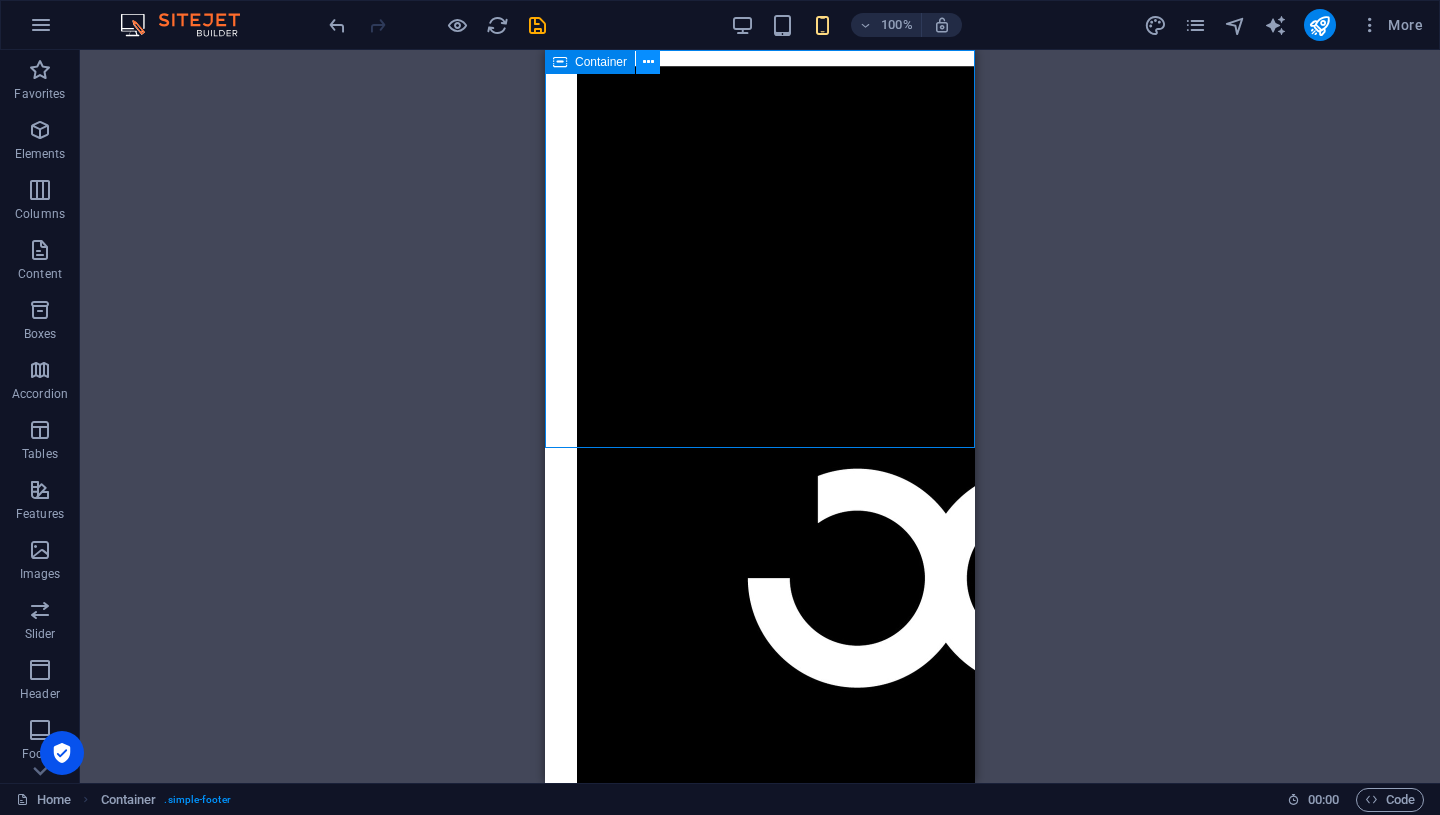 click at bounding box center (648, 62) 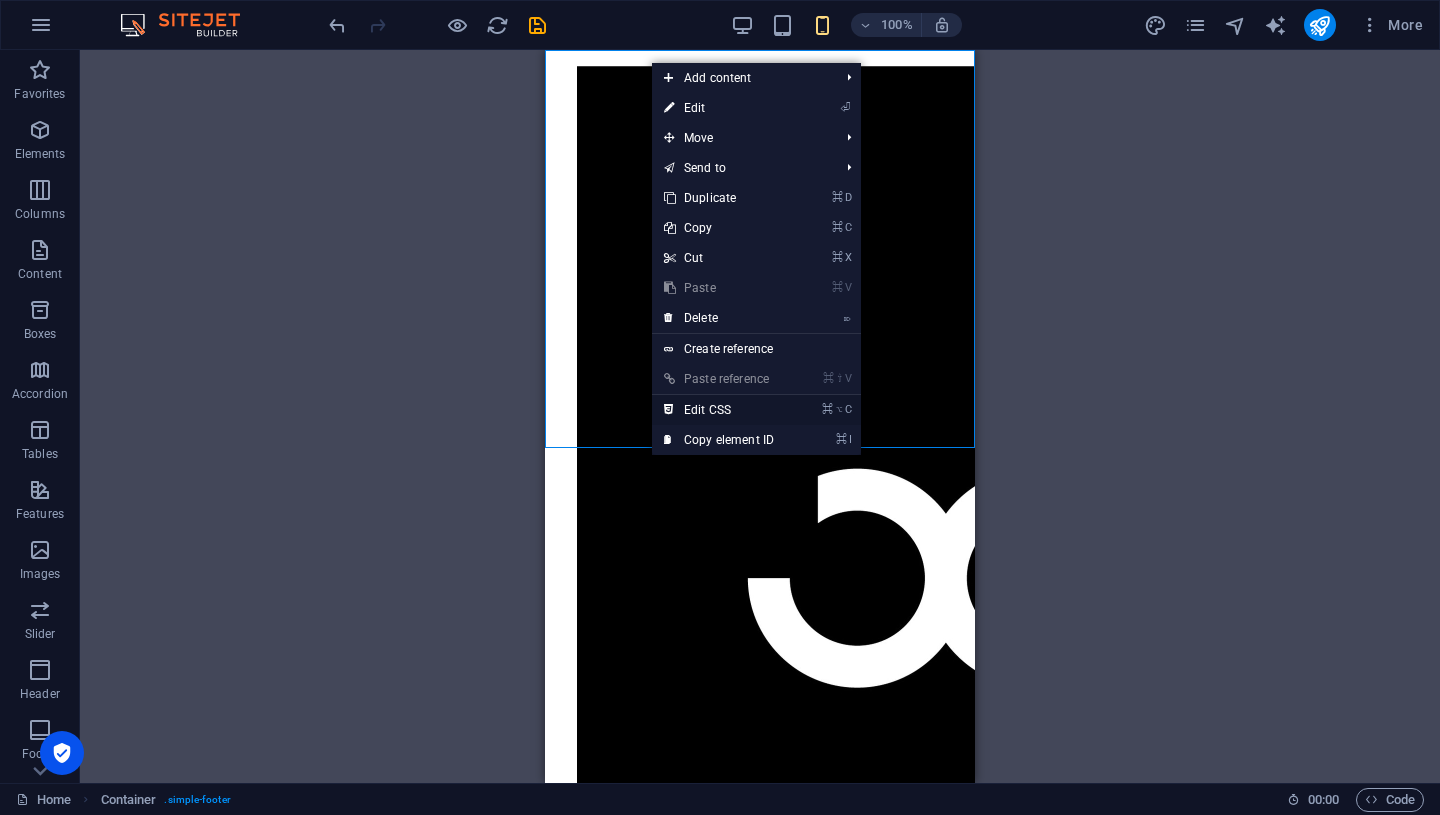 click on "⌘ ⌥ C  Edit CSS" at bounding box center (719, 410) 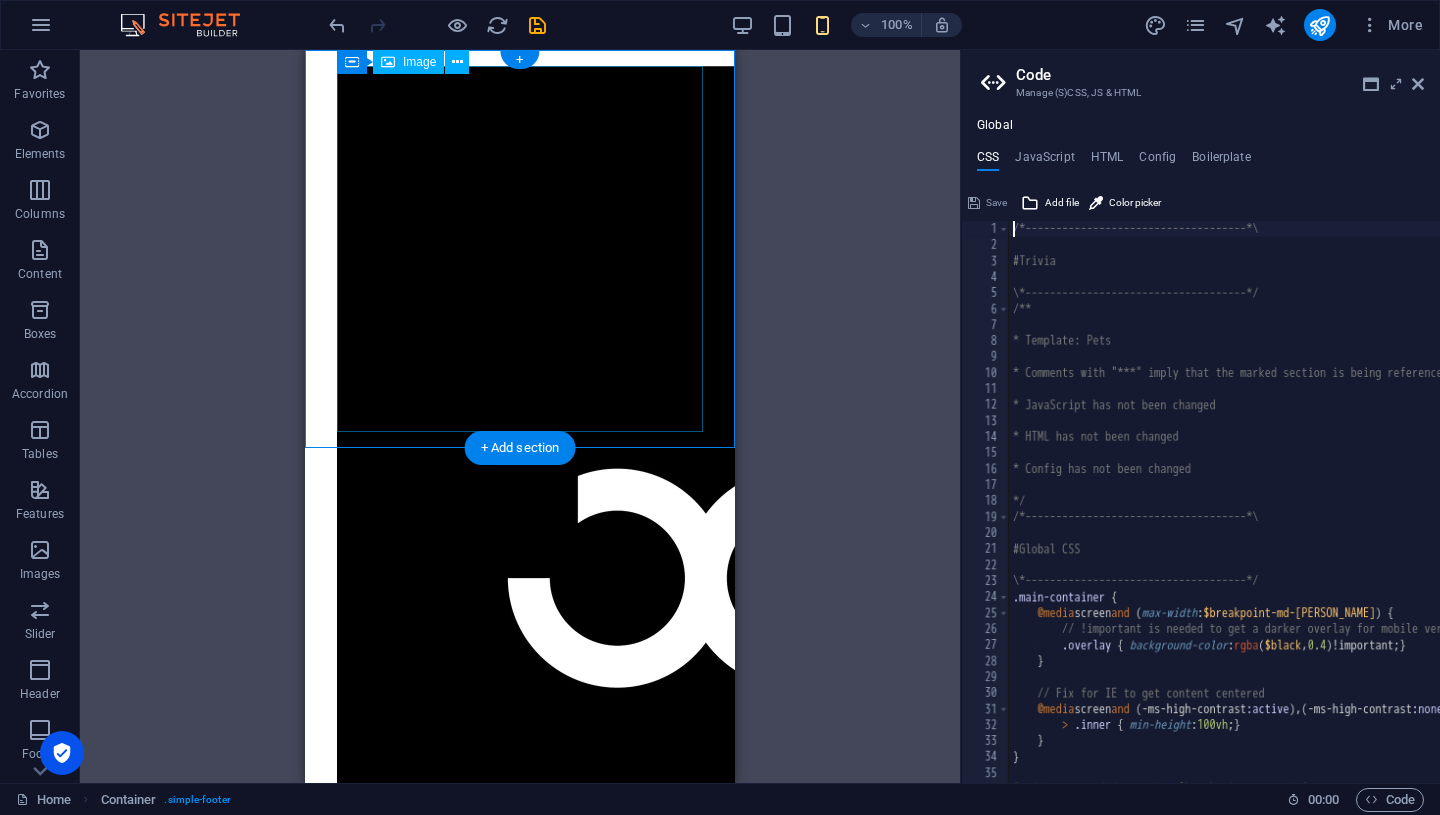 type on ".simple-footer { padding: 1rem; }" 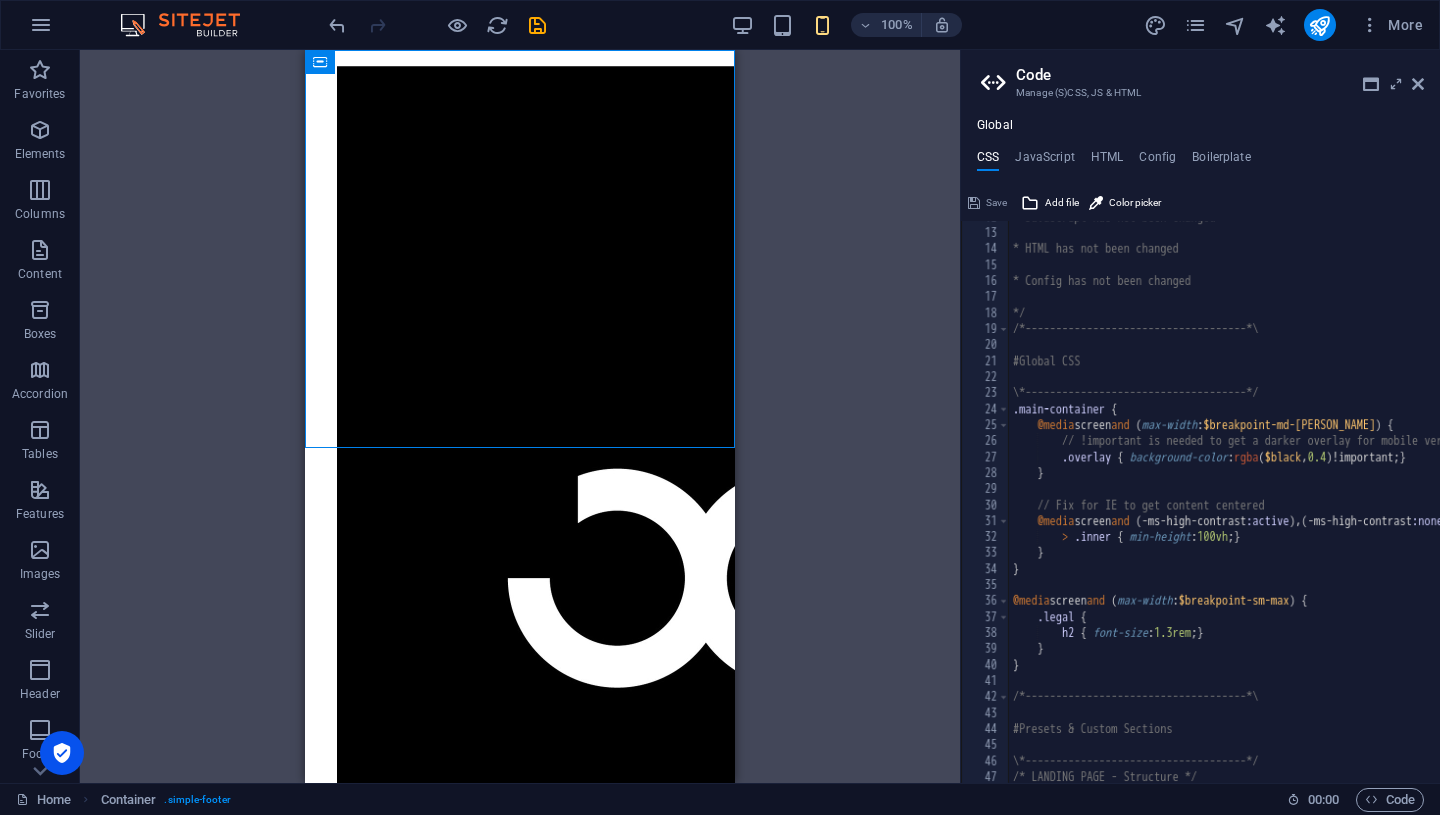 scroll, scrollTop: 200, scrollLeft: 0, axis: vertical 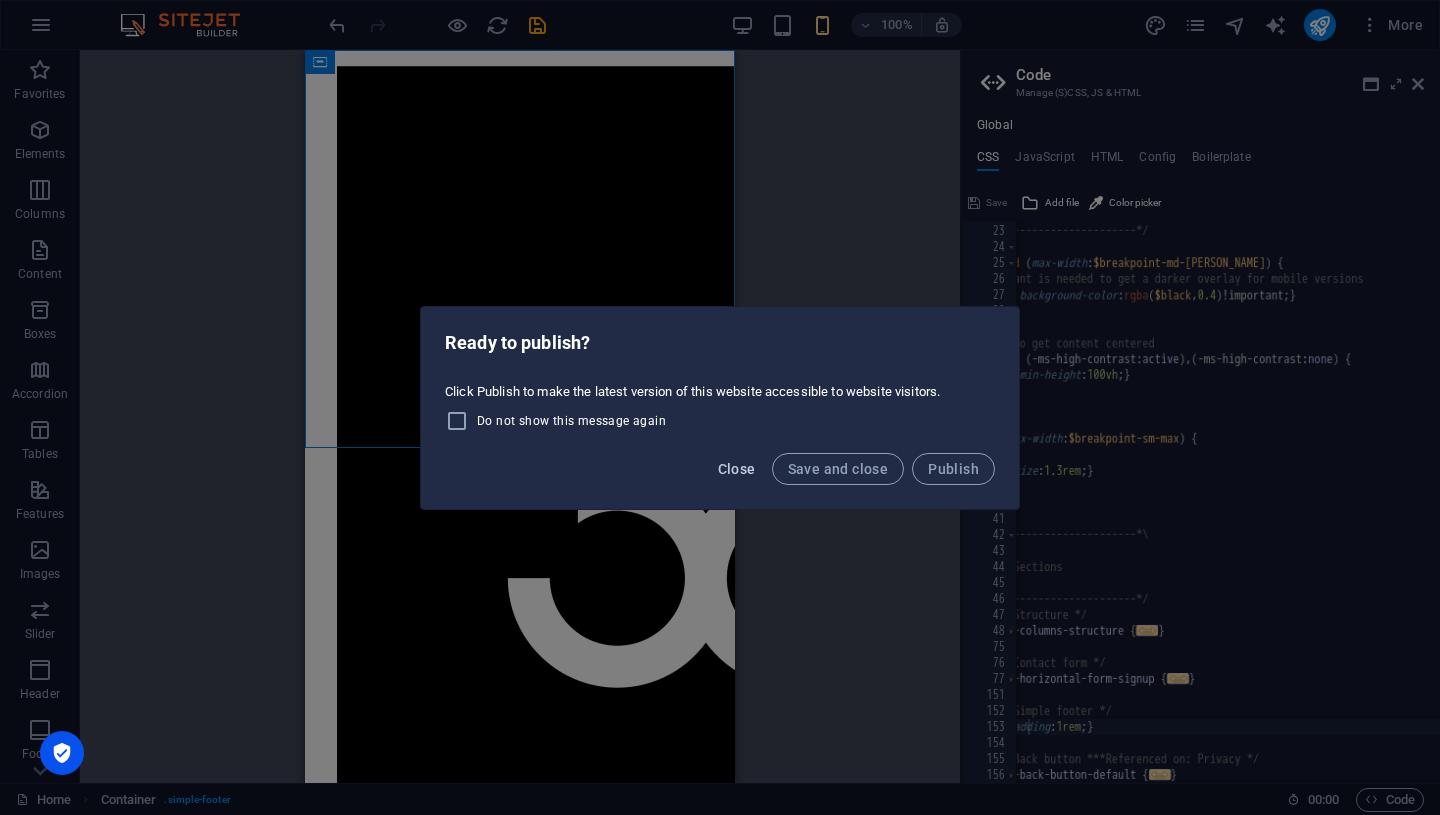 click on "Close" at bounding box center (737, 469) 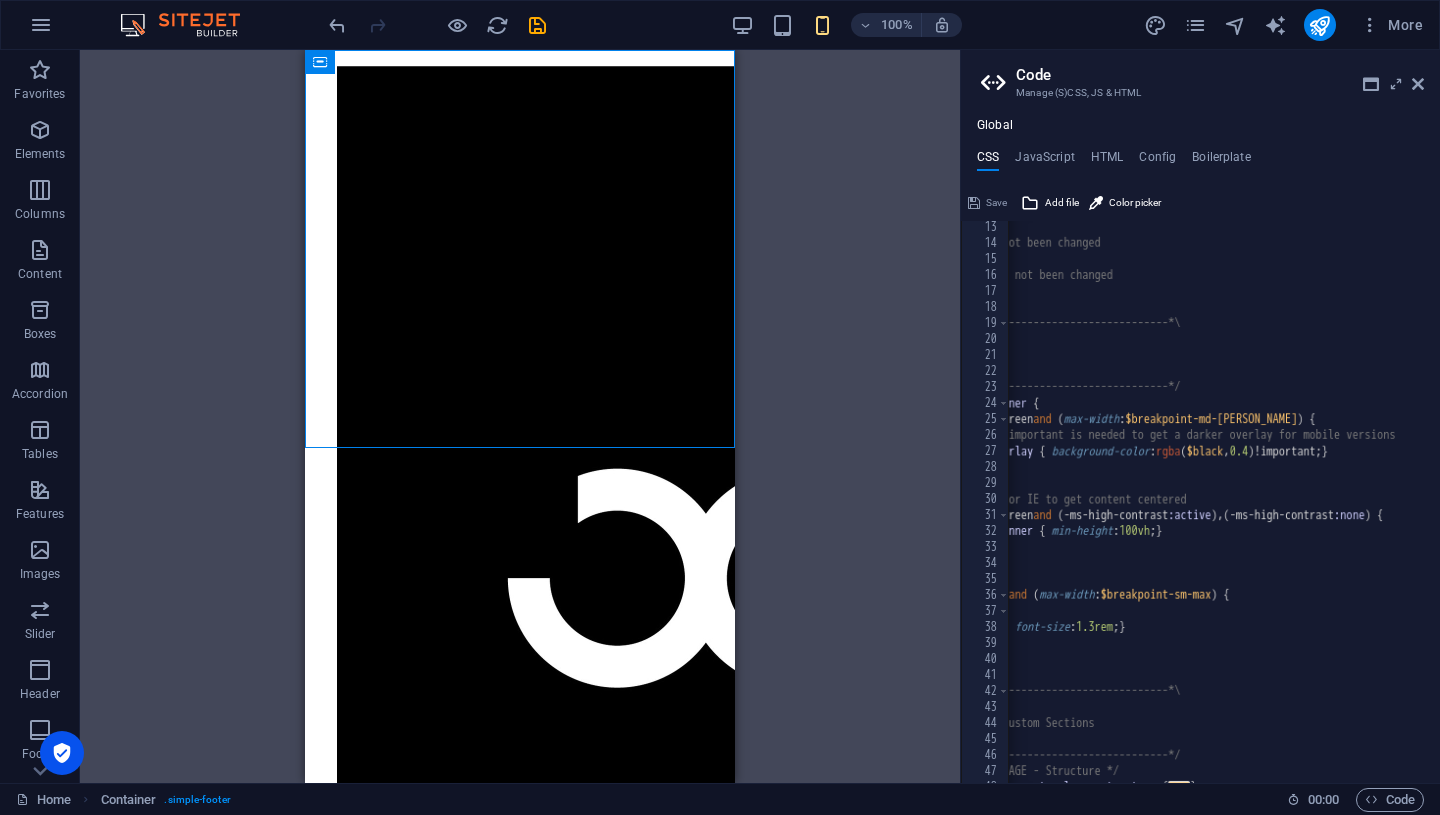scroll, scrollTop: 194, scrollLeft: 0, axis: vertical 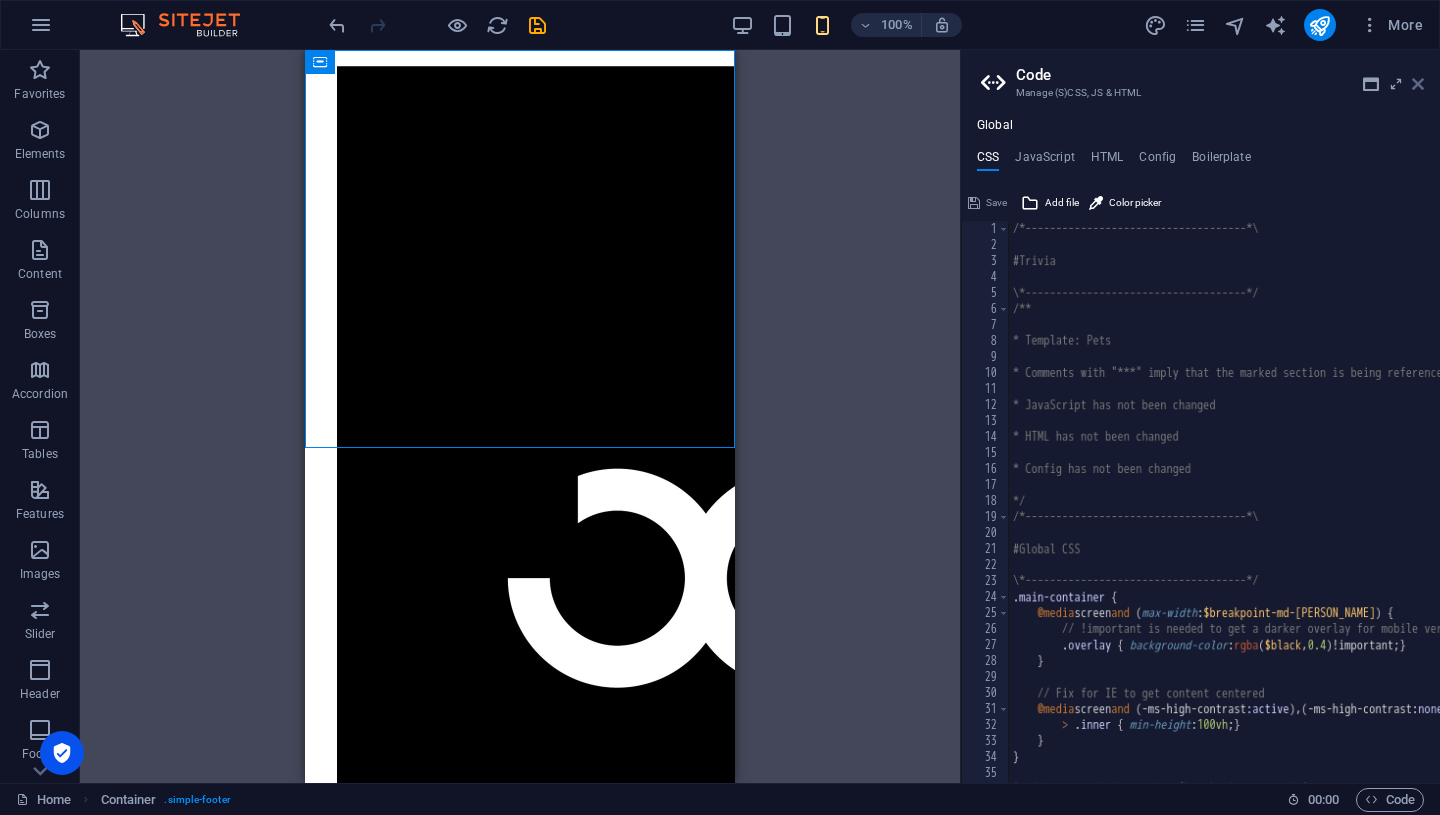 click at bounding box center [1418, 84] 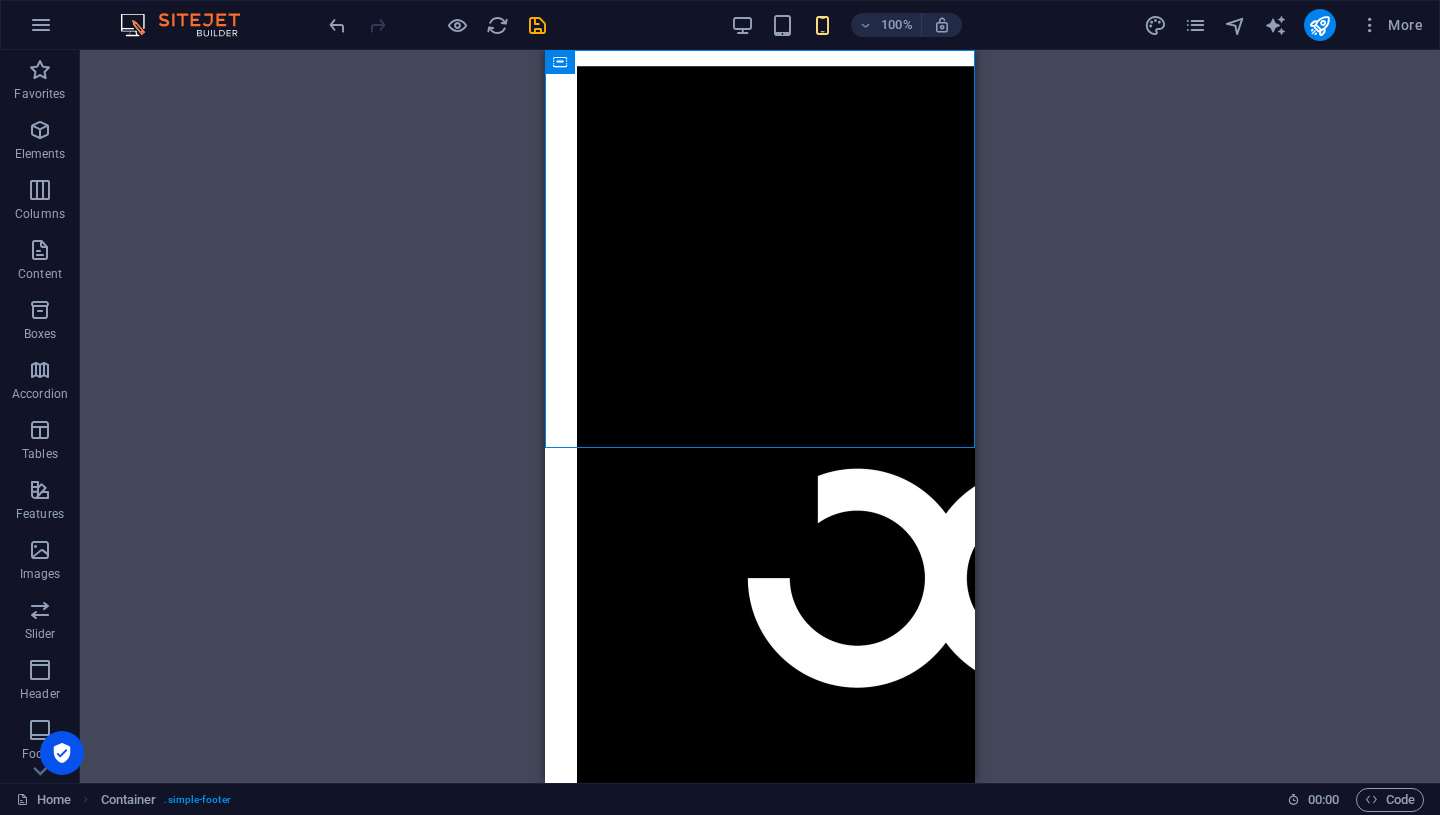 click on "Skip to main content" at bounding box center [760, 578] 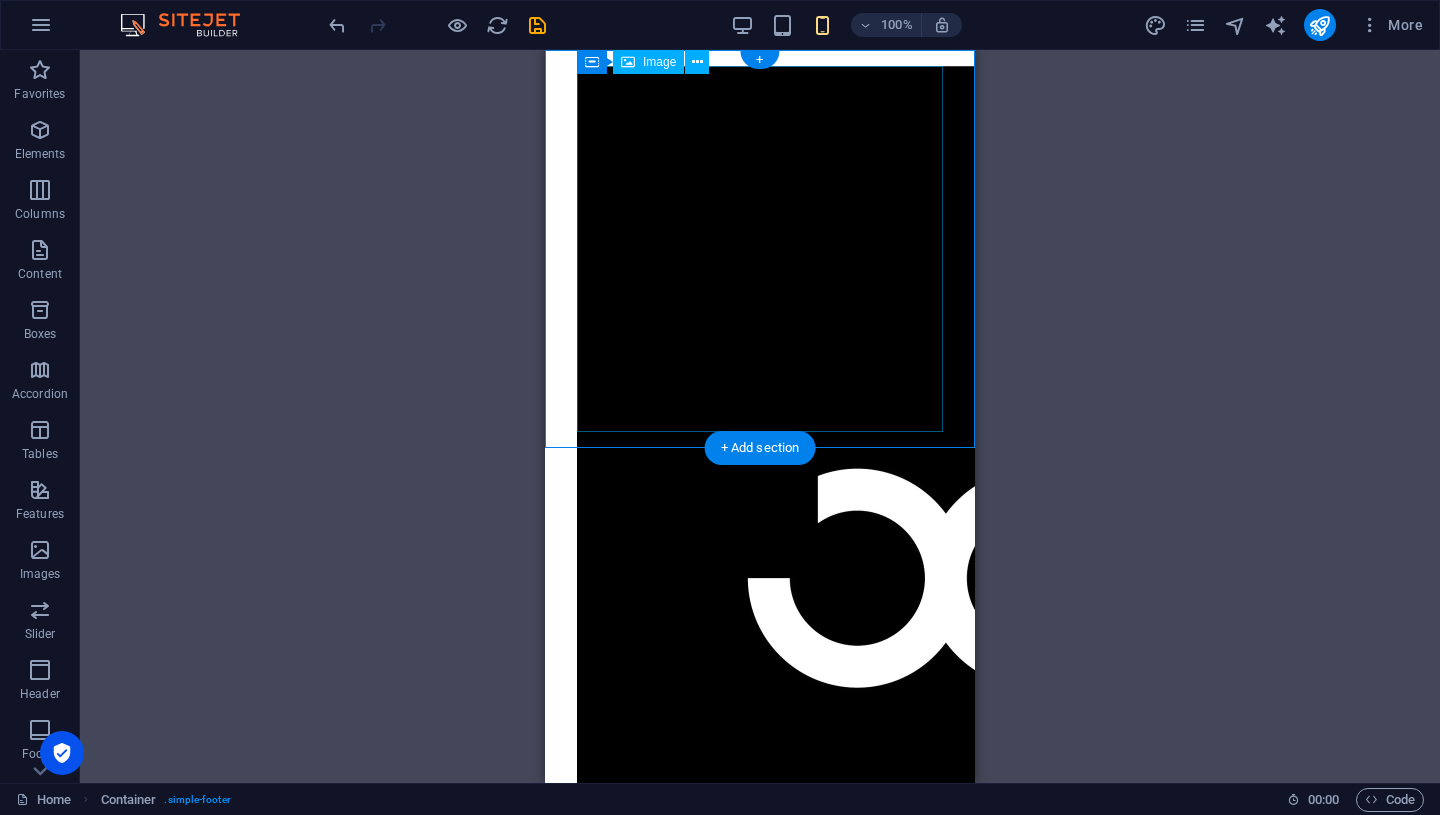 click at bounding box center [760, 578] 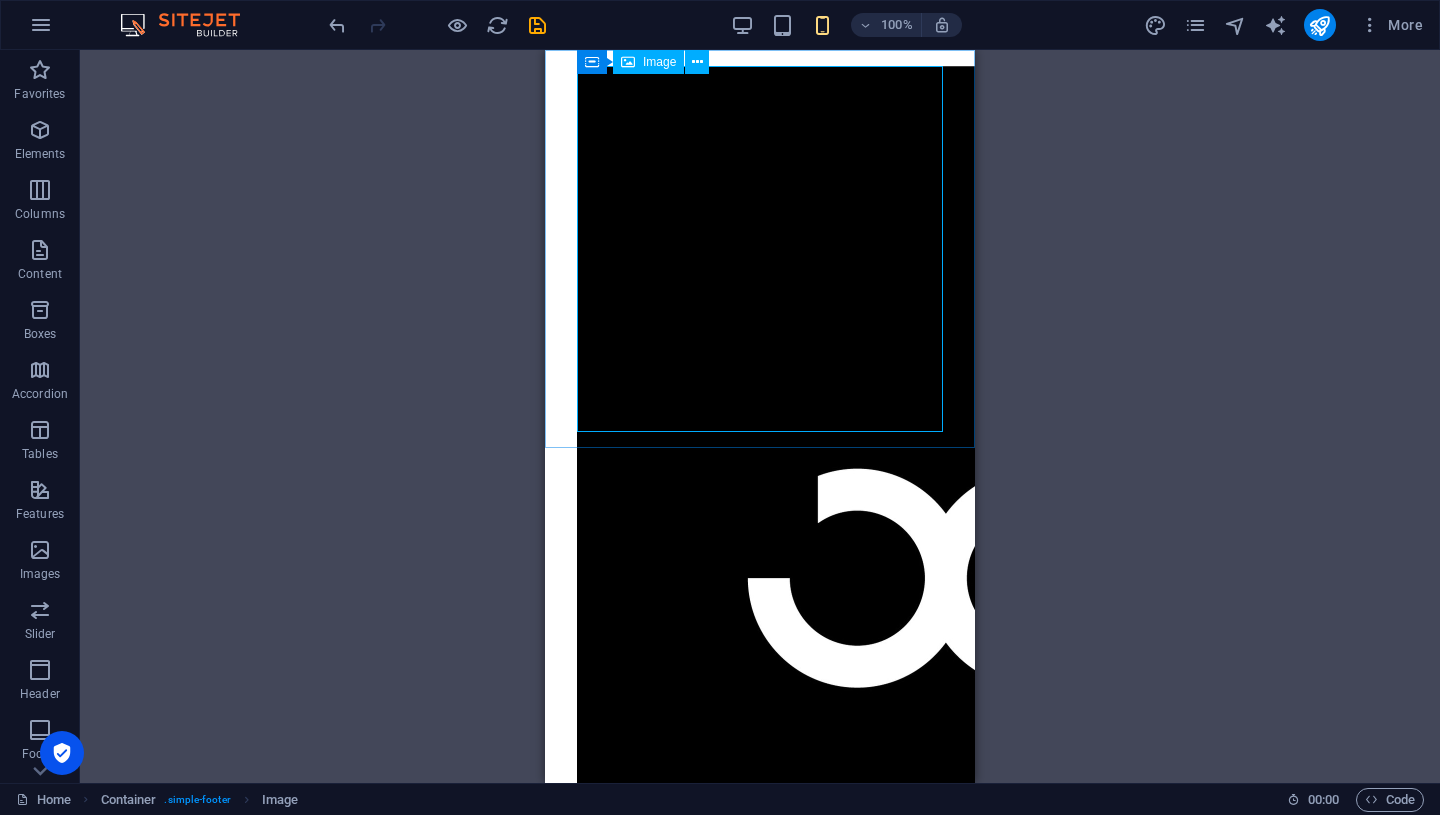 click on "Image" at bounding box center [659, 62] 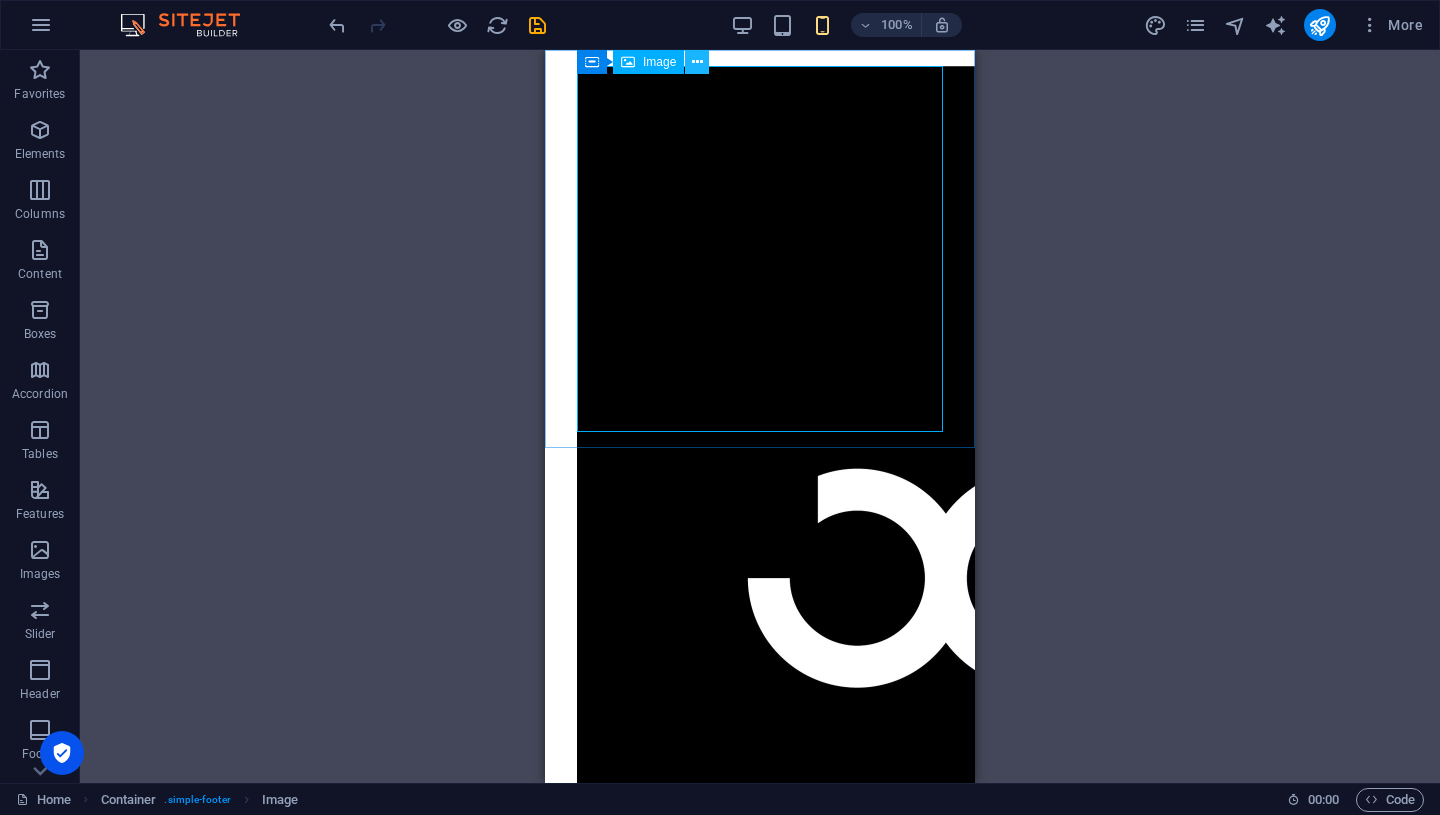 click at bounding box center [697, 62] 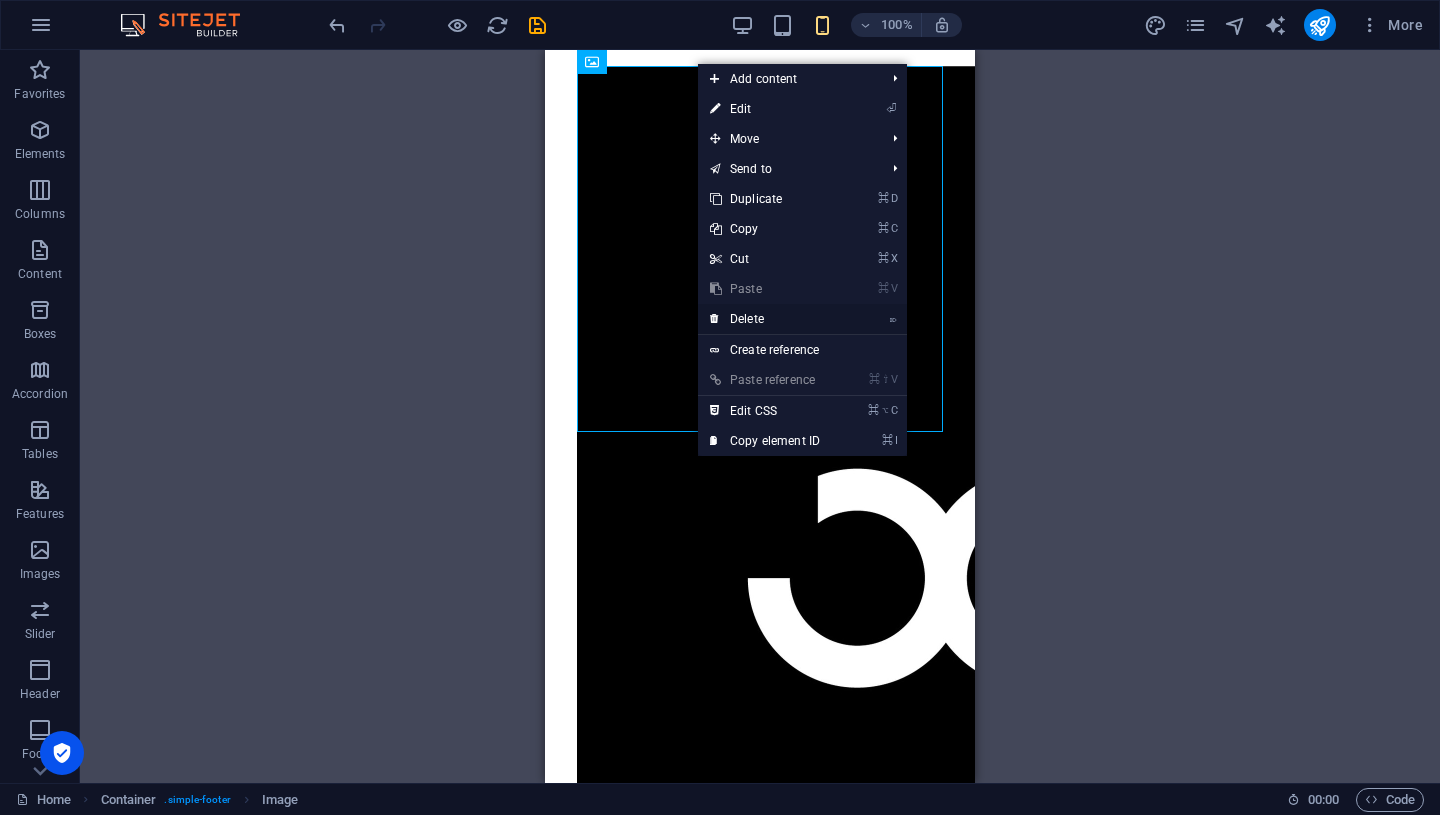 click on "⌦  Delete" at bounding box center [765, 319] 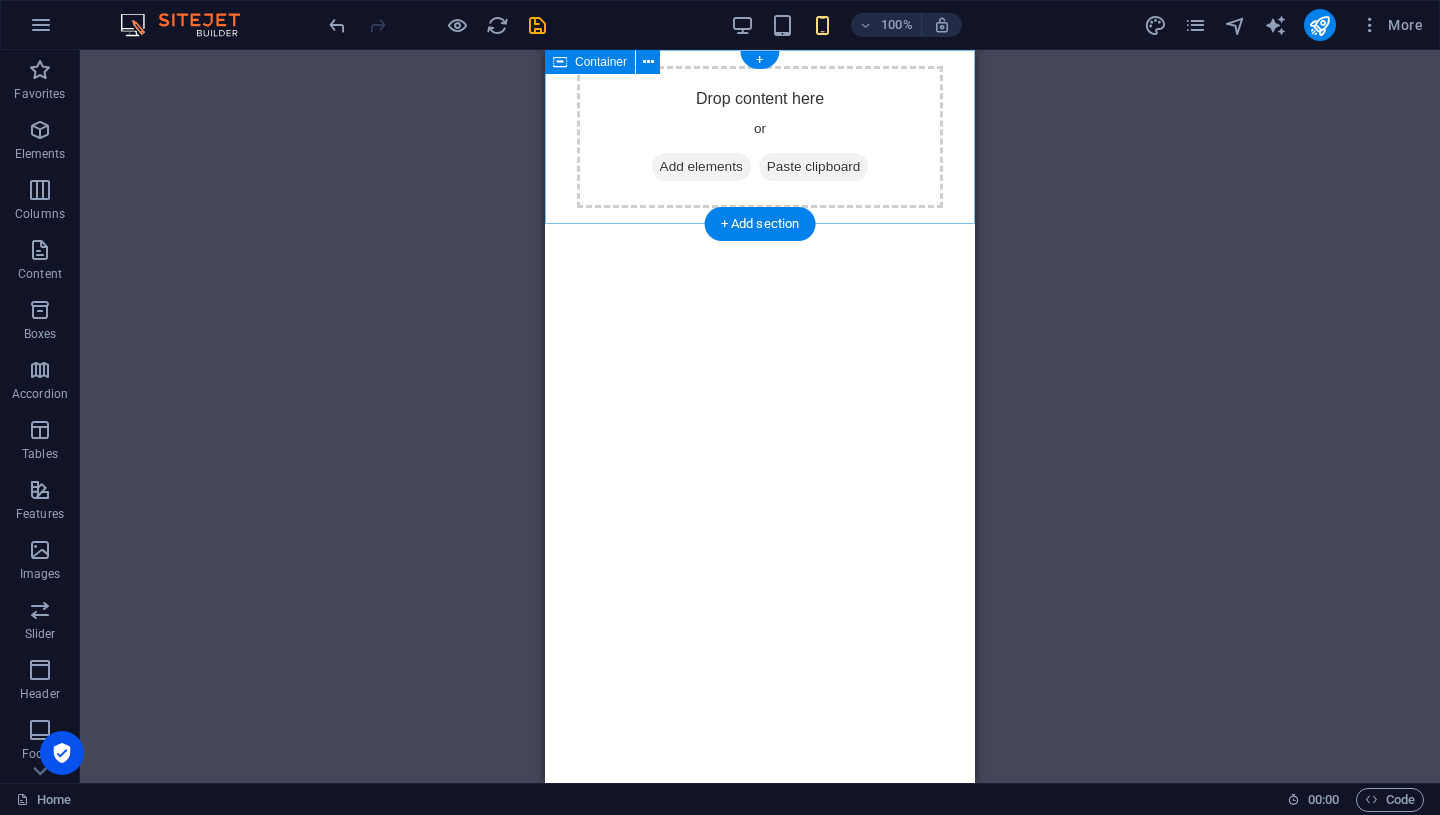 click on "Add elements" at bounding box center [701, 167] 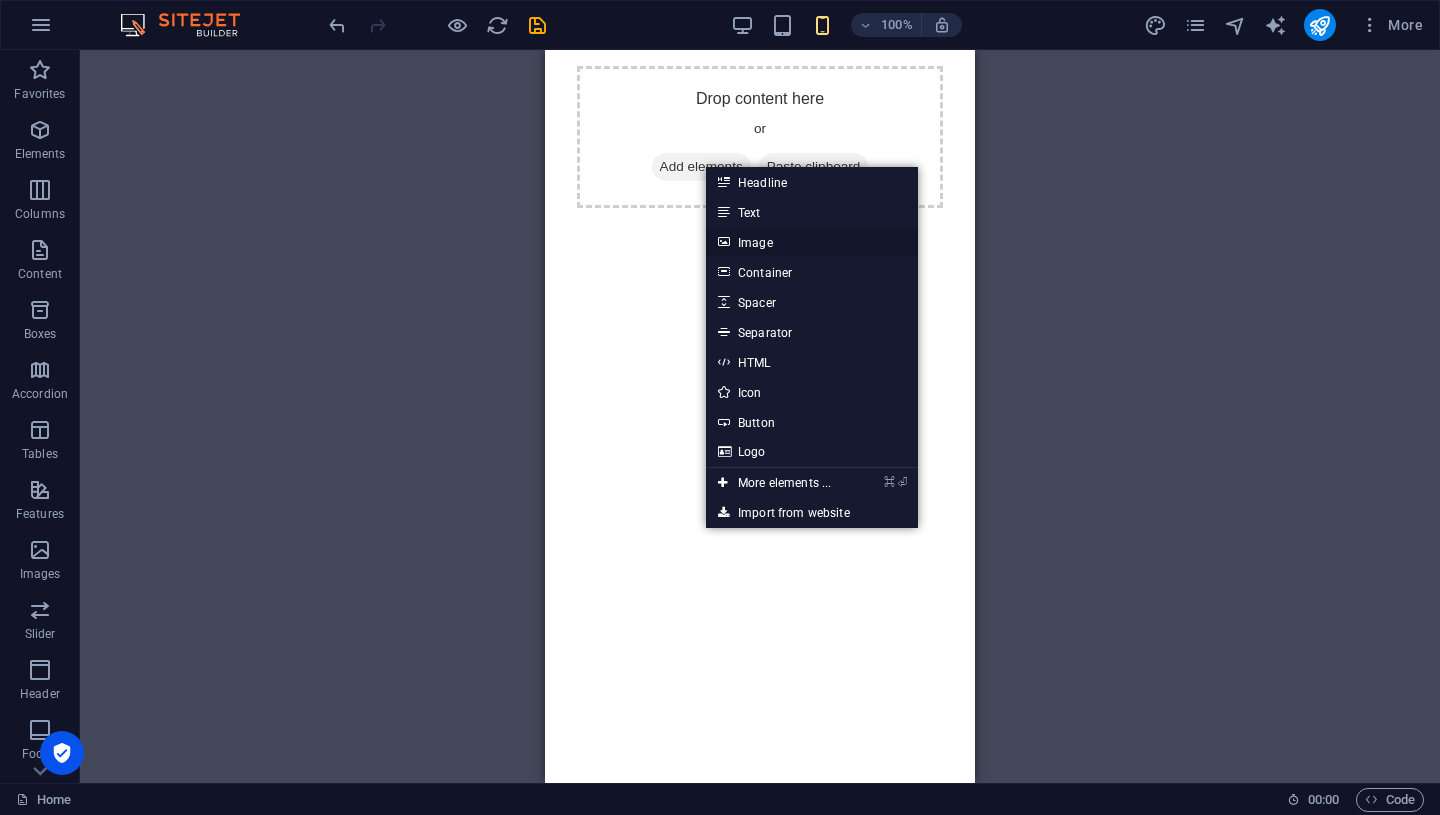click on "Image" at bounding box center (812, 242) 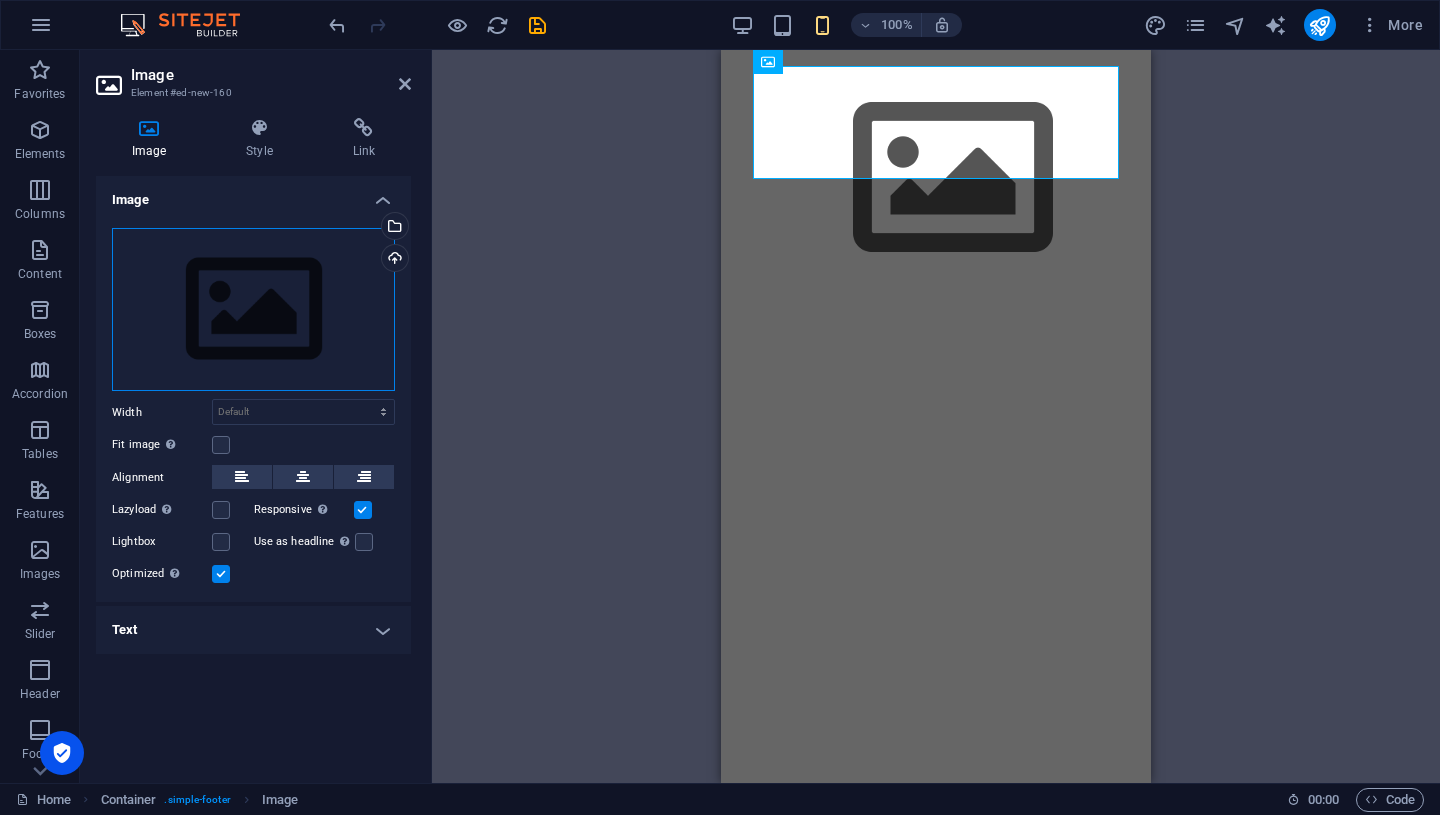 click on "Drag files here, click to choose files or select files from Files or our free stock photos & videos" at bounding box center [253, 310] 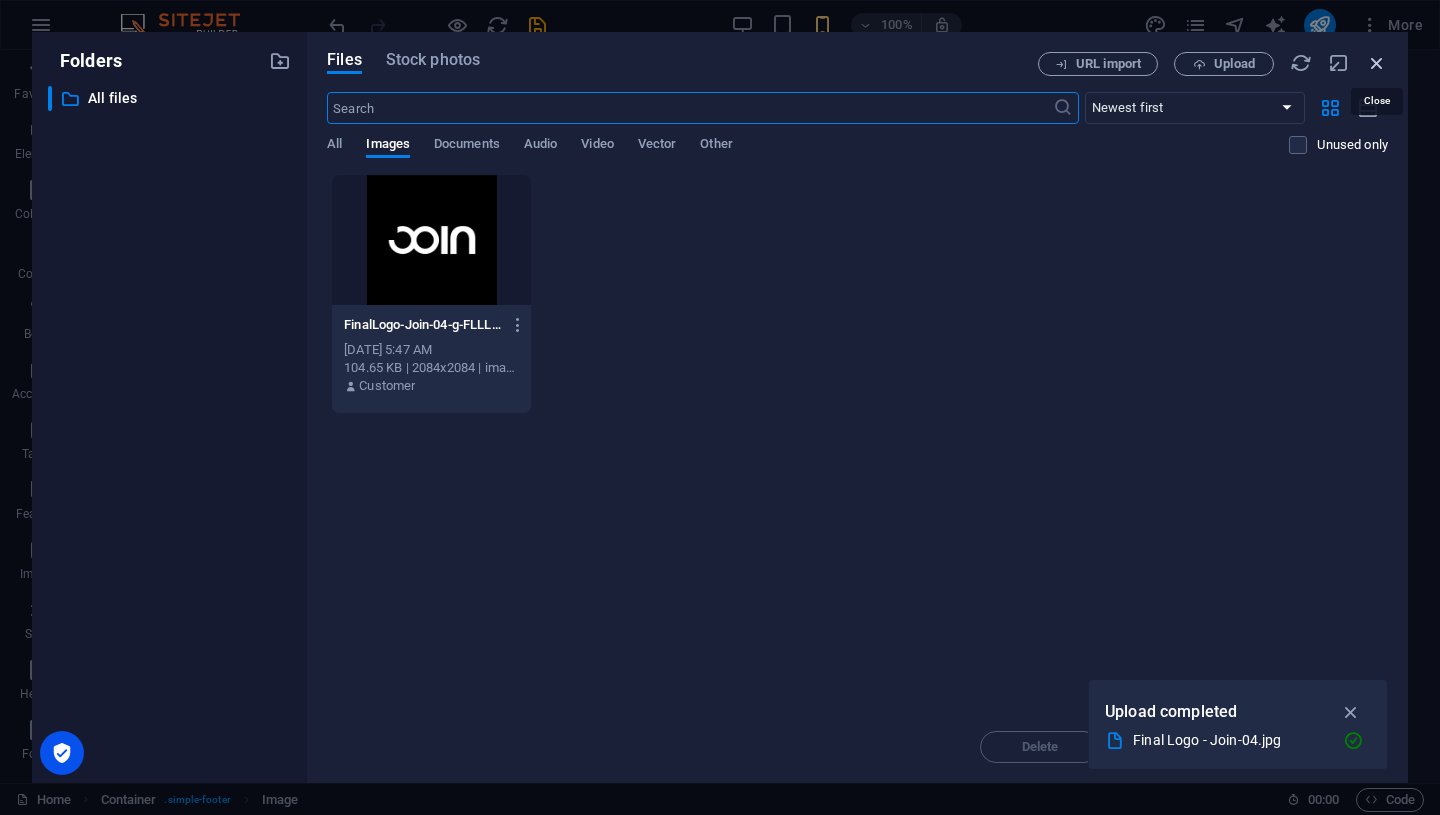 click at bounding box center (1377, 63) 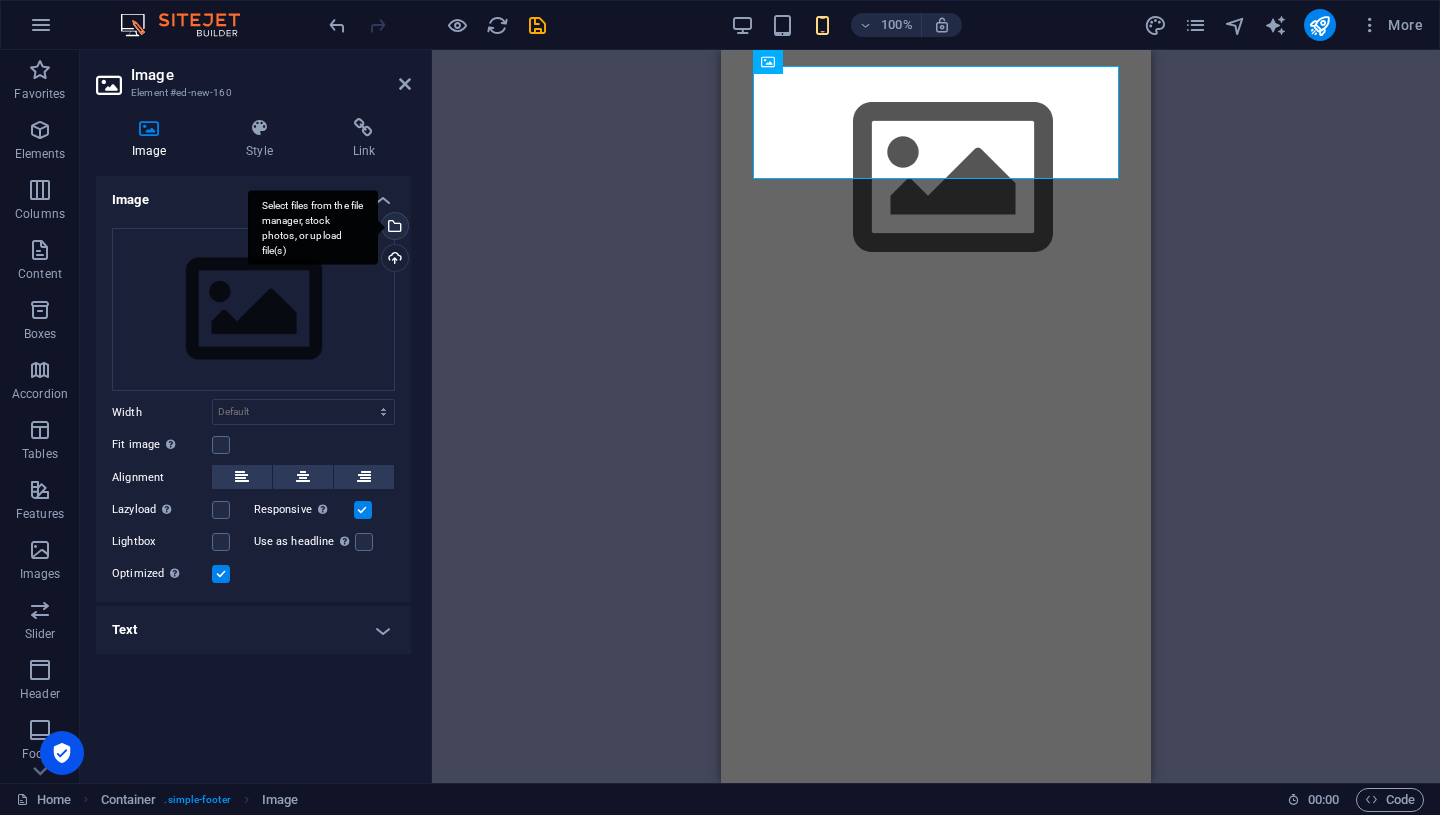 click on "Select files from the file manager, stock photos, or upload file(s)" at bounding box center (393, 228) 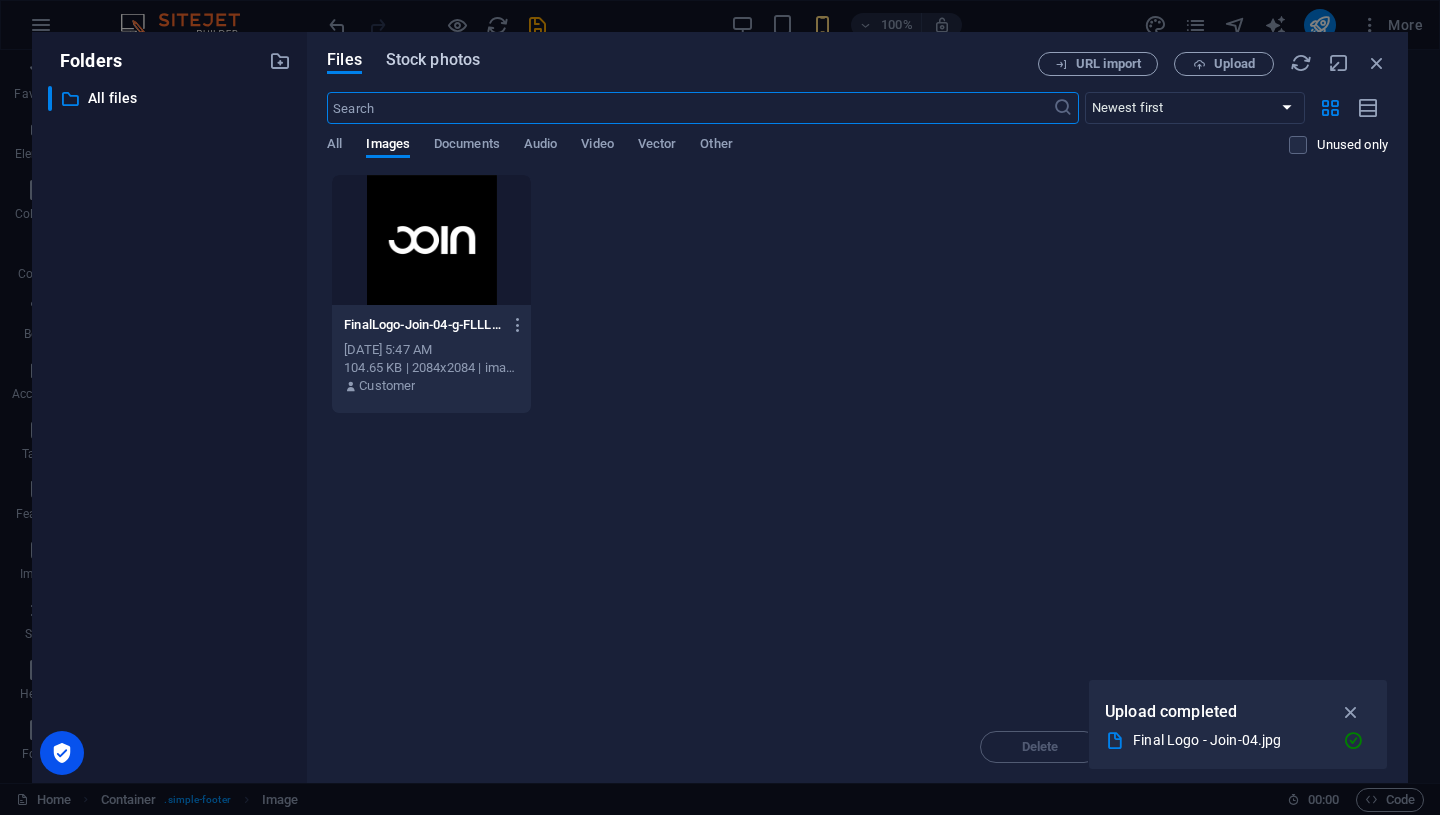 click on "Stock photos" at bounding box center (433, 60) 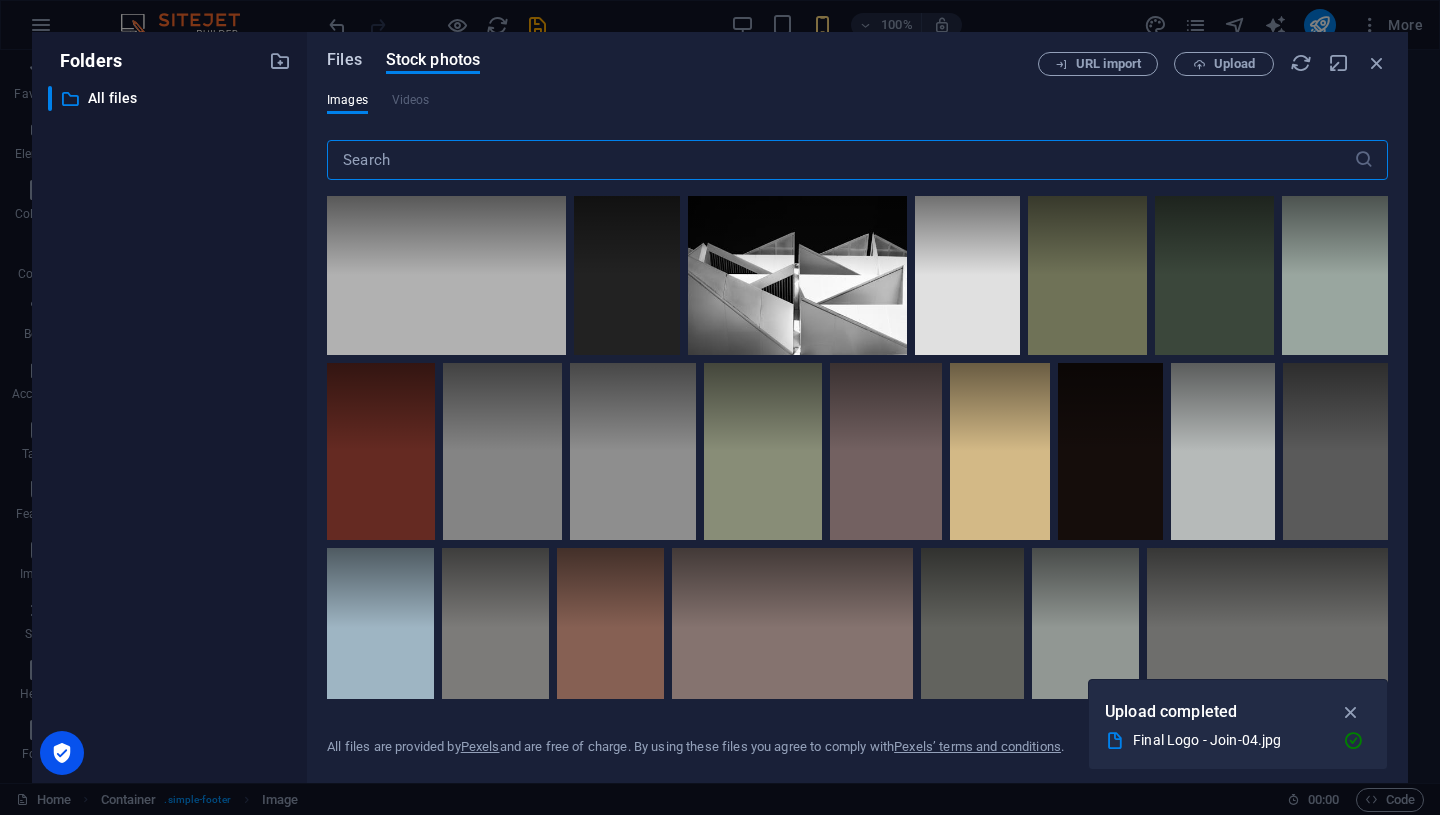 click on "Files" at bounding box center [344, 60] 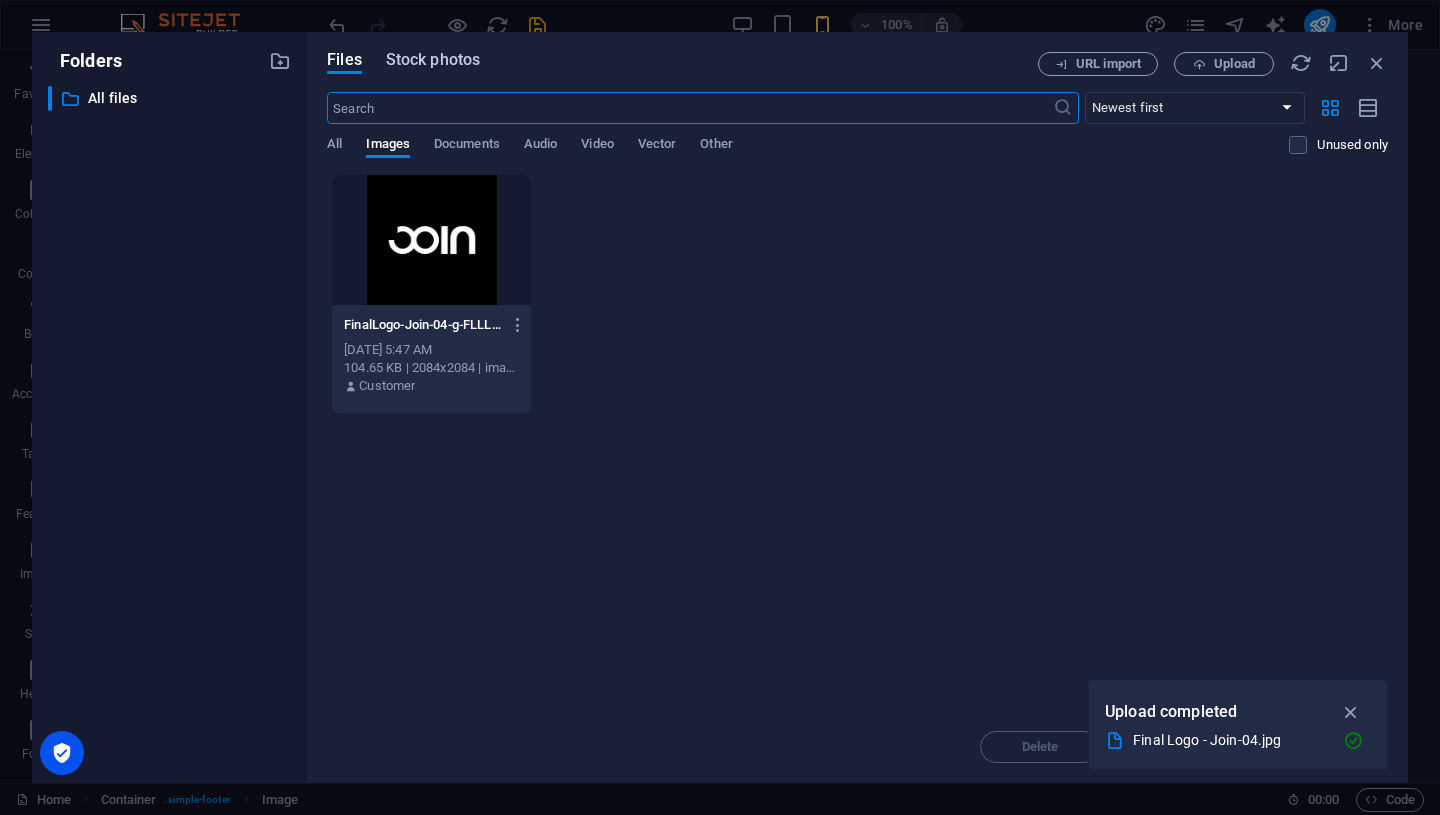 click on "Stock photos" at bounding box center (433, 60) 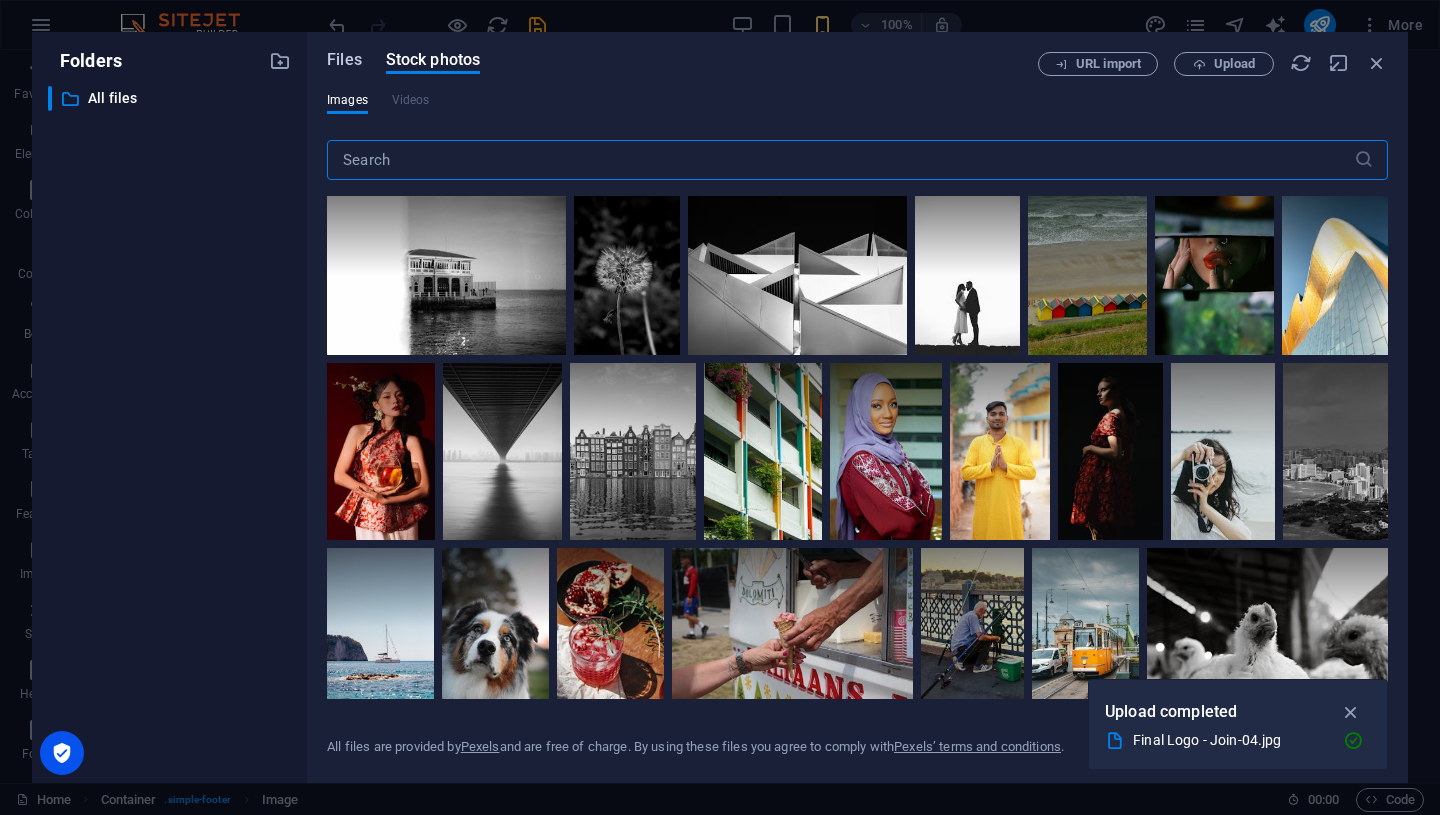 click on "Files" at bounding box center (344, 60) 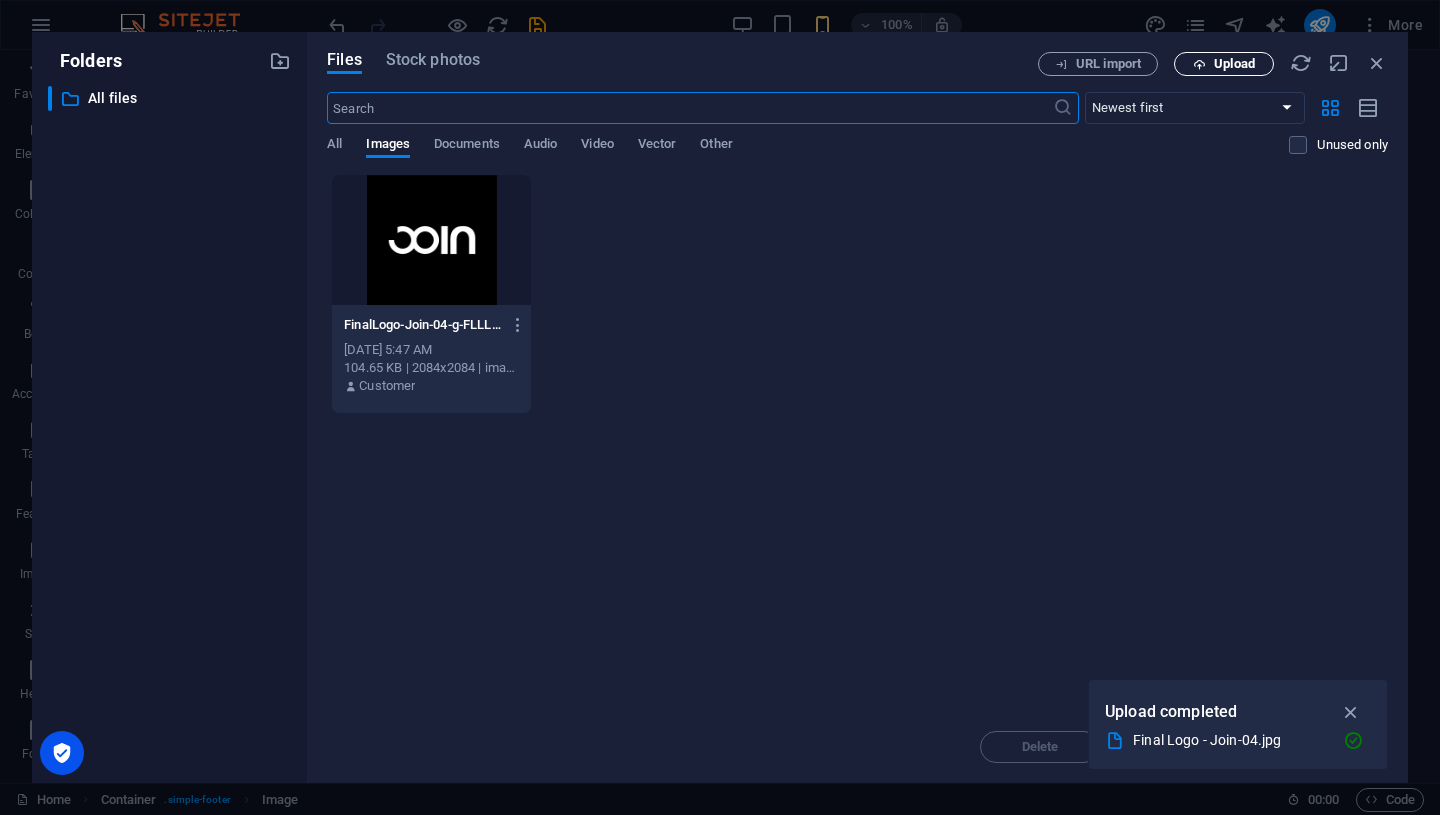 click on "Upload" at bounding box center (1234, 64) 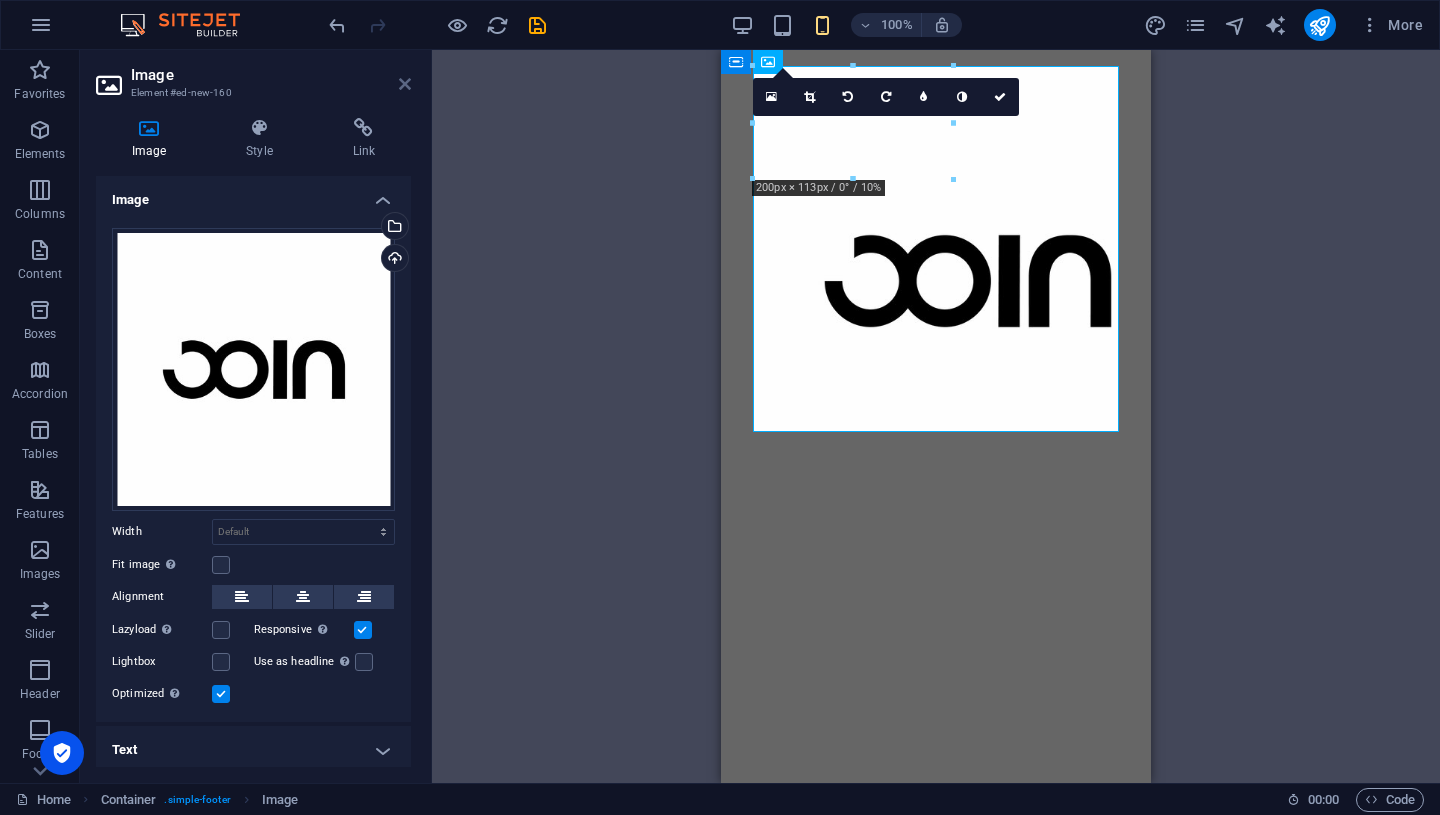 click at bounding box center (405, 84) 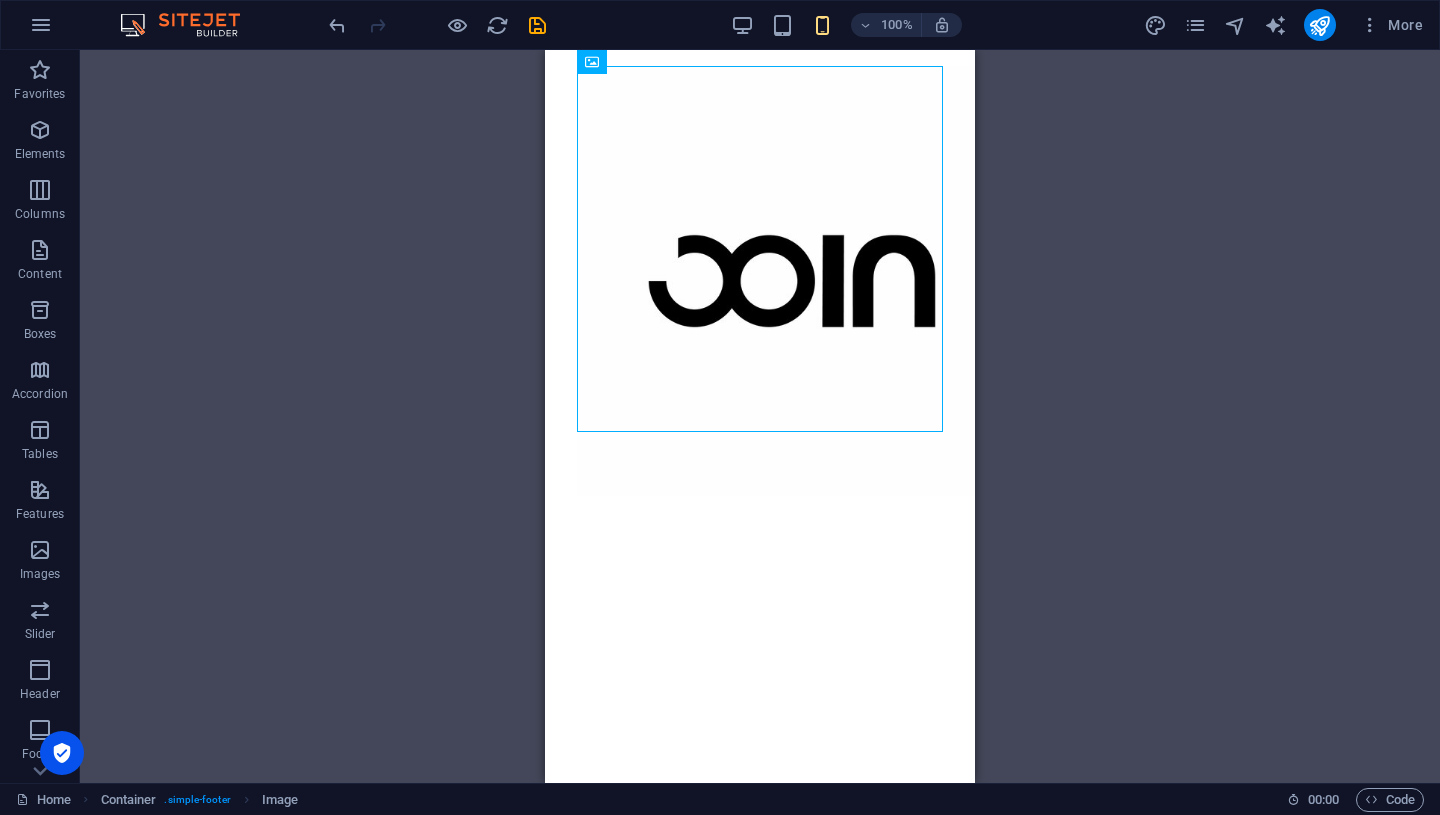 click on "Drag here to replace the existing content. Press “Ctrl” if you want to create a new element.
H1   Container   Preset   Preset   Container   Placeholder   Container   Text   Spacer   Preset   Container   Spacer   Preset   Container   Image   Spacer   Email   Preset   Container   Preset   Preset   Container   Preset   Form   H3   Preset   Container   Spacer   Checkbox   Captcha   Text   Container   Container   Placeholder   Form button   Placeholder   Image   Container   Image" at bounding box center [760, 416] 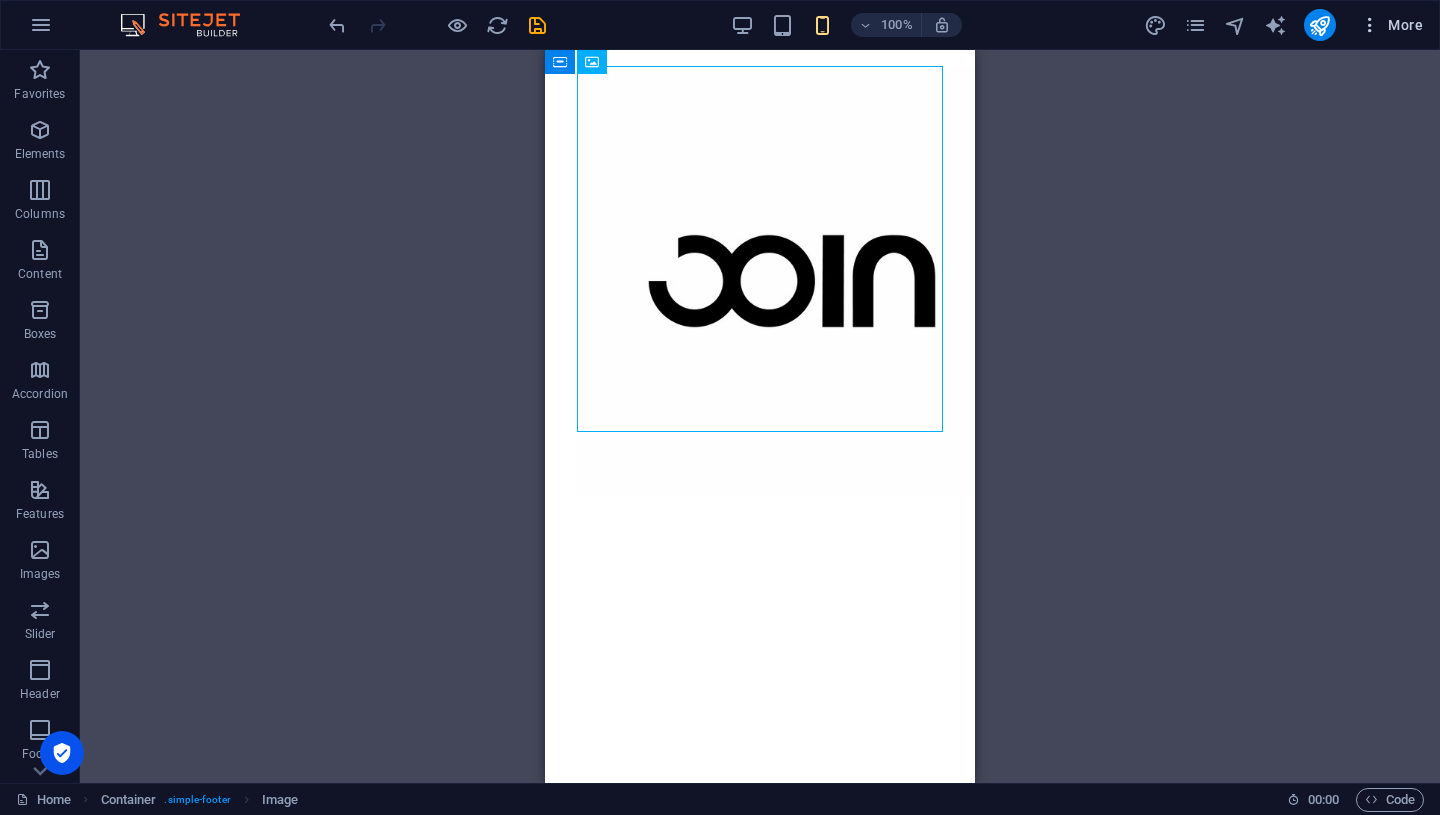 click on "More" at bounding box center [1391, 25] 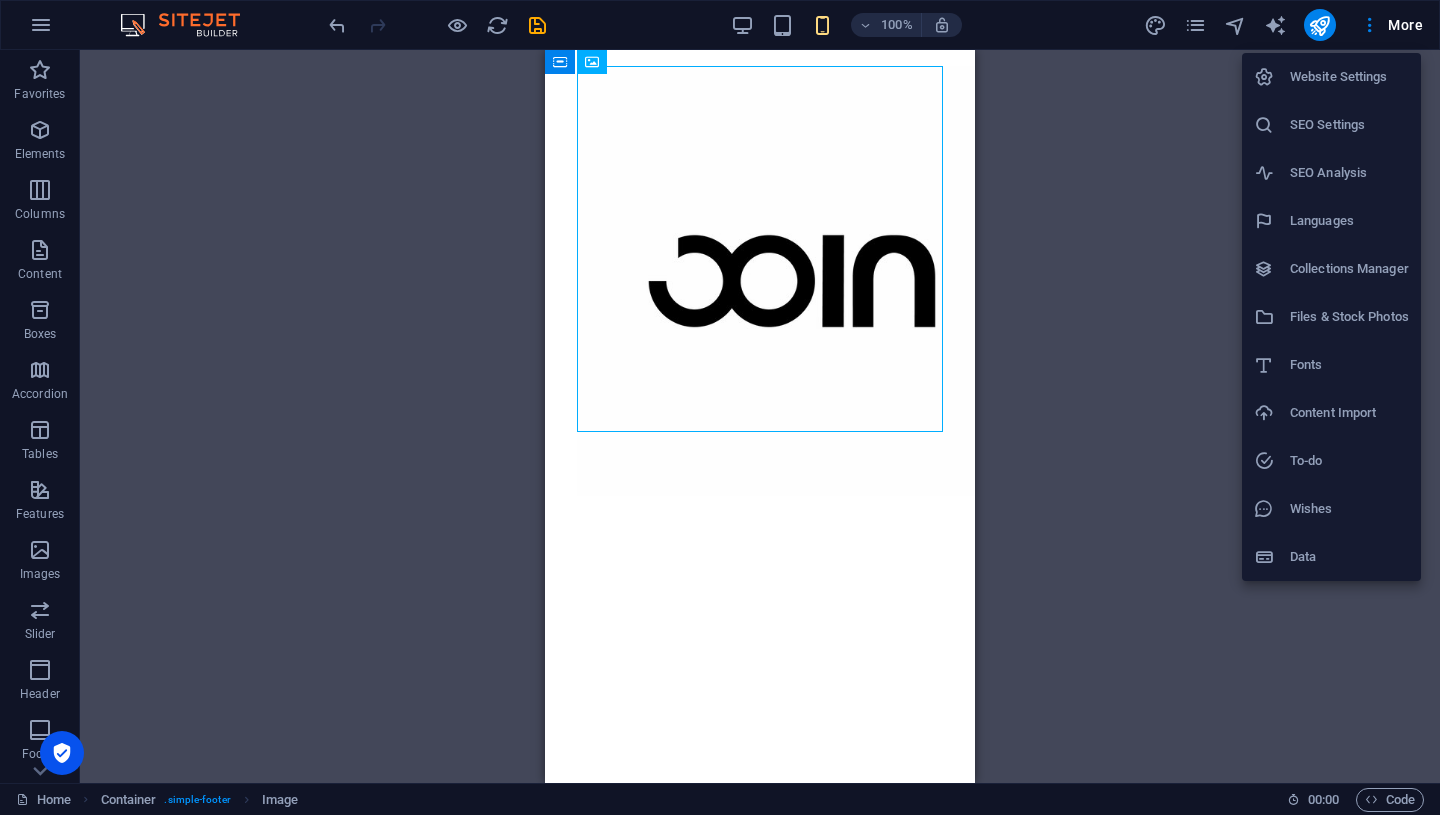 click at bounding box center (720, 407) 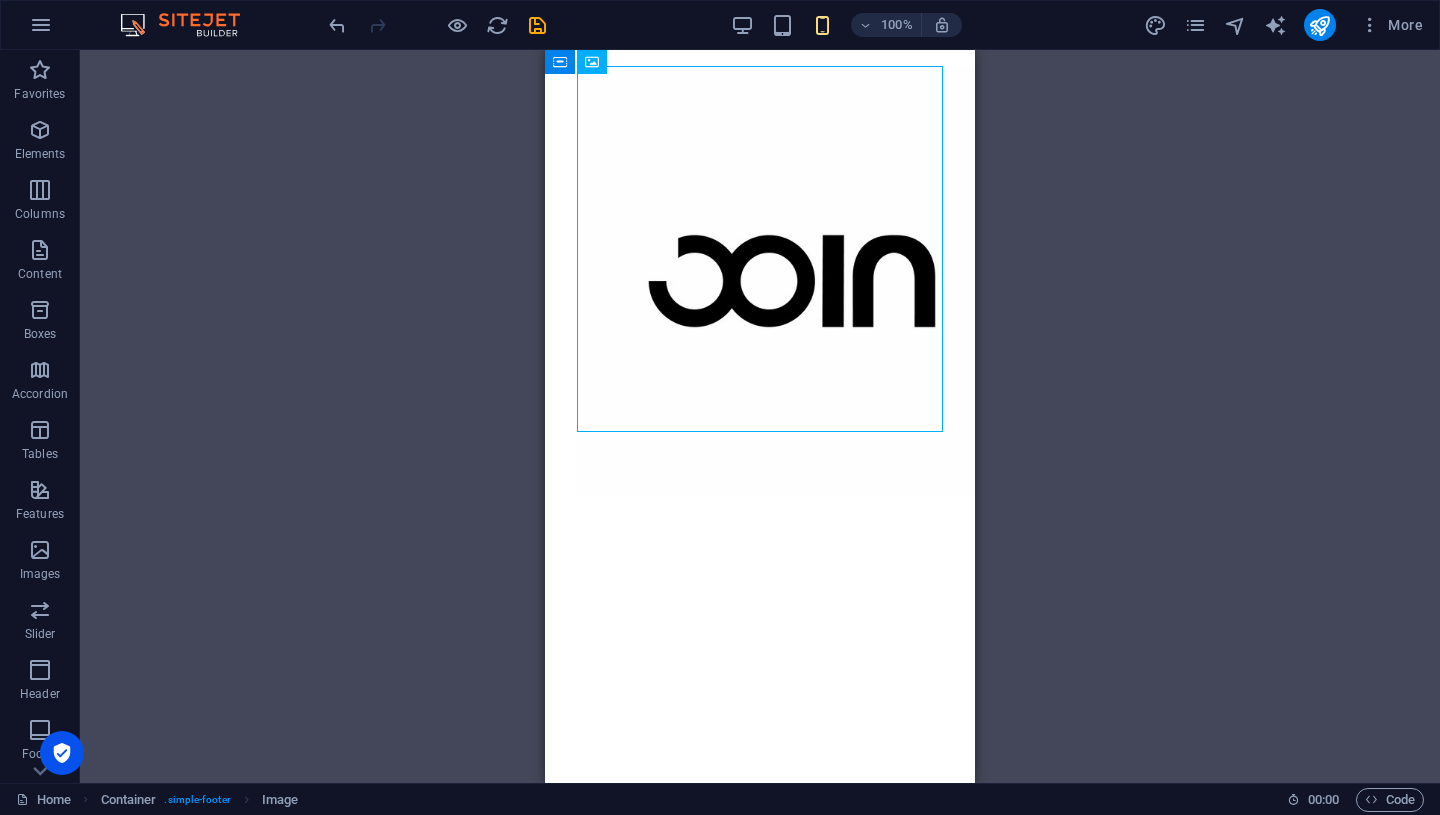 click on "Drag here to replace the existing content. Press “Ctrl” if you want to create a new element.
H1   Container   Preset   Preset   Container   Placeholder   Container   Text   Spacer   Preset   Container   Spacer   Preset   Container   Image   Spacer   Email   Preset   Container   Preset   Preset   Container   Preset   Form   H3   Preset   Container   Spacer   Checkbox   Captcha   Text   Container   Container   Placeholder   Form button   Placeholder   Image   Image" at bounding box center (760, 416) 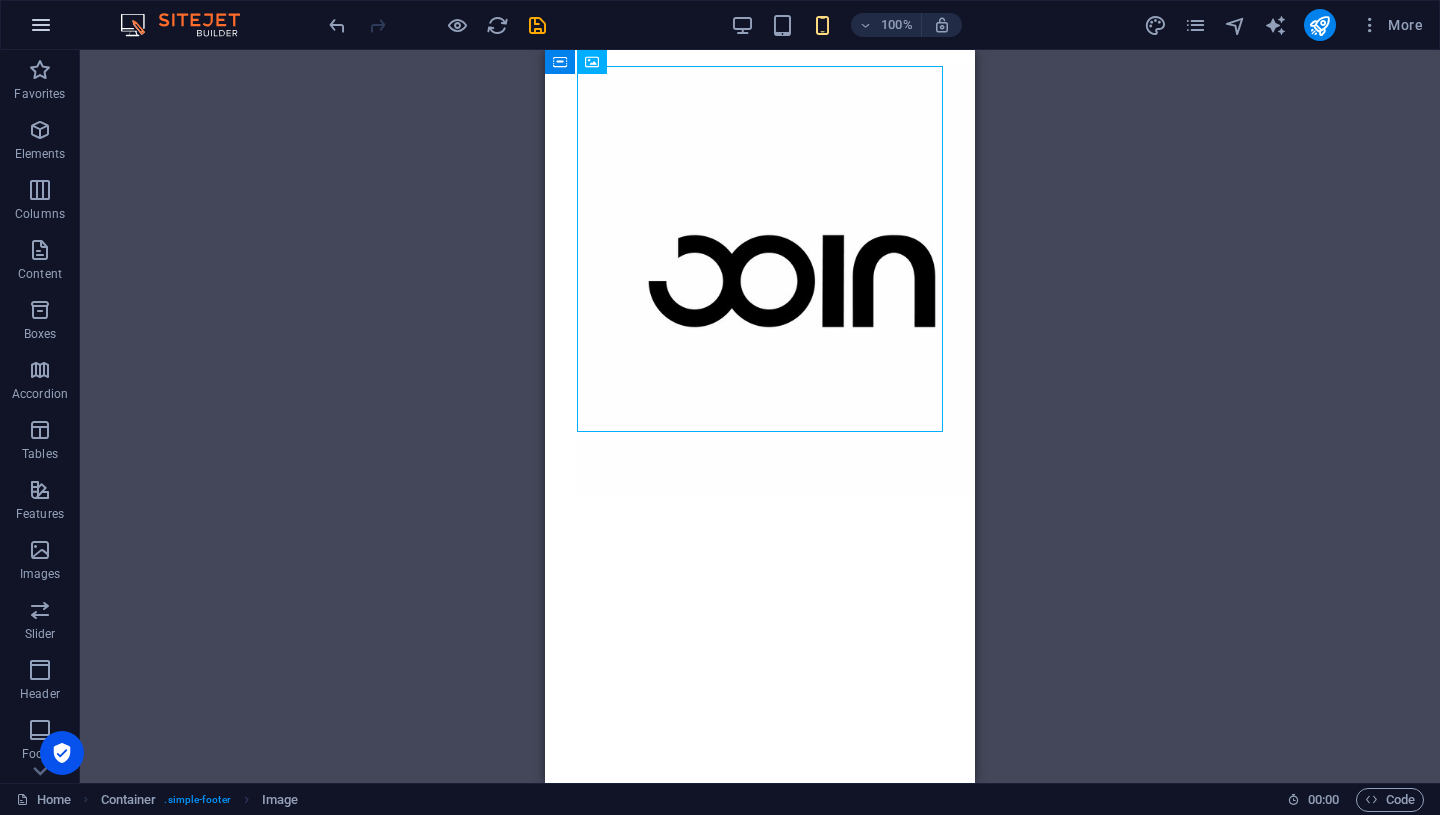 click at bounding box center [41, 25] 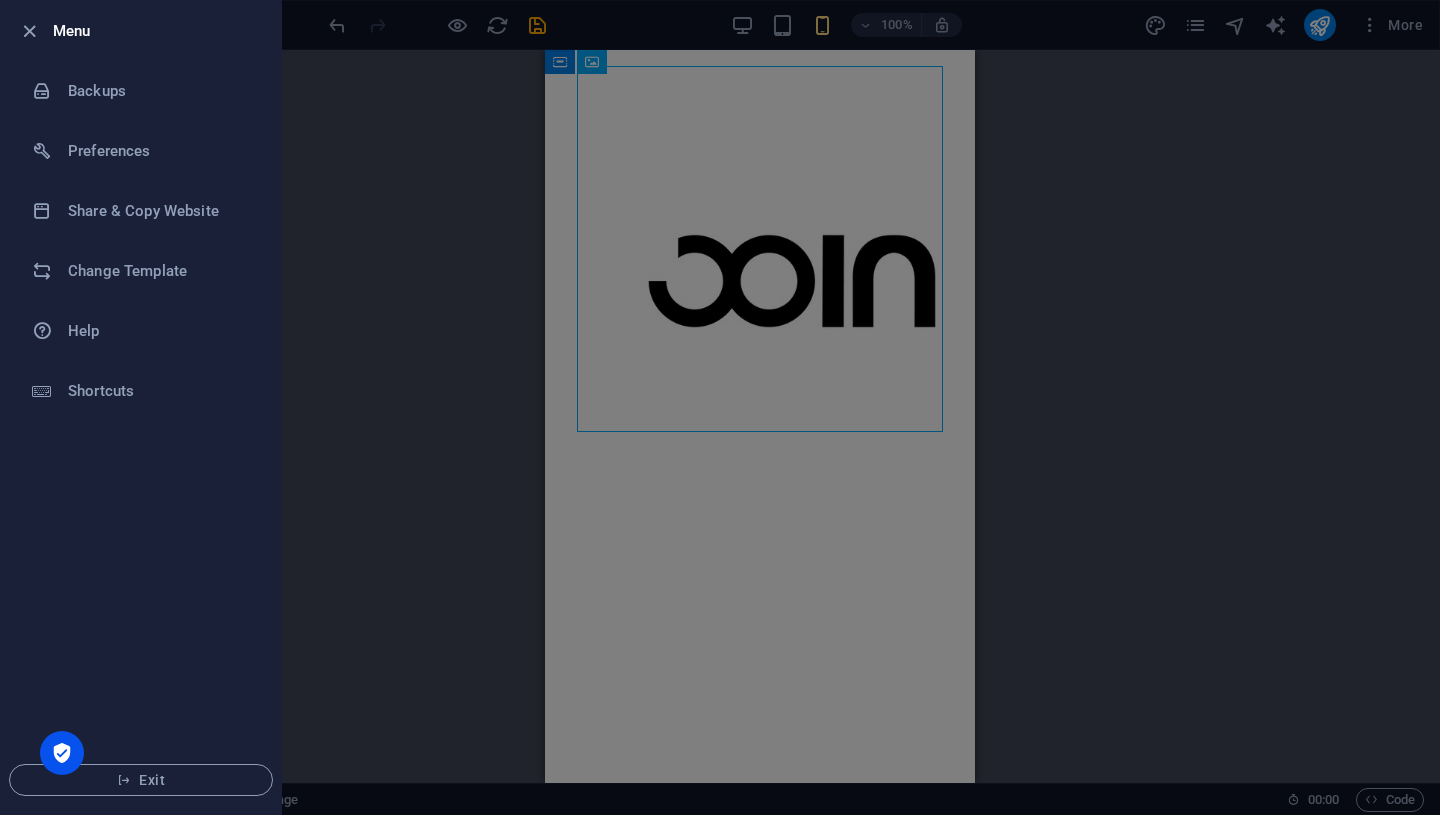 click at bounding box center (720, 407) 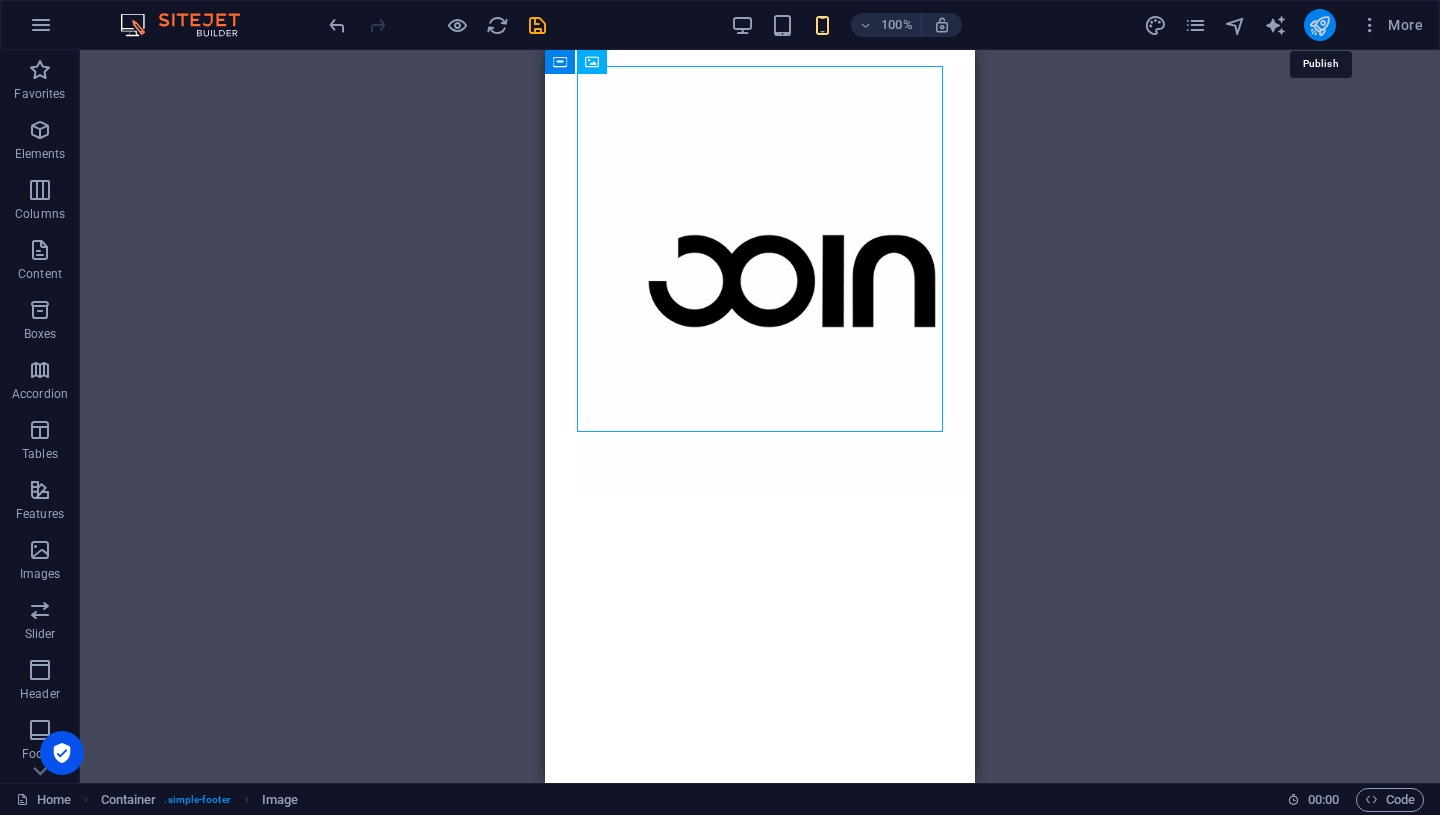 click at bounding box center (1319, 25) 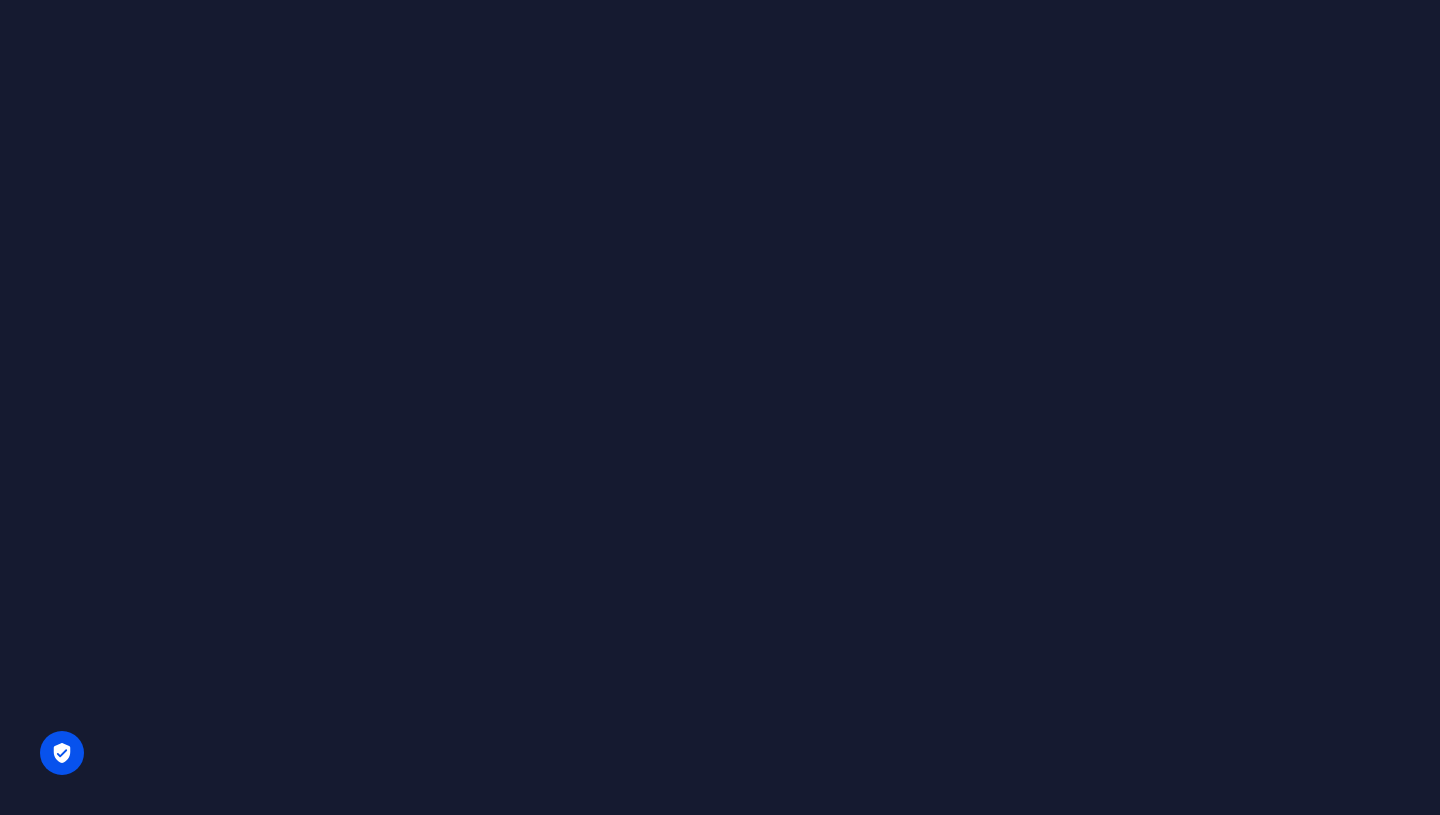 scroll, scrollTop: 0, scrollLeft: 0, axis: both 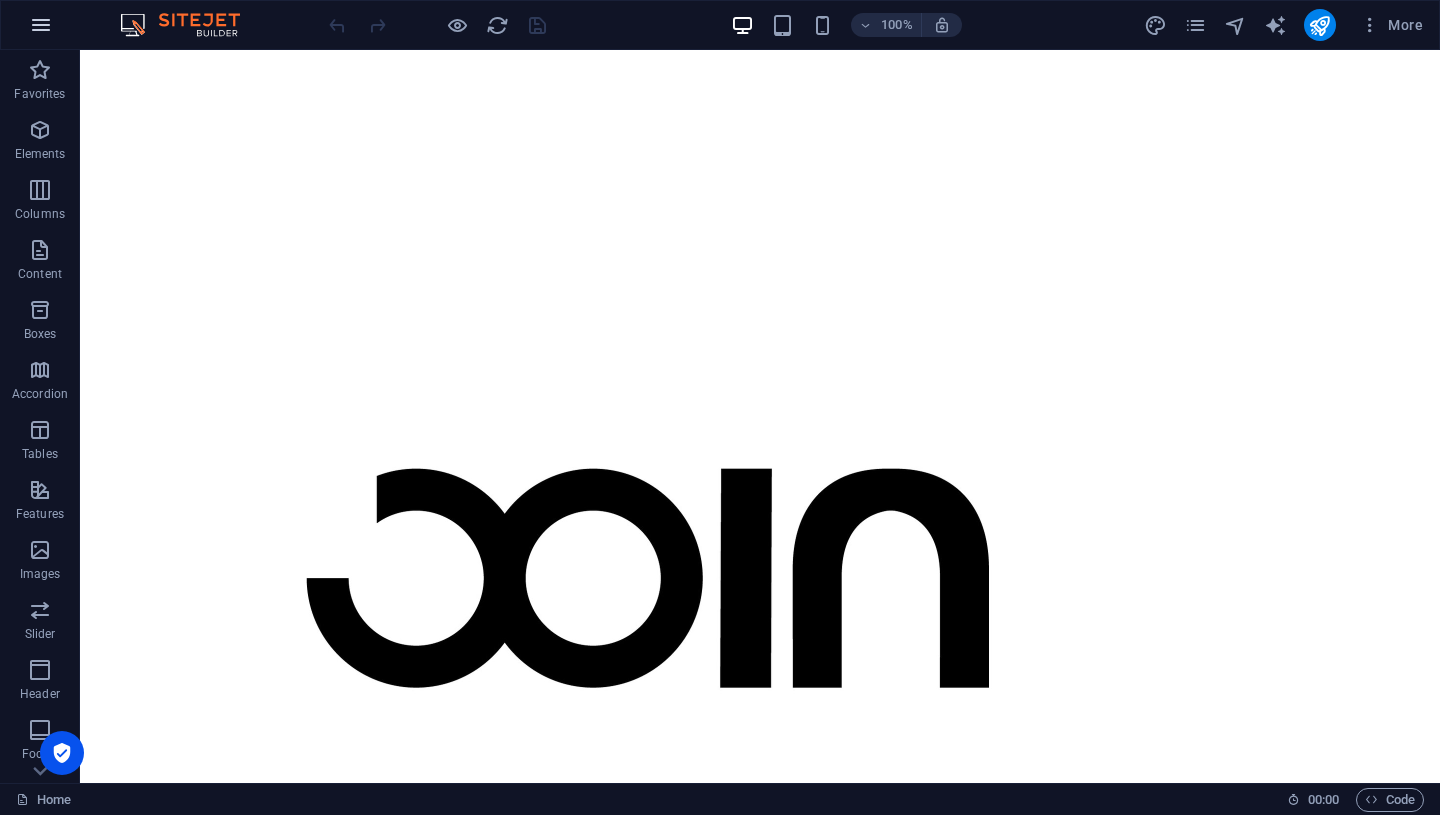 click at bounding box center (41, 25) 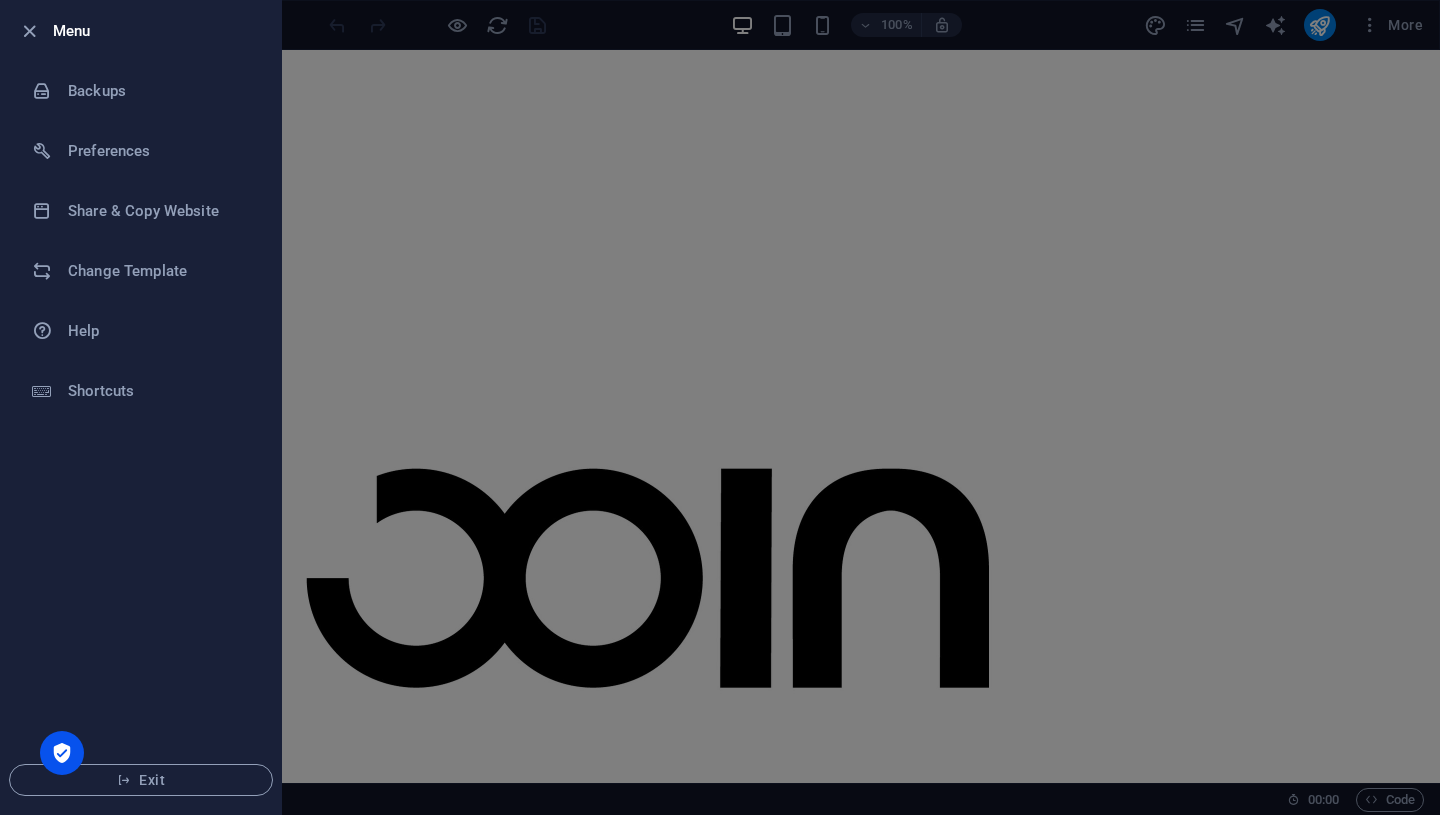 click at bounding box center (720, 407) 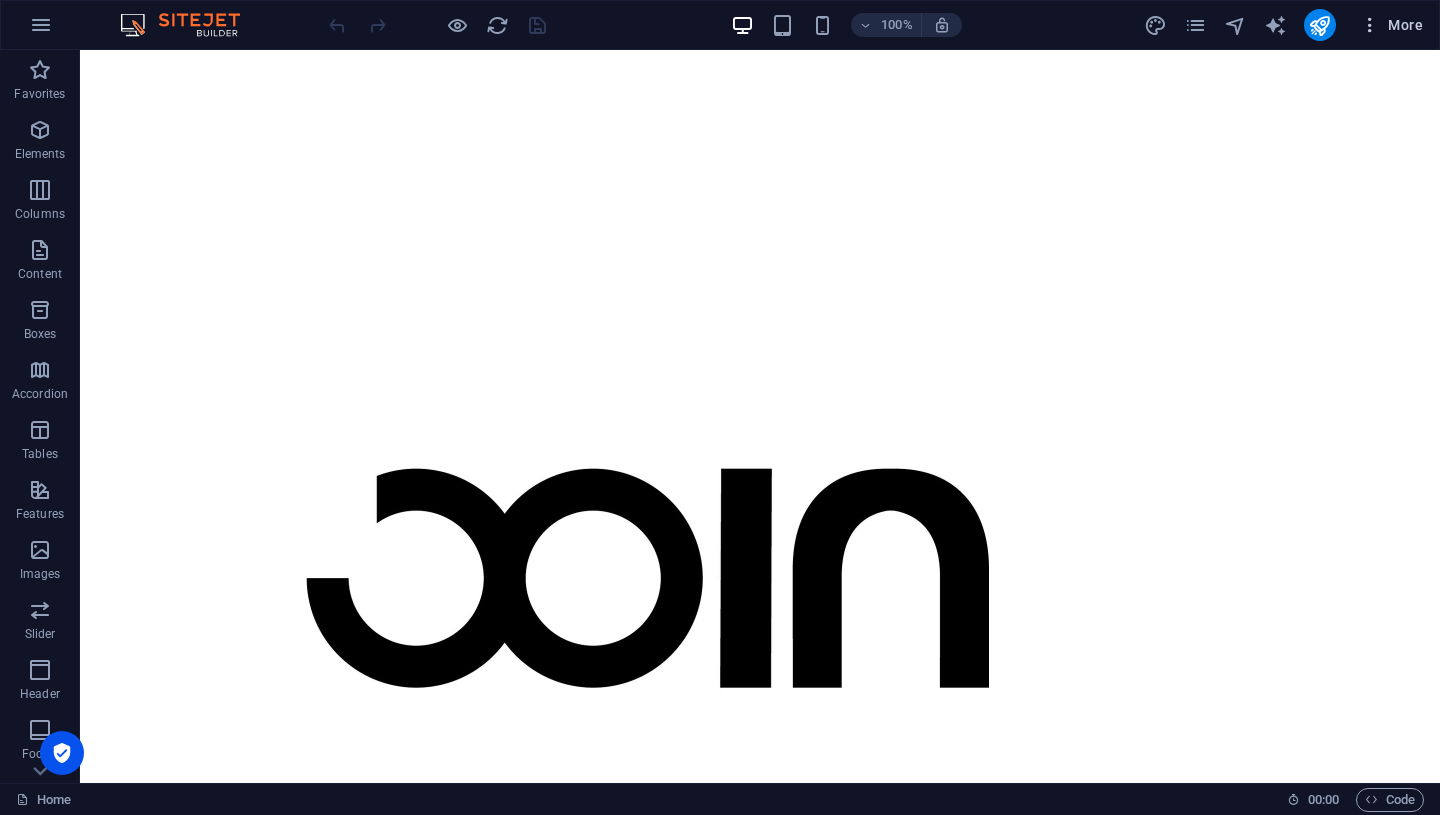 click on "More" at bounding box center (1391, 25) 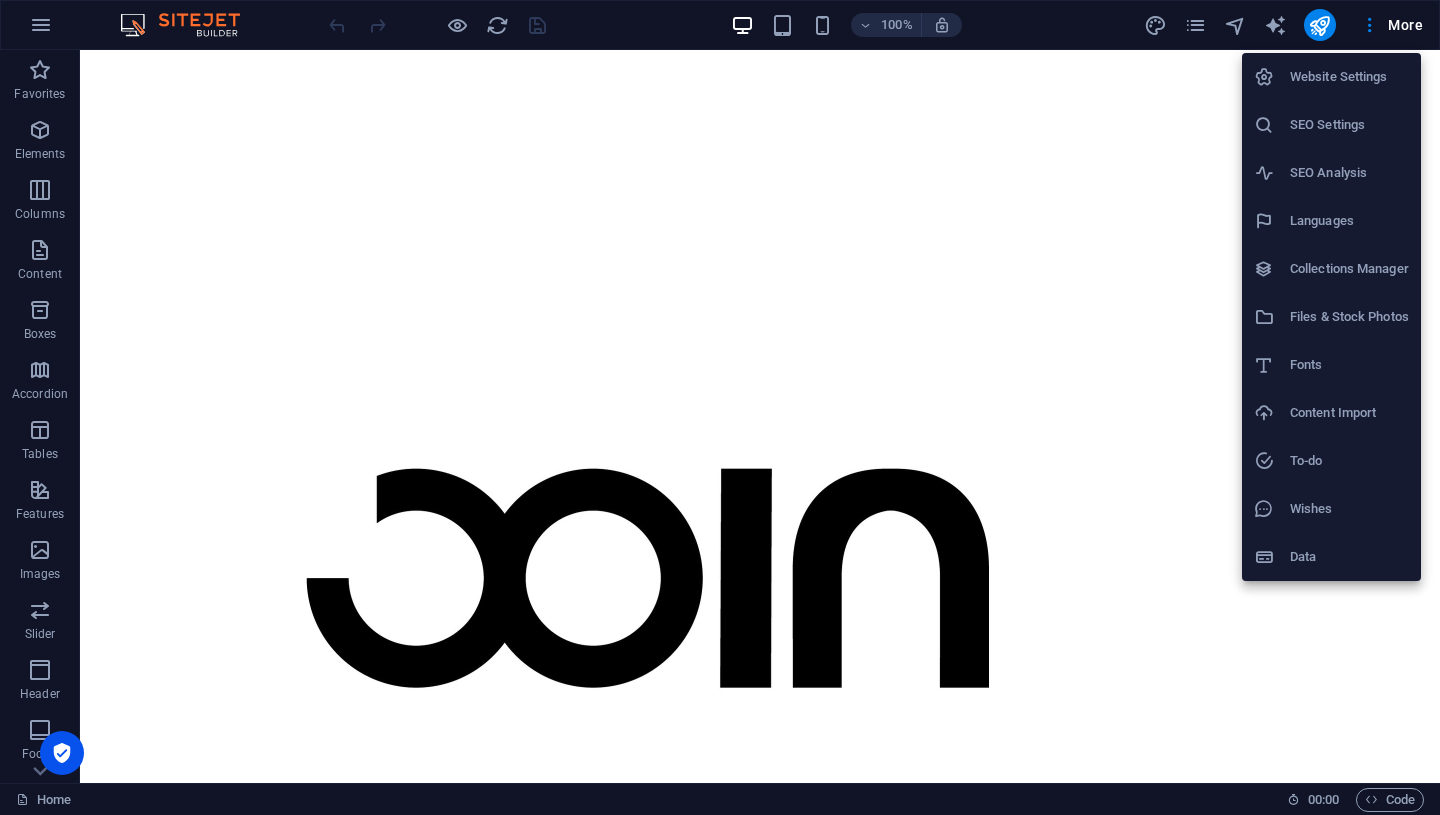click at bounding box center [720, 407] 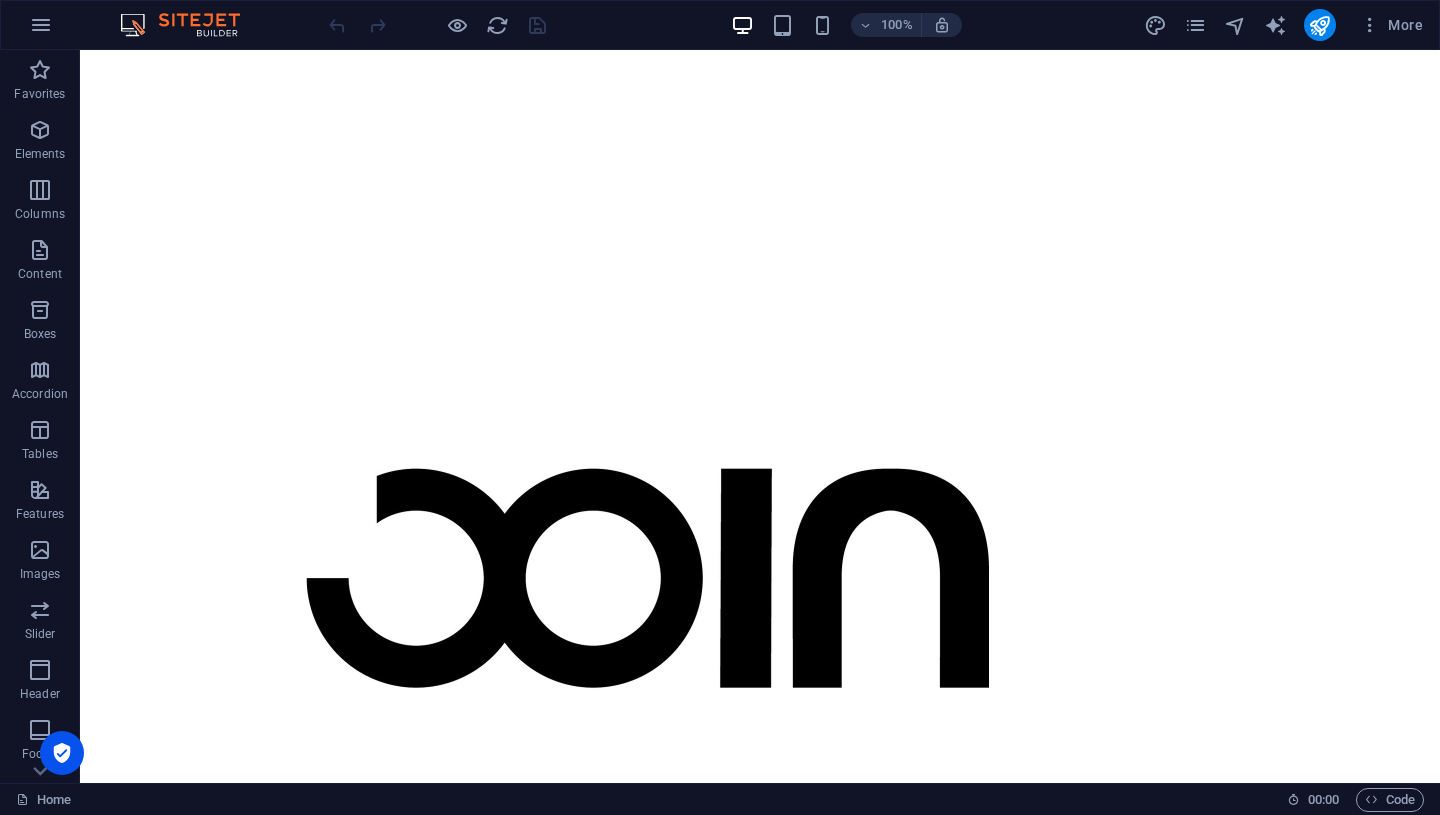 click at bounding box center (1370, 25) 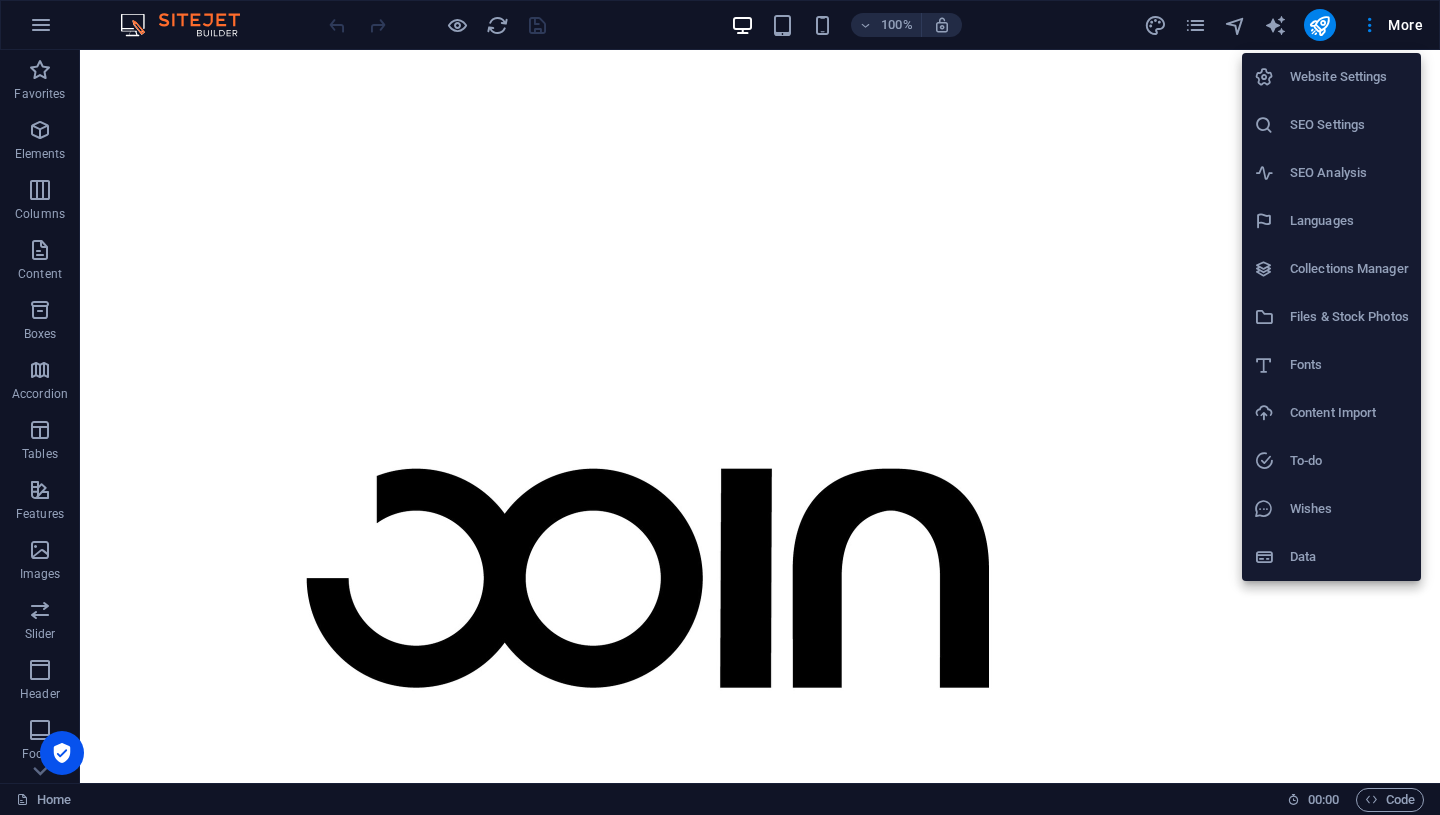 click at bounding box center (720, 407) 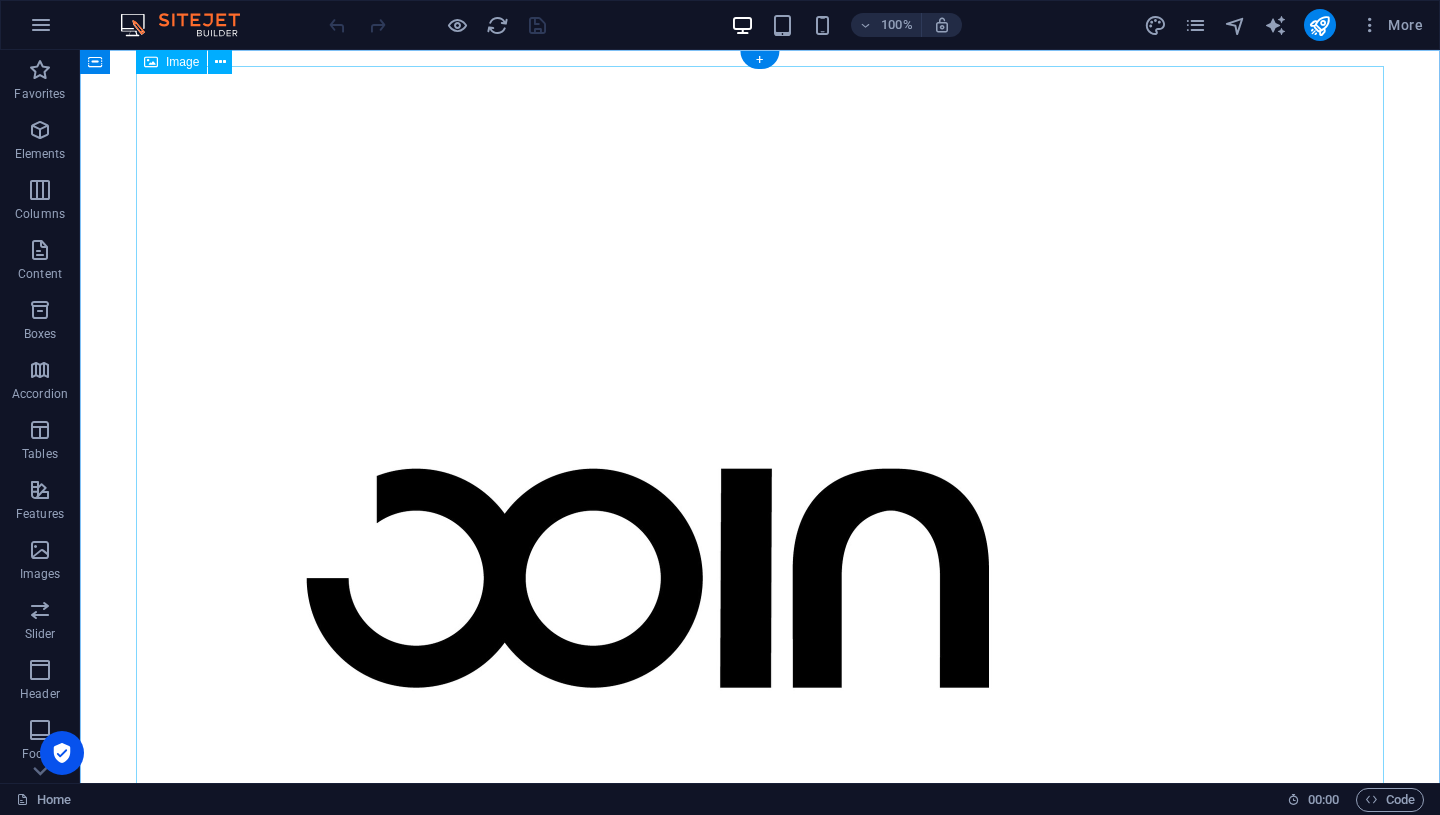 click at bounding box center (760, 578) 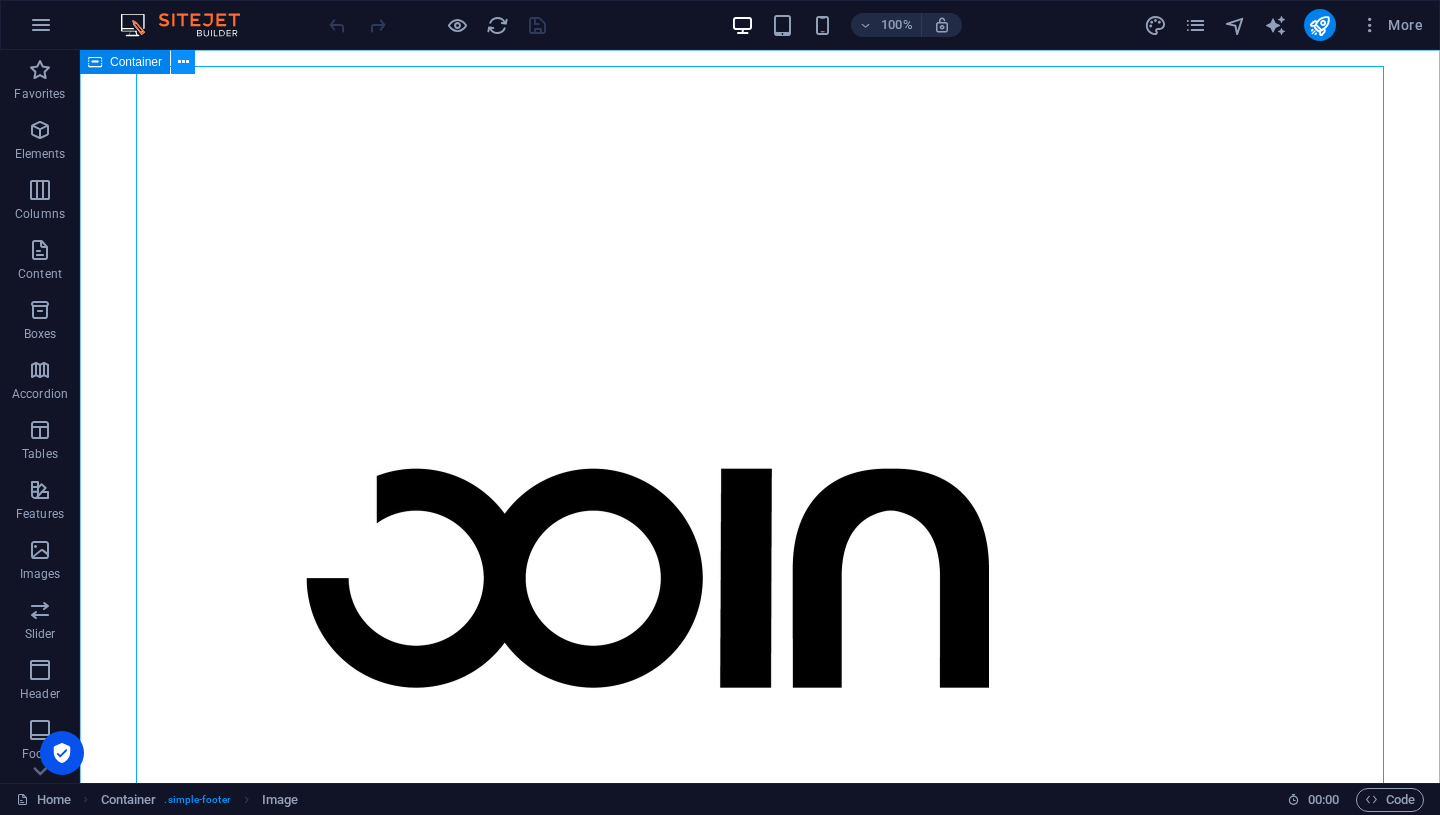 click at bounding box center [183, 62] 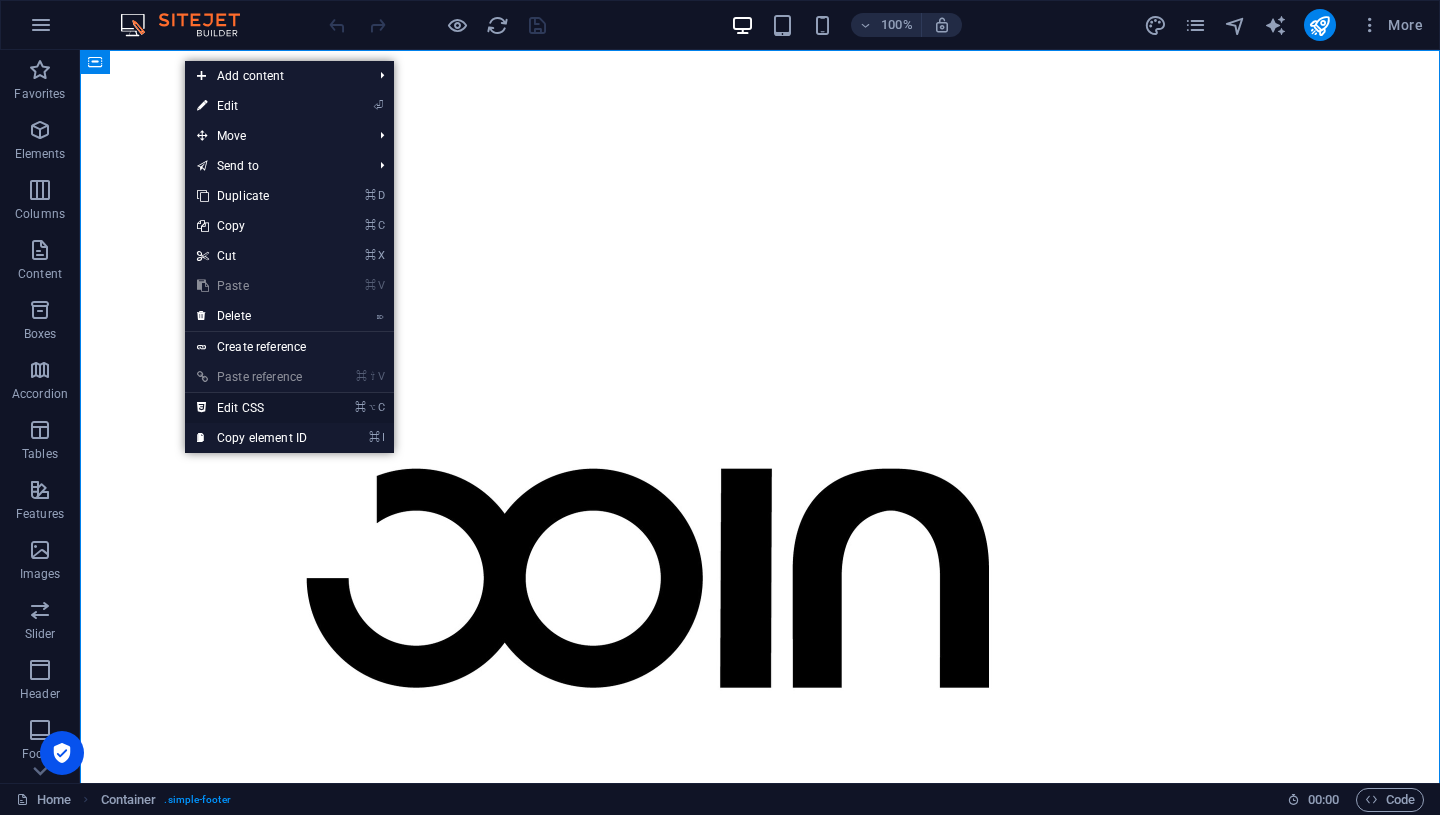 click on "⌘ ⌥ C  Edit CSS" at bounding box center (252, 408) 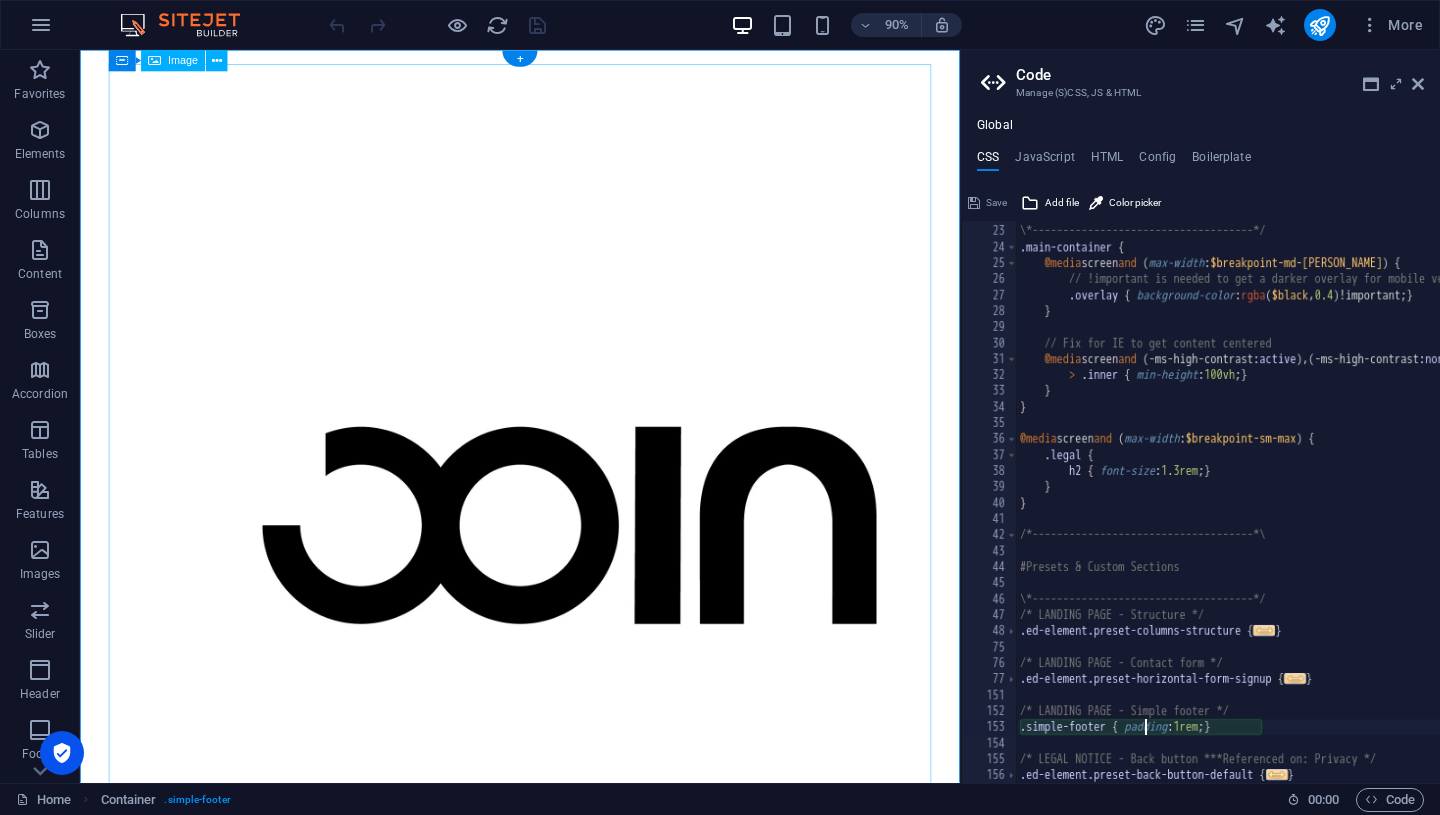 scroll, scrollTop: 350, scrollLeft: 0, axis: vertical 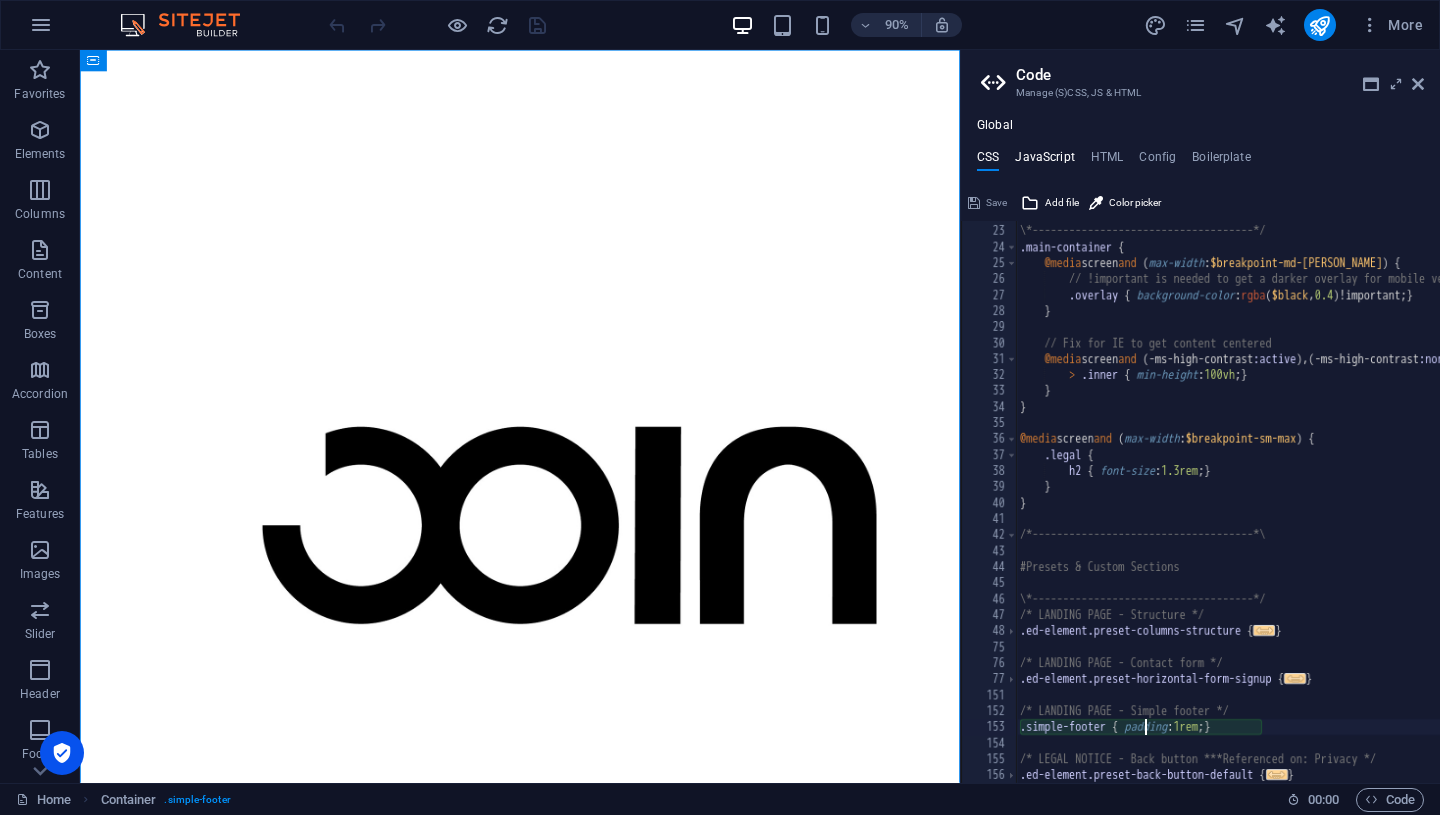 click on "JavaScript" at bounding box center (1044, 161) 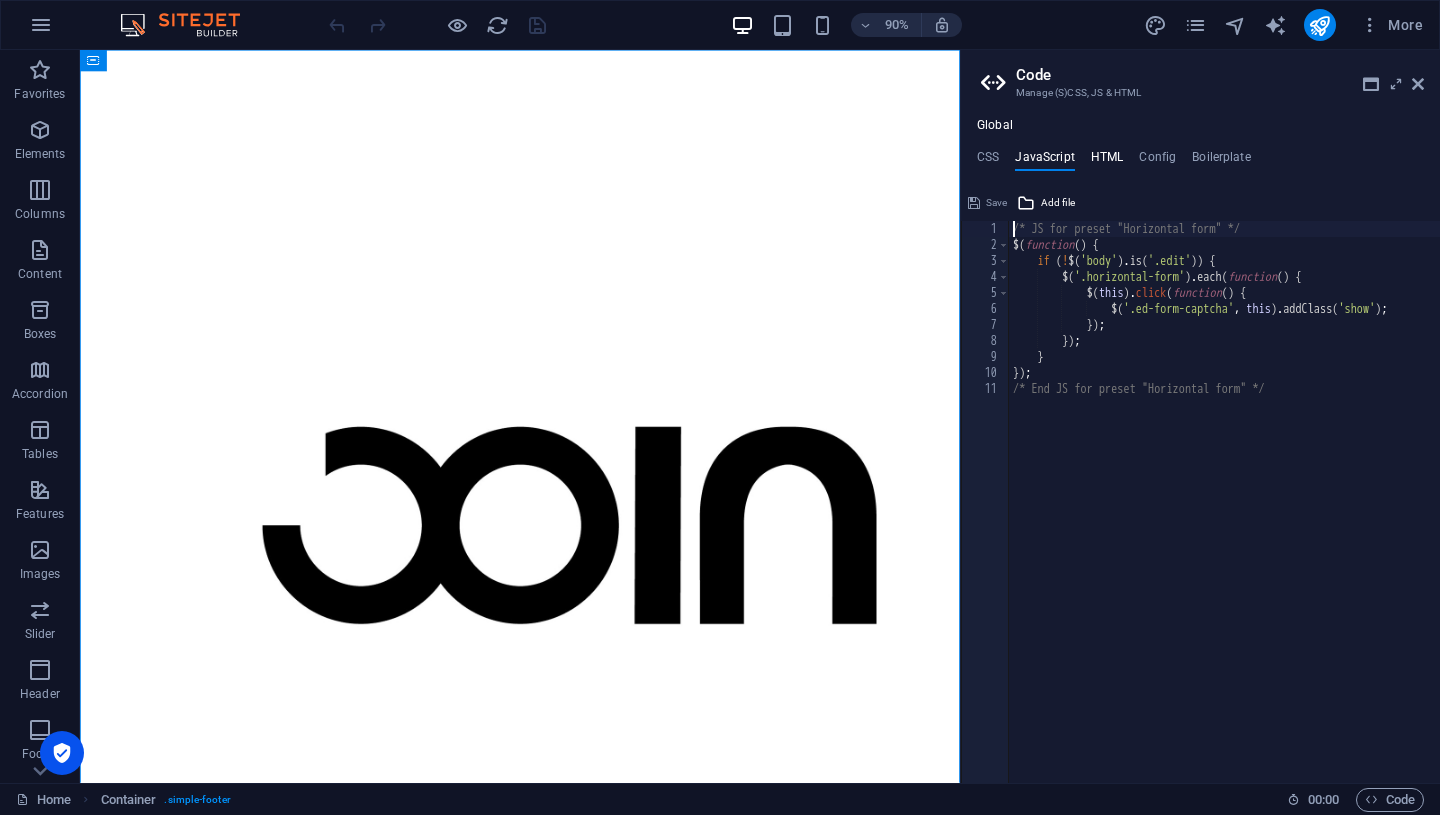 click on "HTML" at bounding box center (1107, 161) 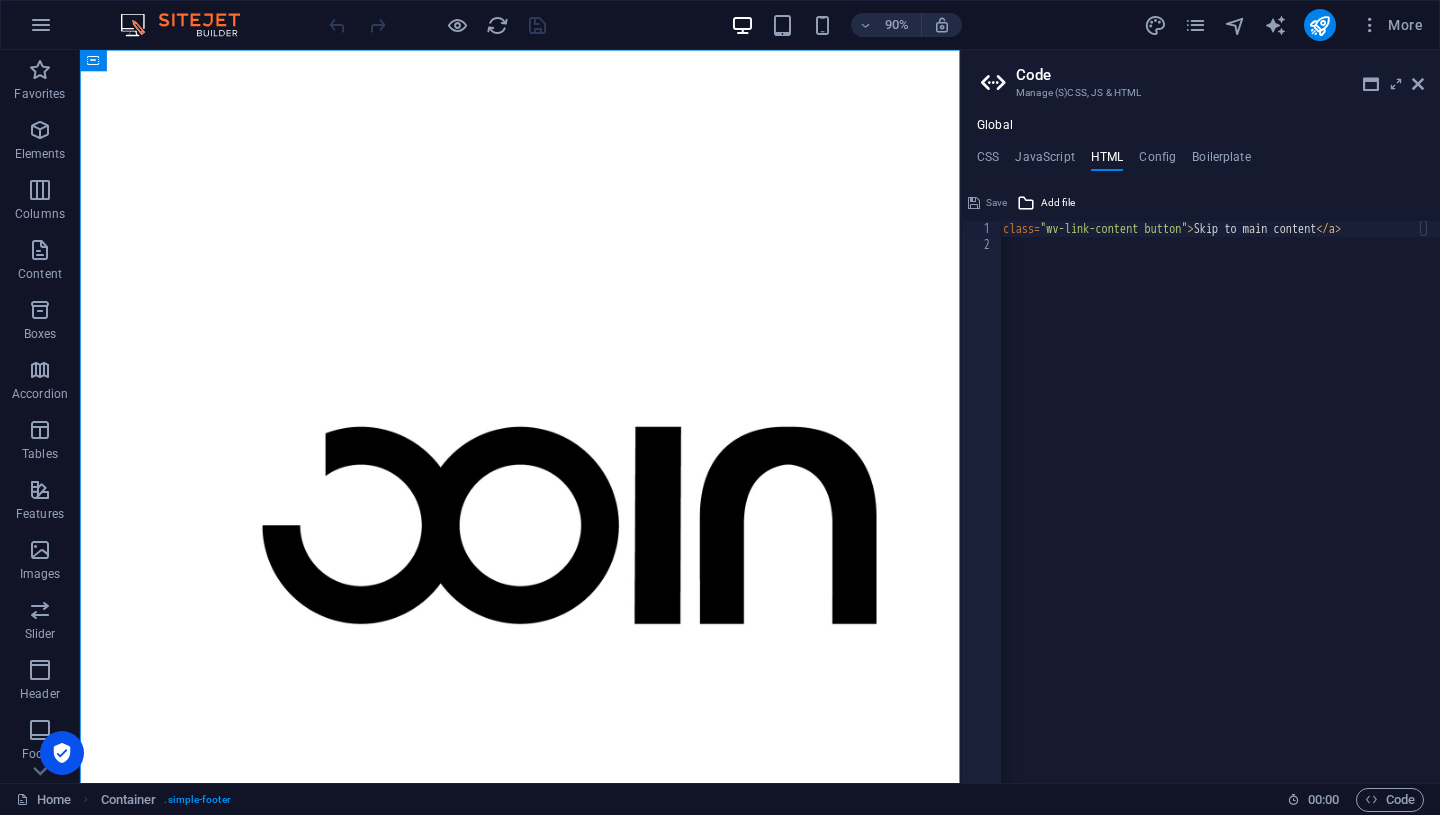 scroll, scrollTop: 0, scrollLeft: 0, axis: both 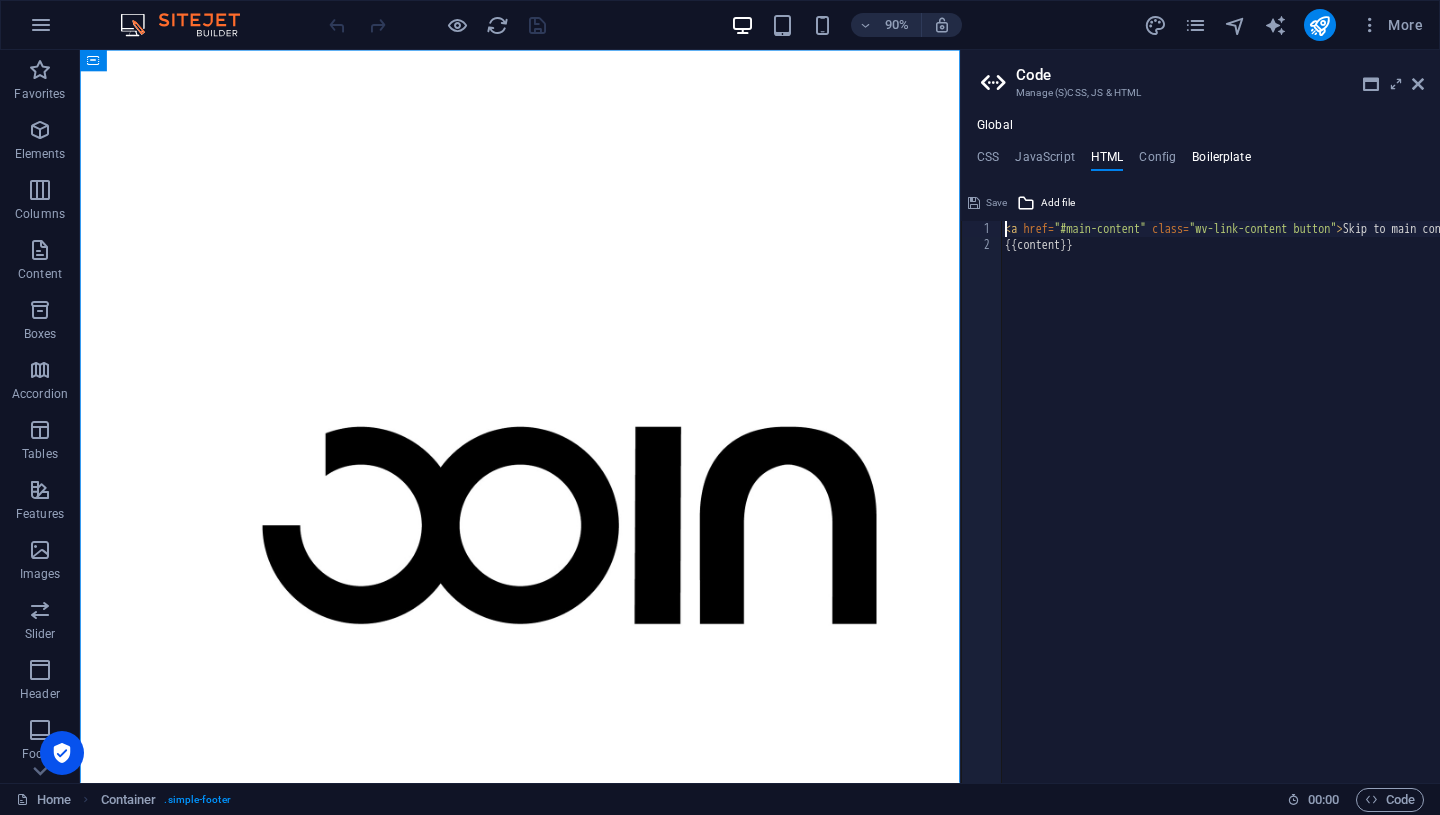 click on "Boilerplate" at bounding box center [1221, 161] 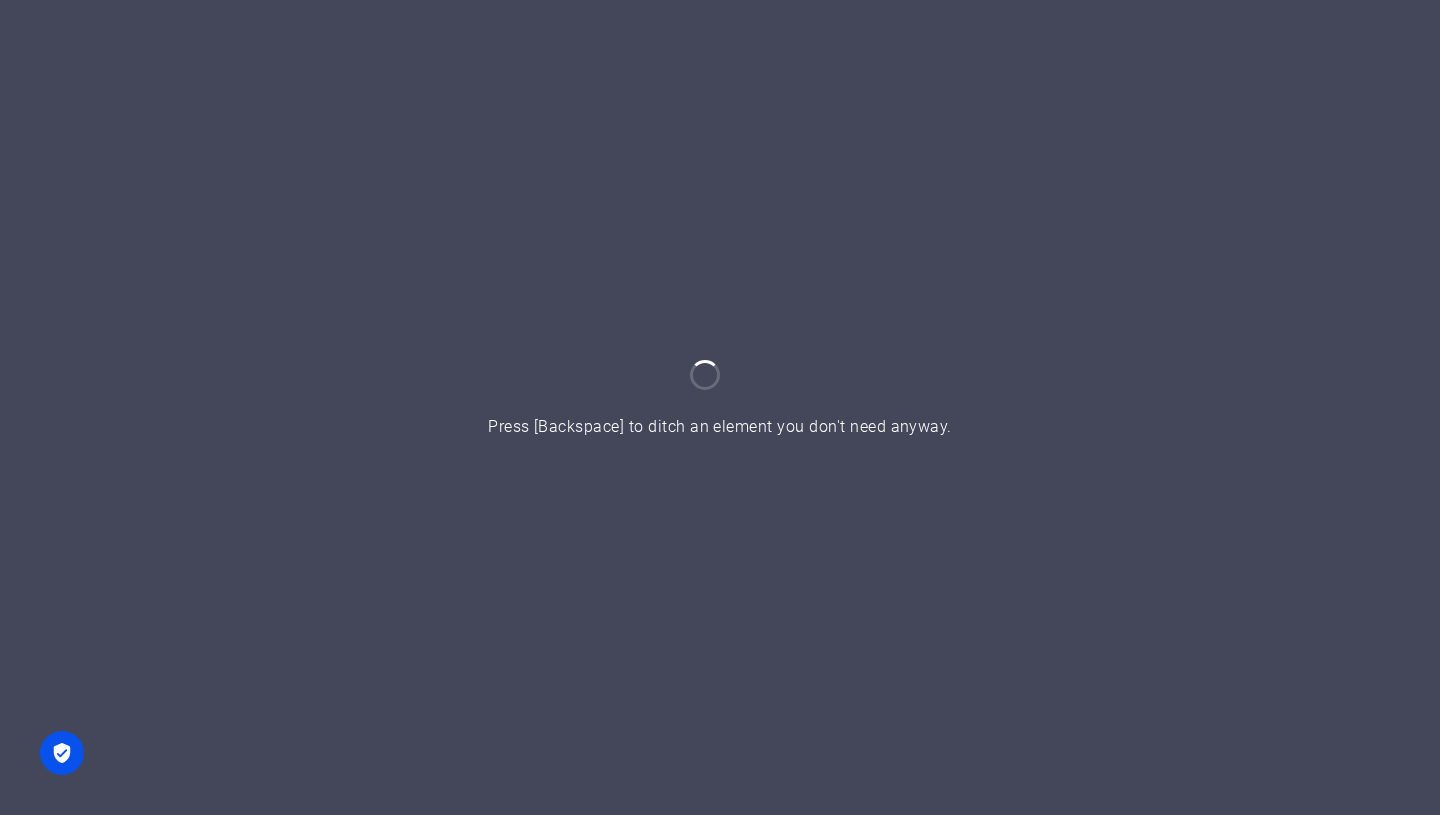 scroll, scrollTop: 0, scrollLeft: 0, axis: both 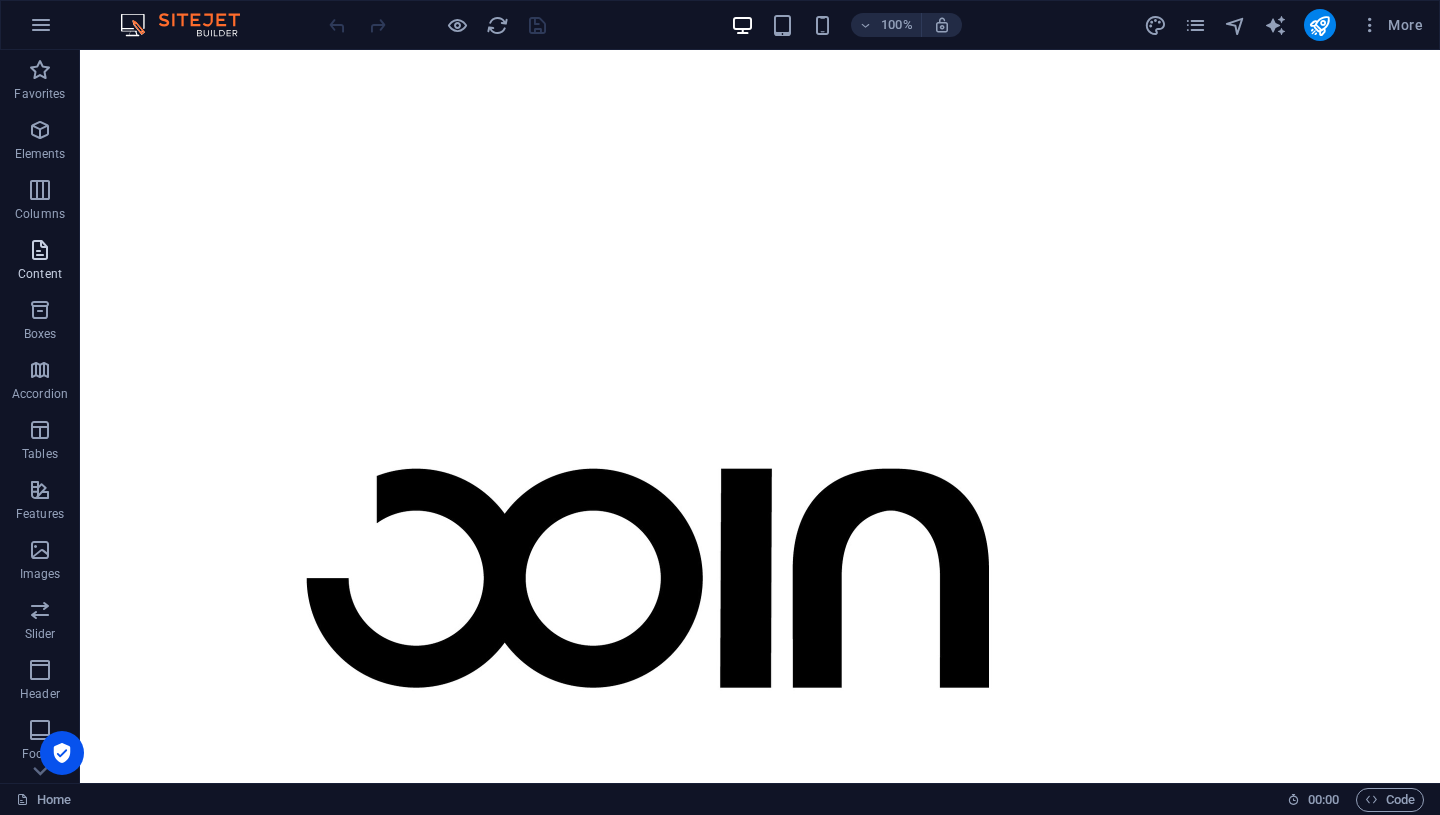click at bounding box center (40, 250) 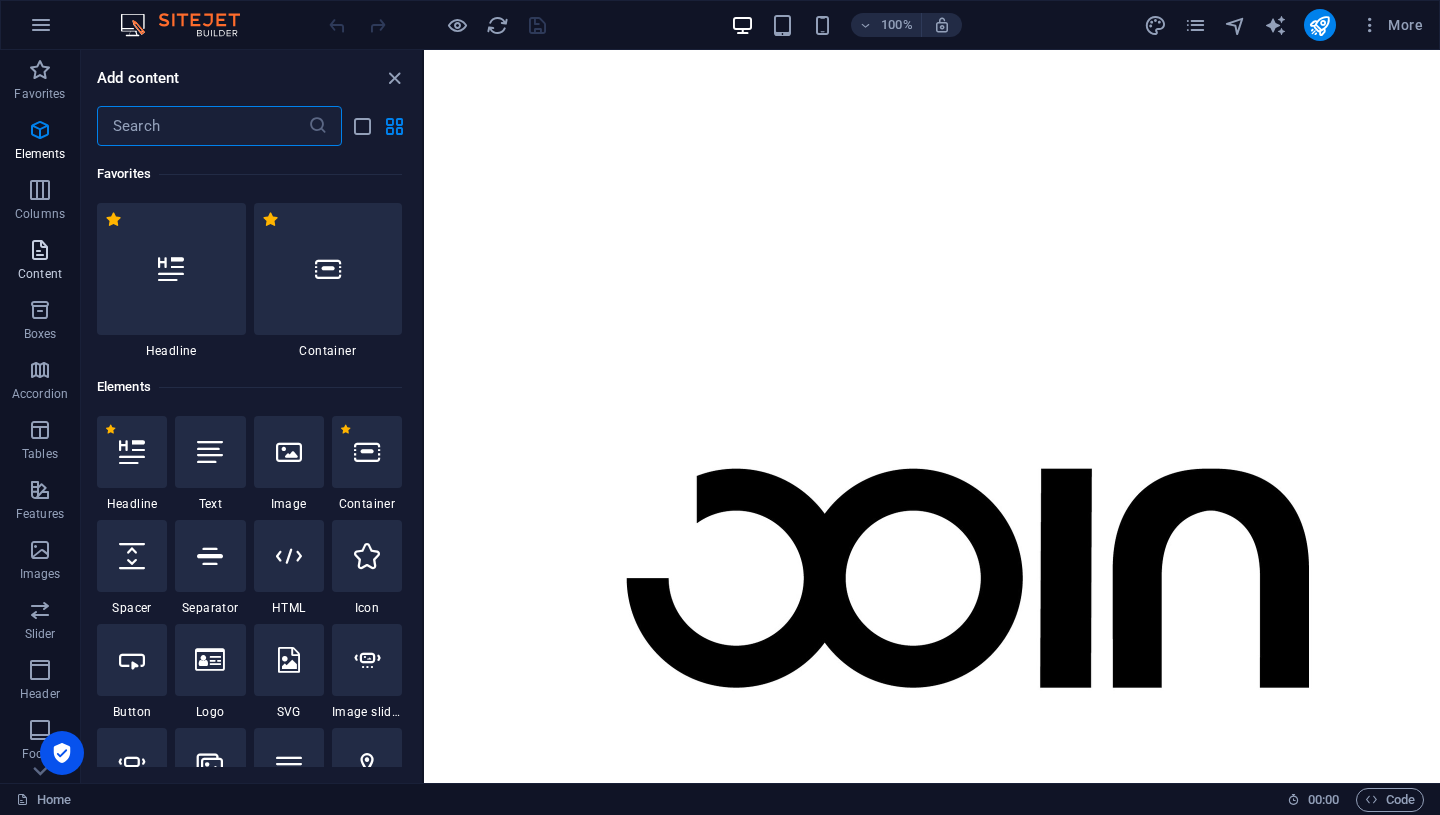 scroll, scrollTop: 3499, scrollLeft: 0, axis: vertical 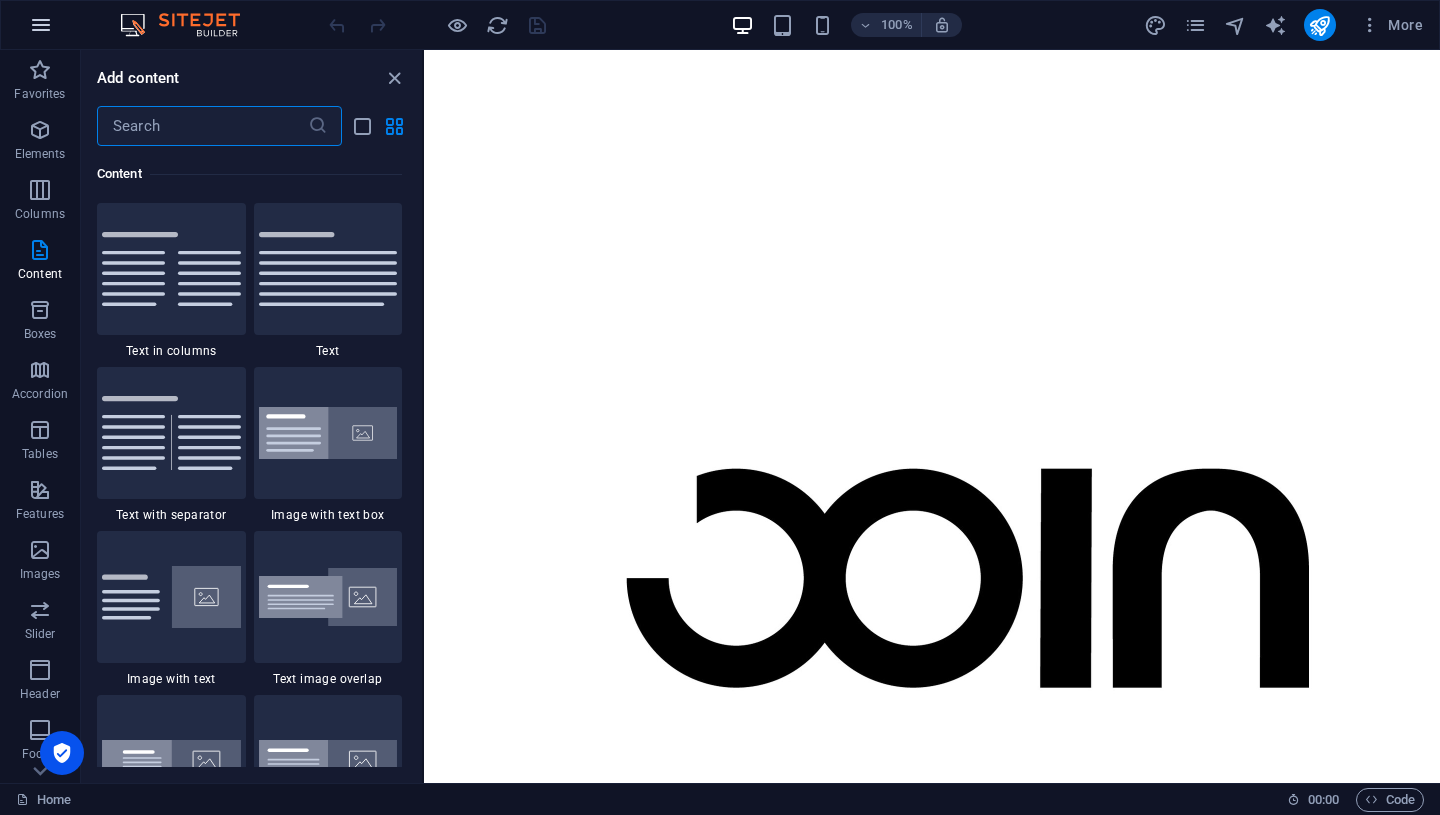 click at bounding box center [41, 25] 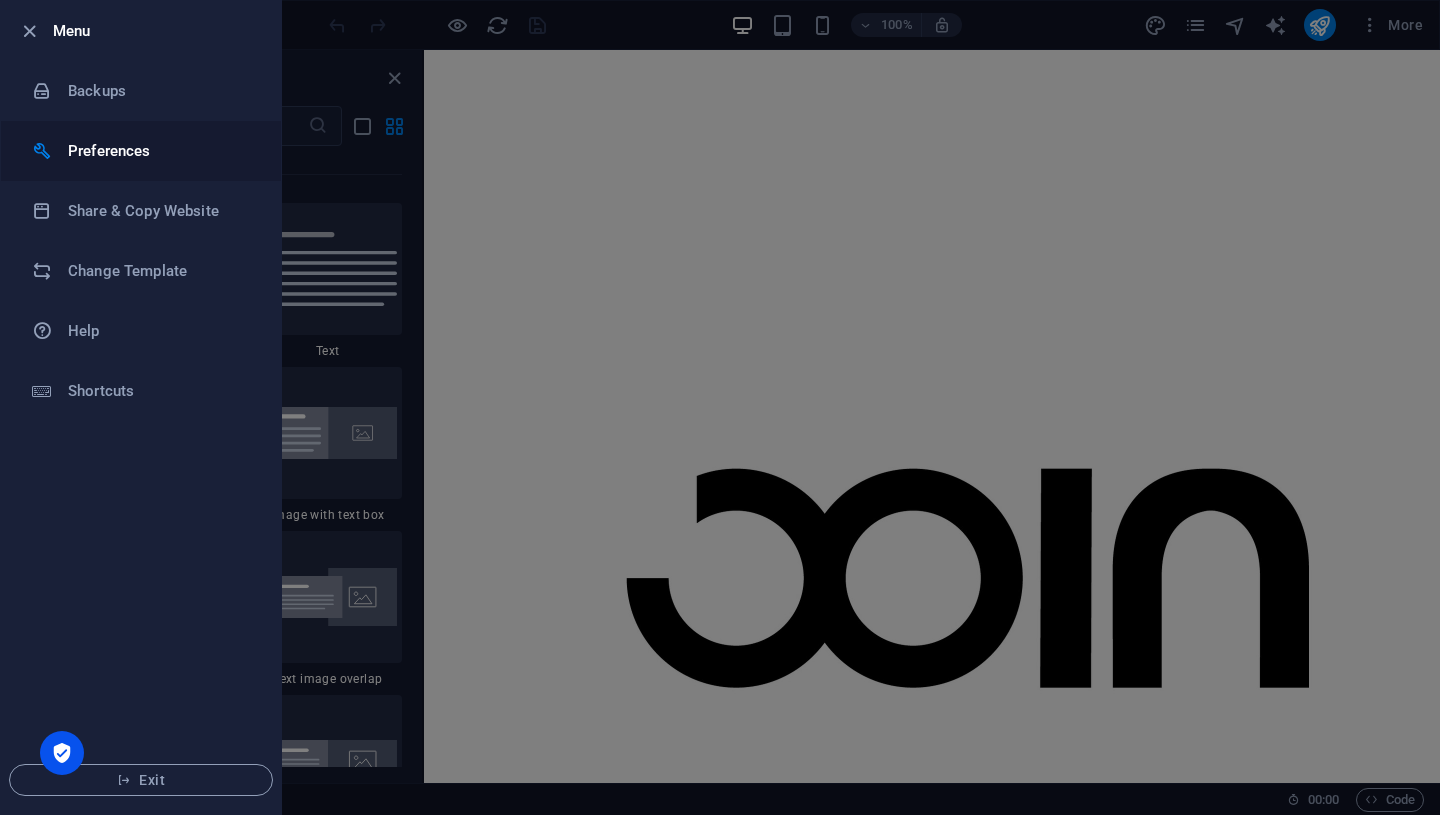 click on "Preferences" at bounding box center (160, 151) 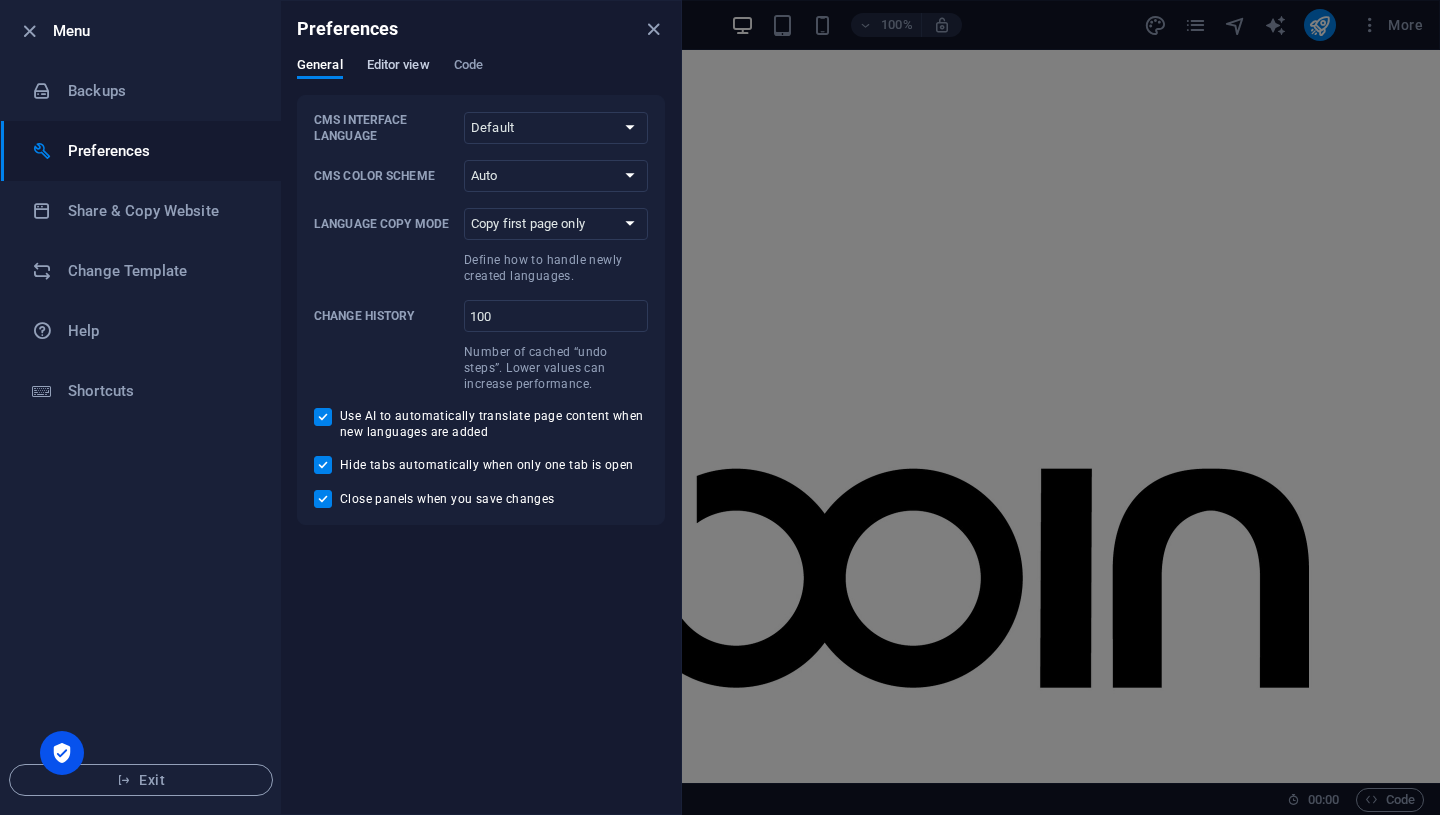click on "Editor view" at bounding box center (398, 67) 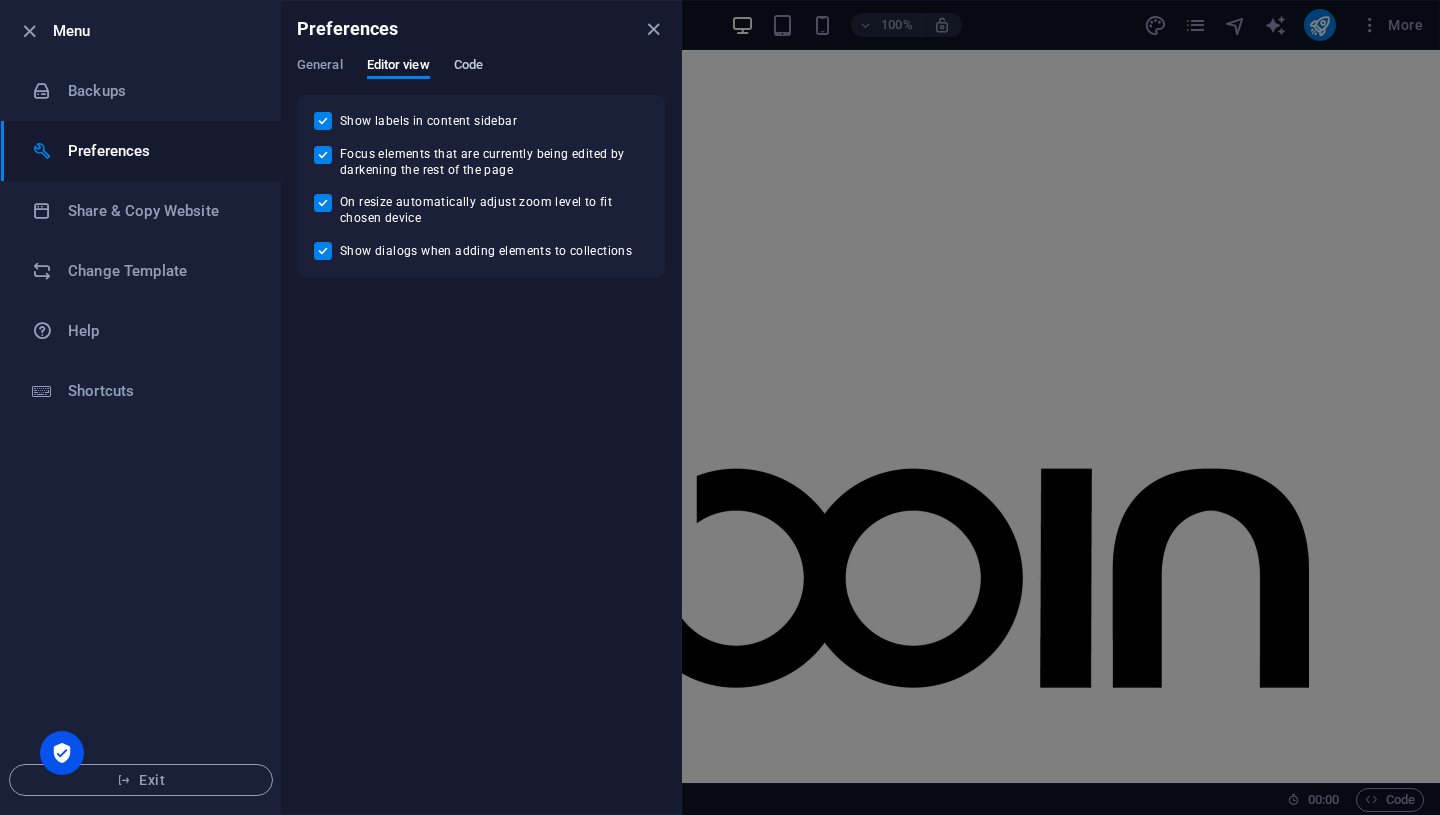 click on "Code" at bounding box center [468, 67] 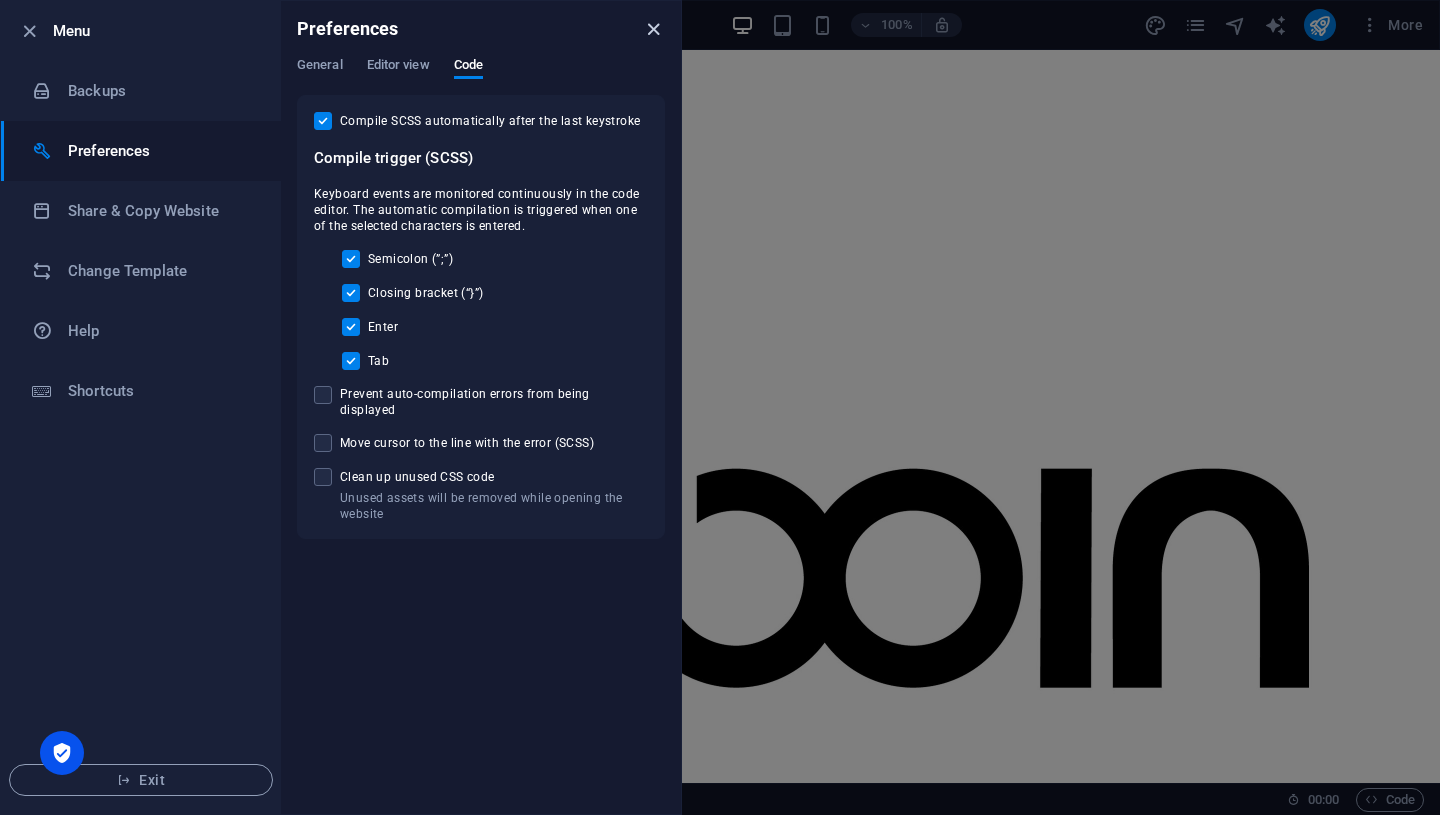 click at bounding box center [653, 29] 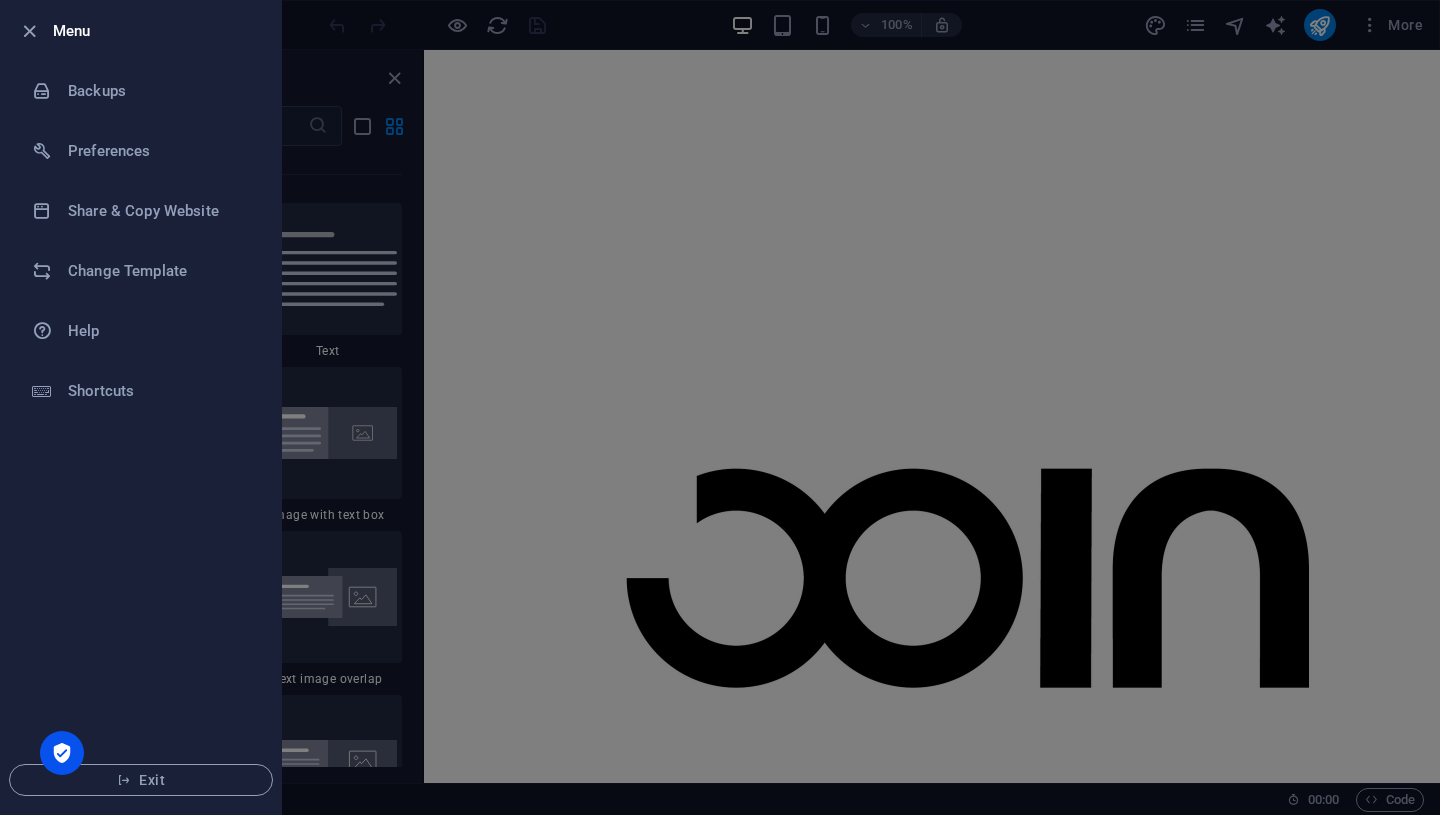 click at bounding box center [720, 407] 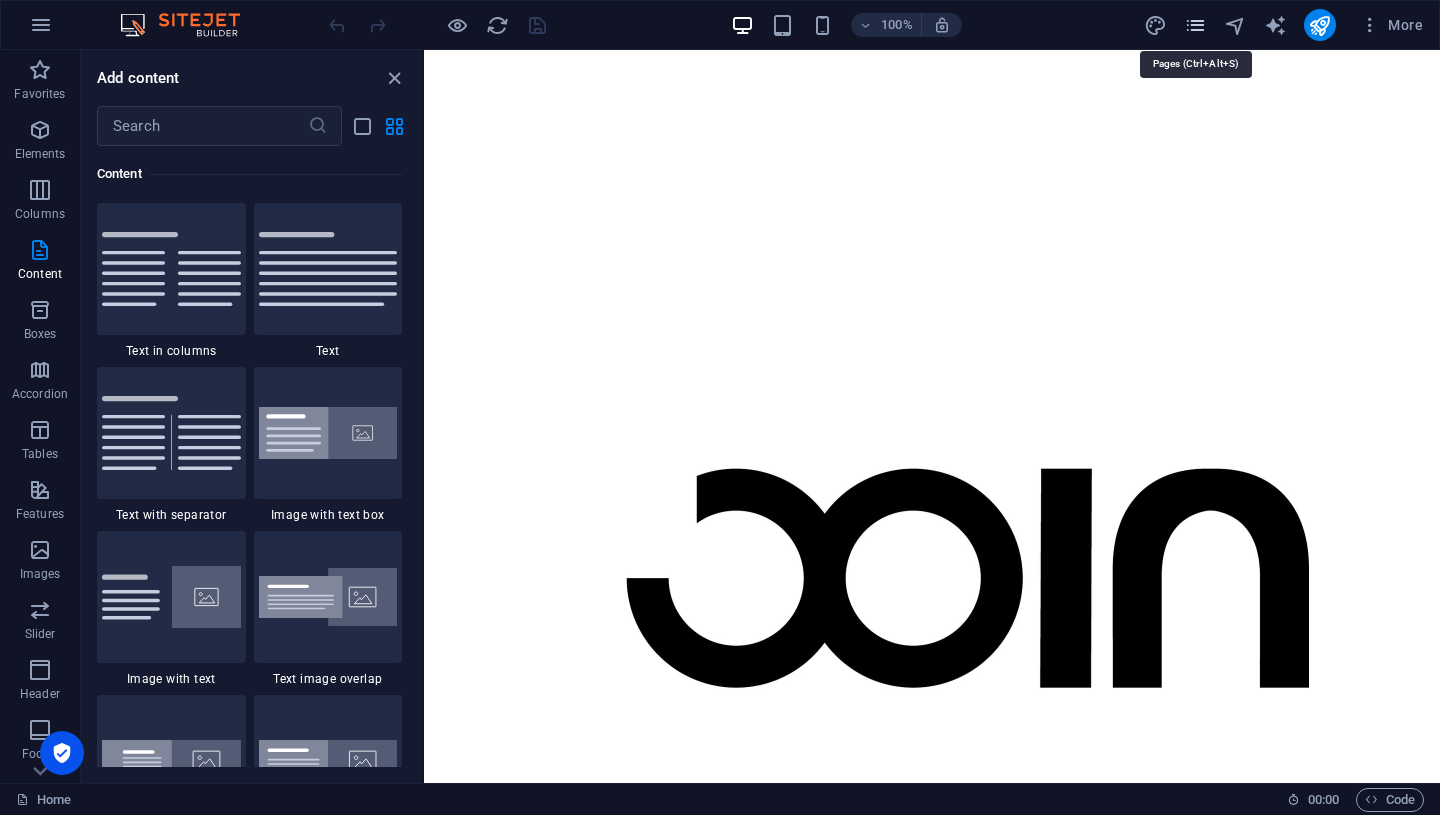 click at bounding box center [1195, 25] 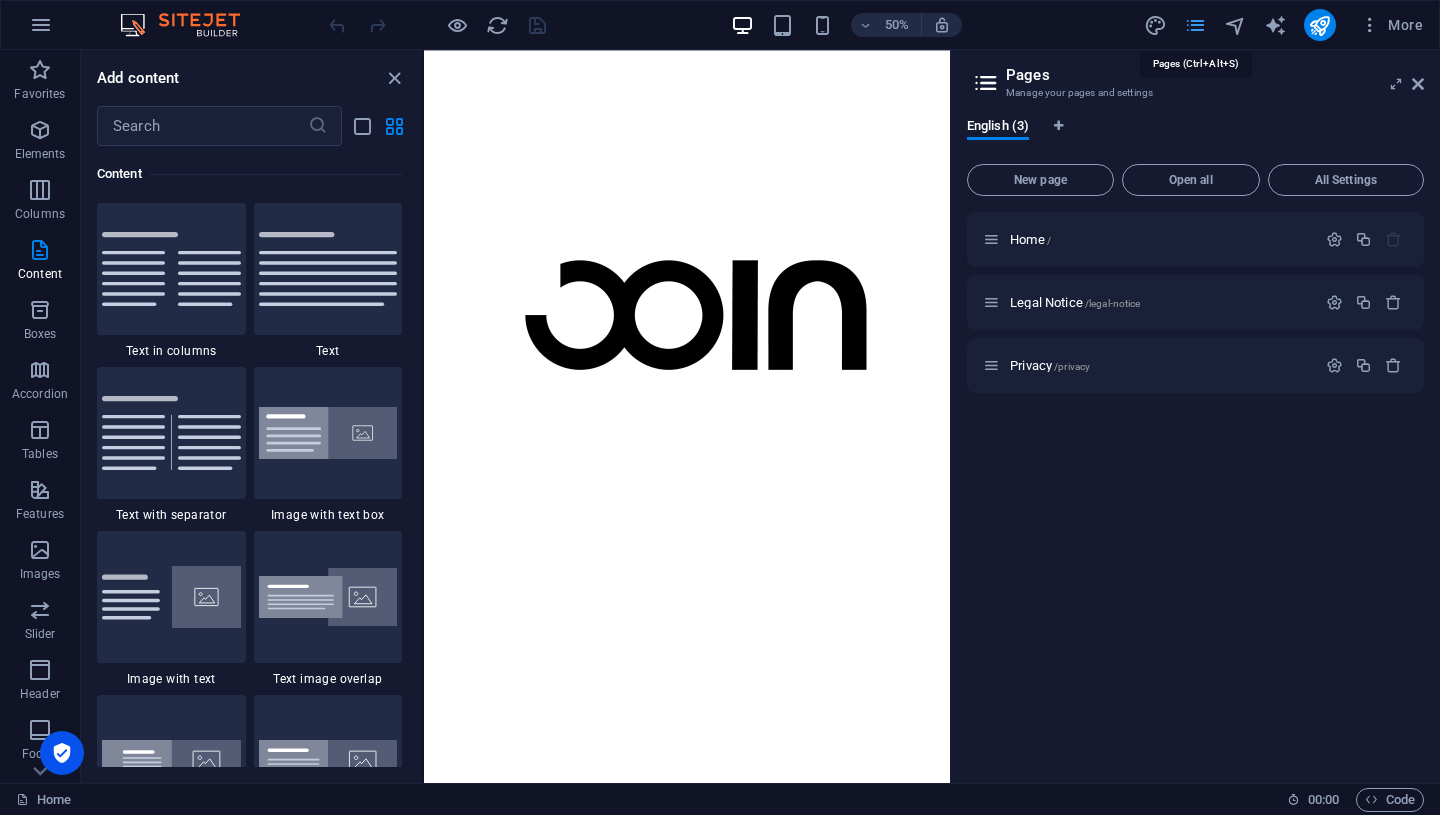 click at bounding box center [1195, 25] 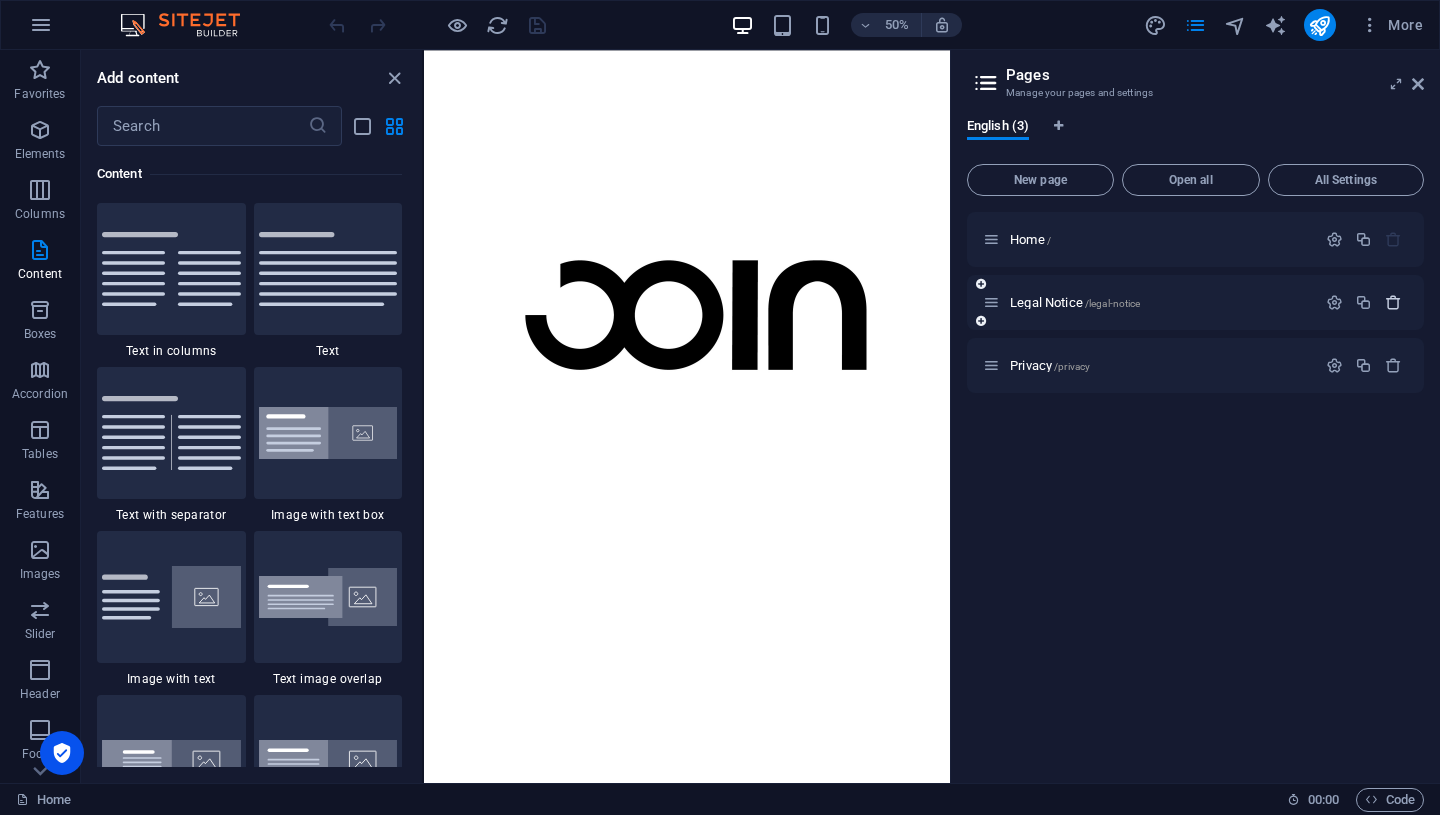click at bounding box center [1393, 302] 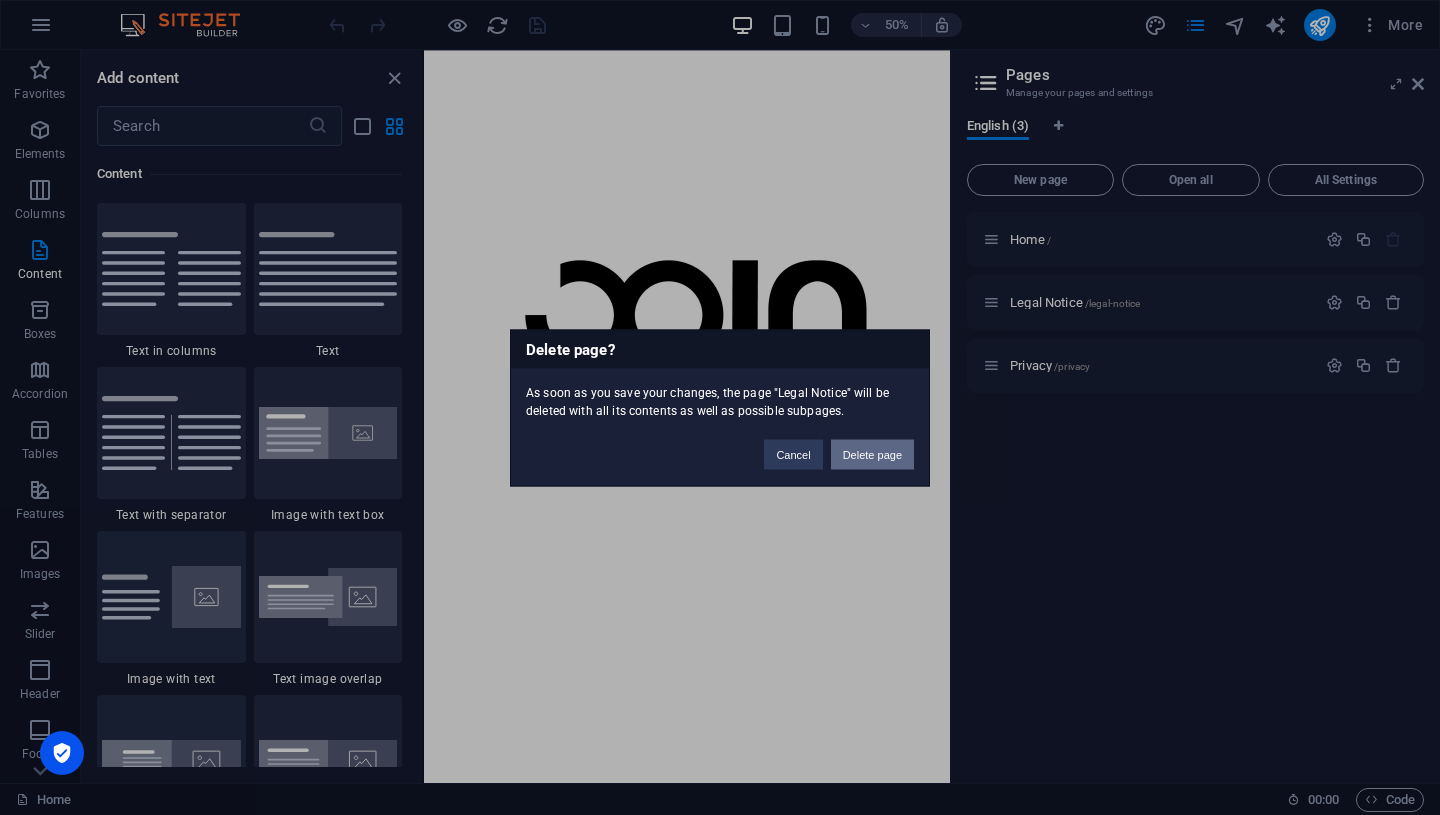 click on "Delete page" at bounding box center (872, 454) 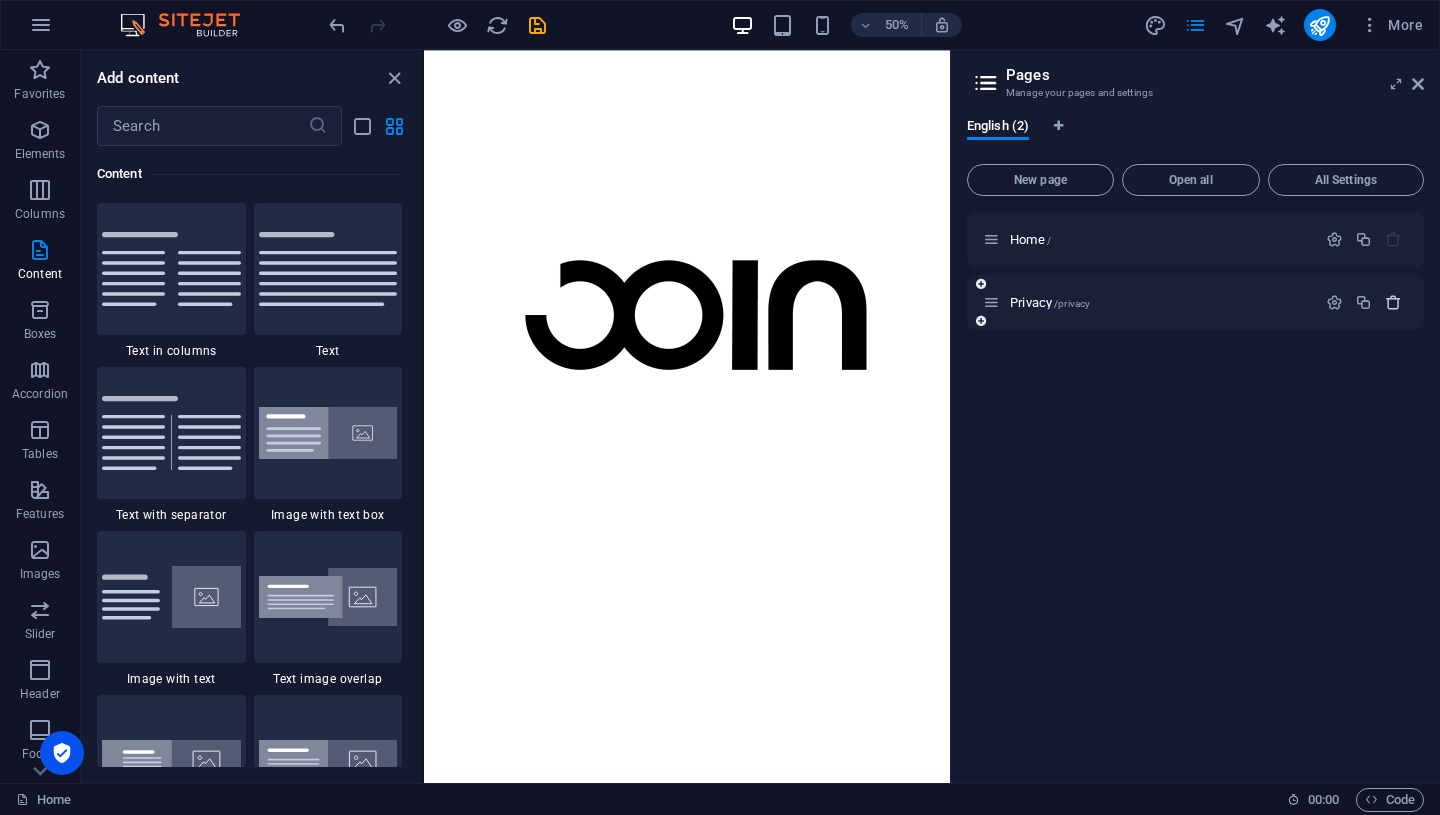 click at bounding box center [1393, 302] 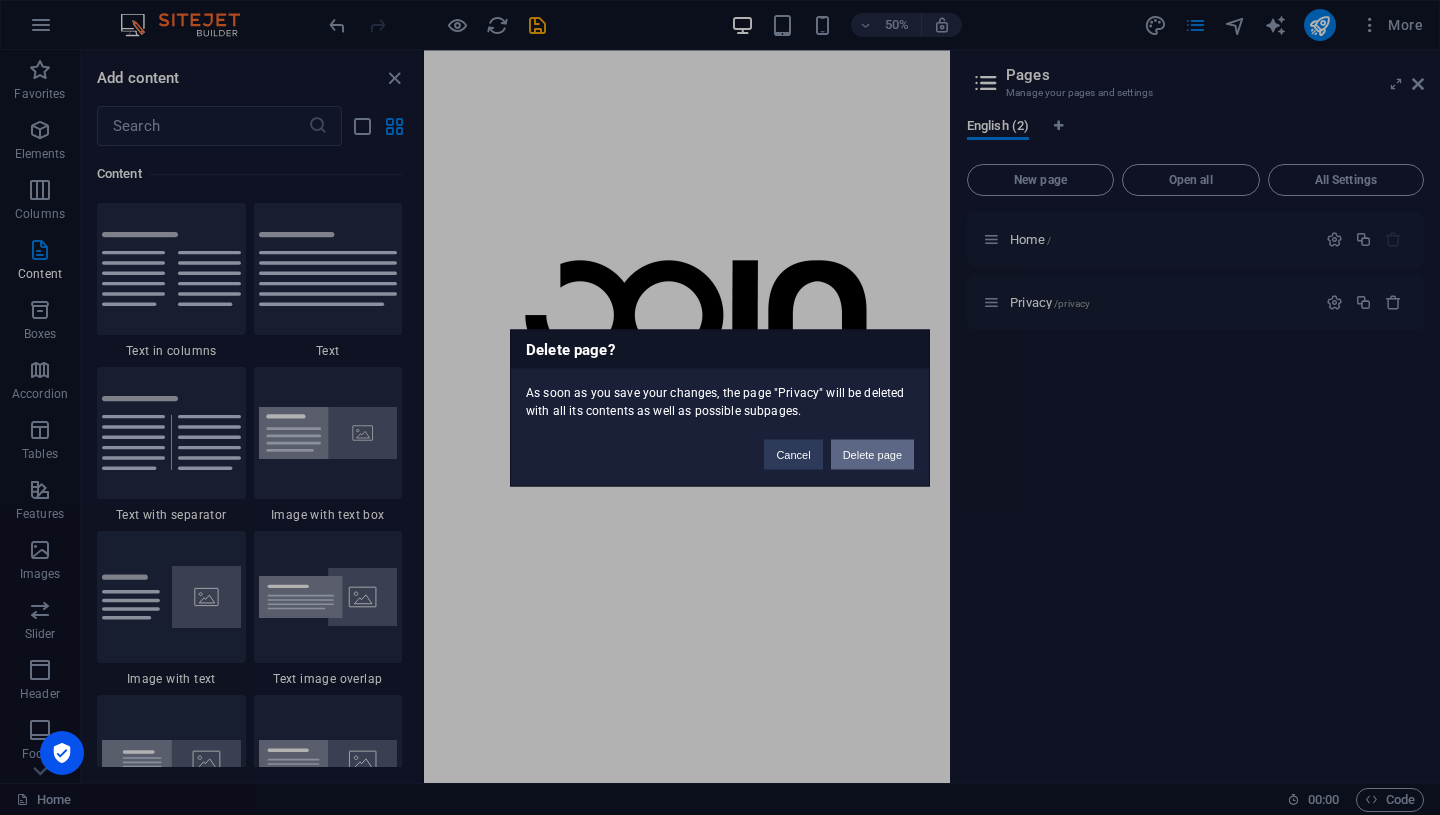 click on "Delete page" at bounding box center (872, 454) 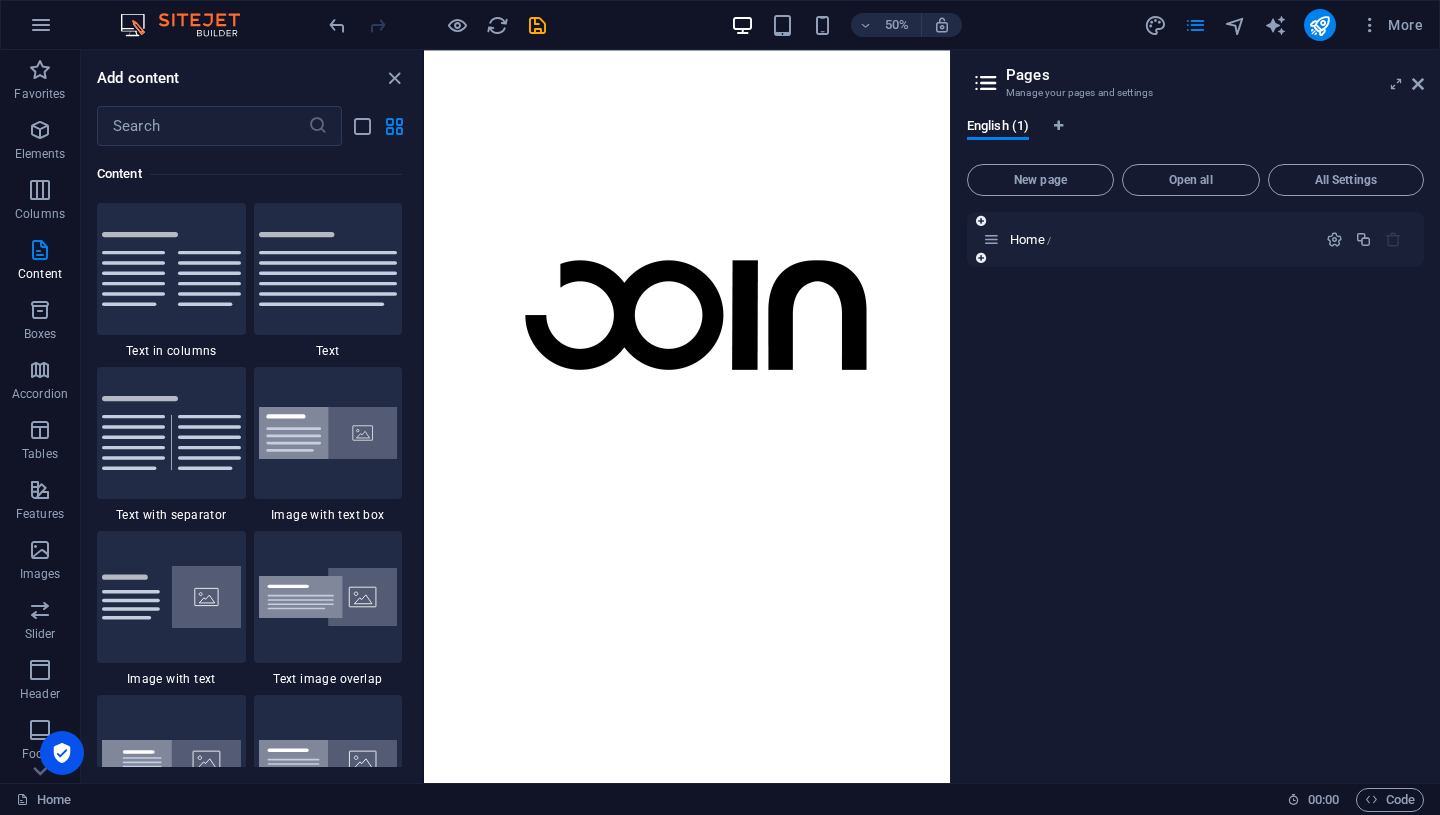 click at bounding box center [991, 239] 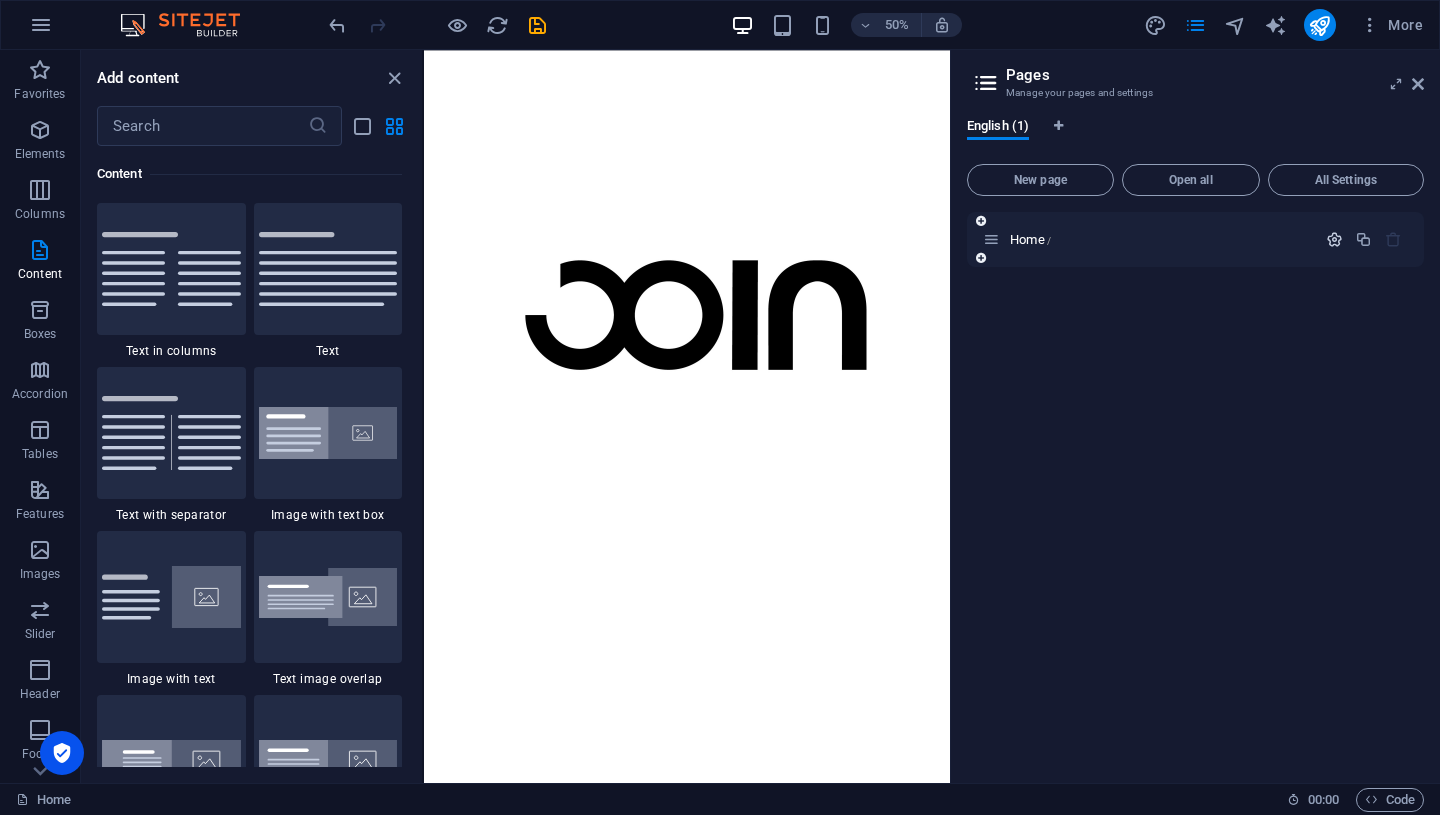 click at bounding box center [1334, 239] 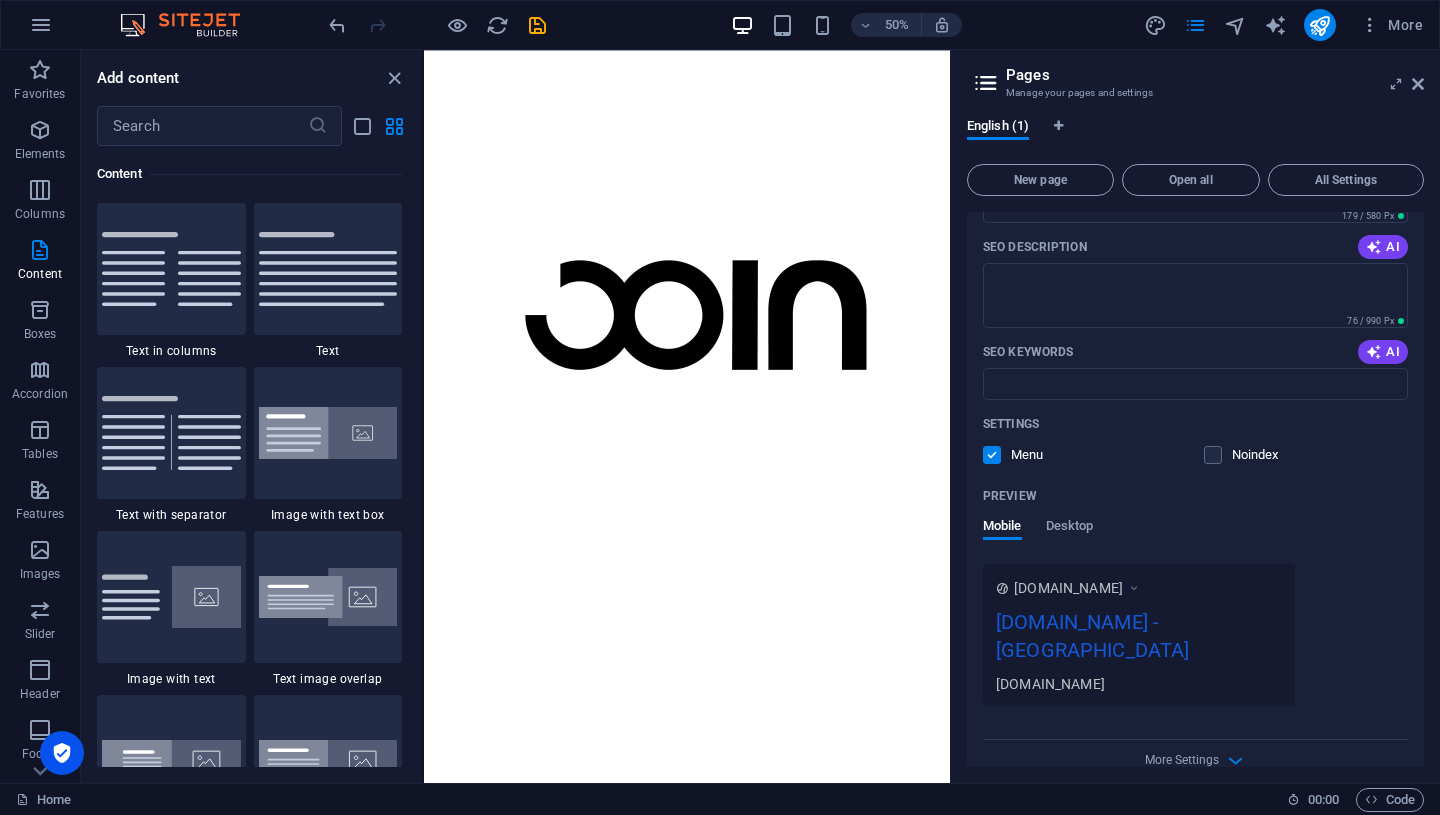 scroll, scrollTop: 253, scrollLeft: 0, axis: vertical 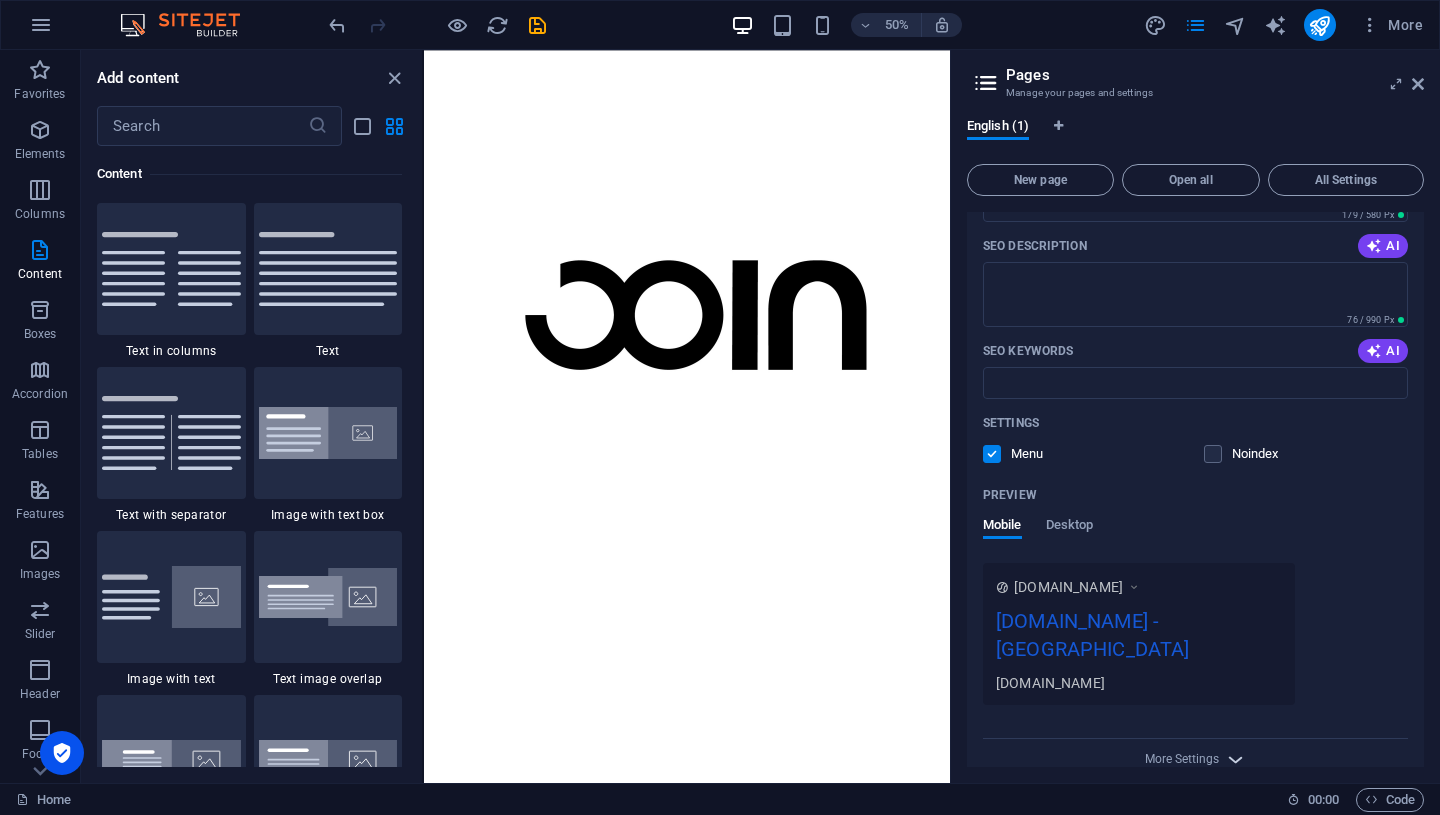 click at bounding box center (1235, 759) 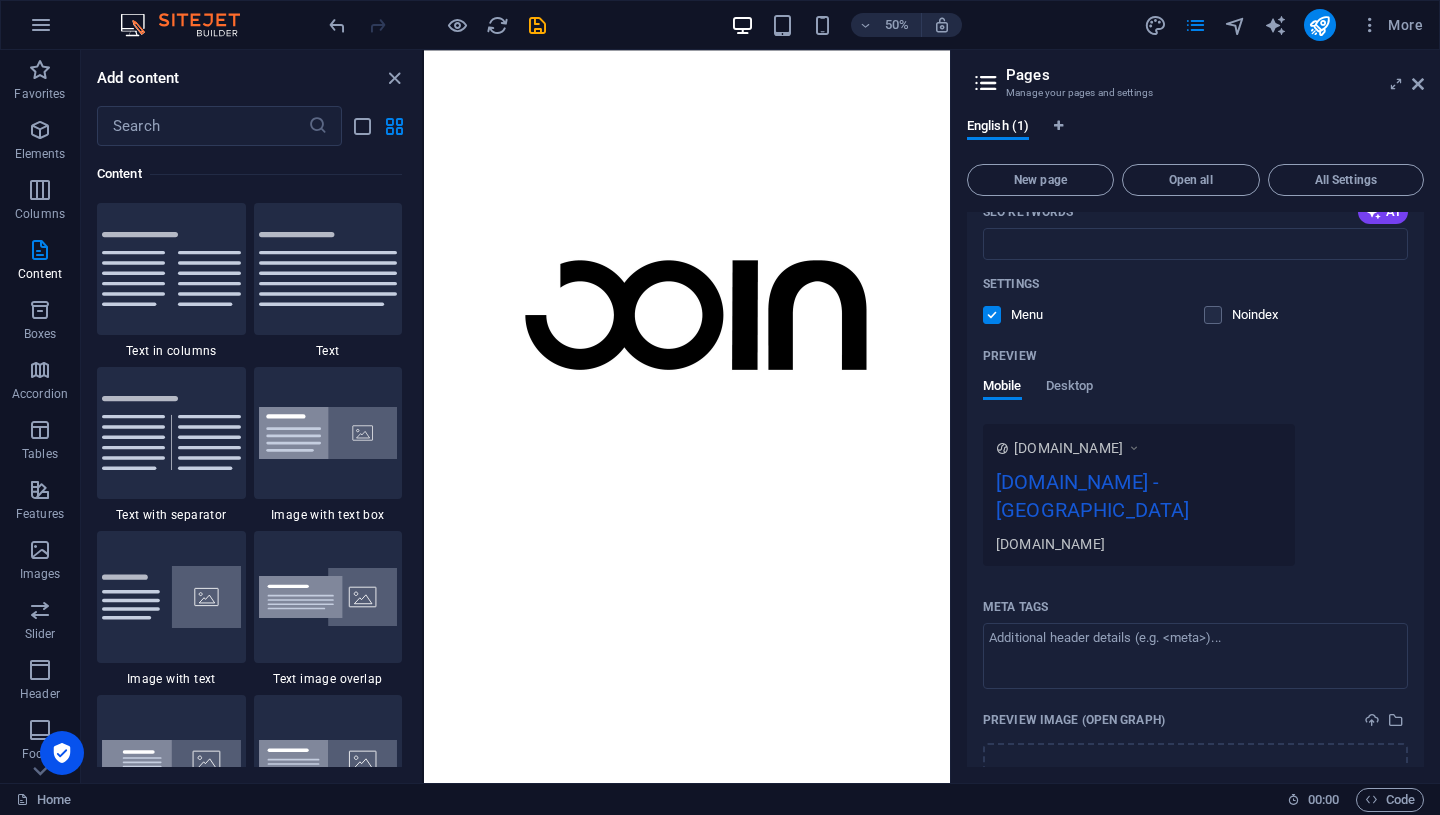 scroll, scrollTop: 385, scrollLeft: 0, axis: vertical 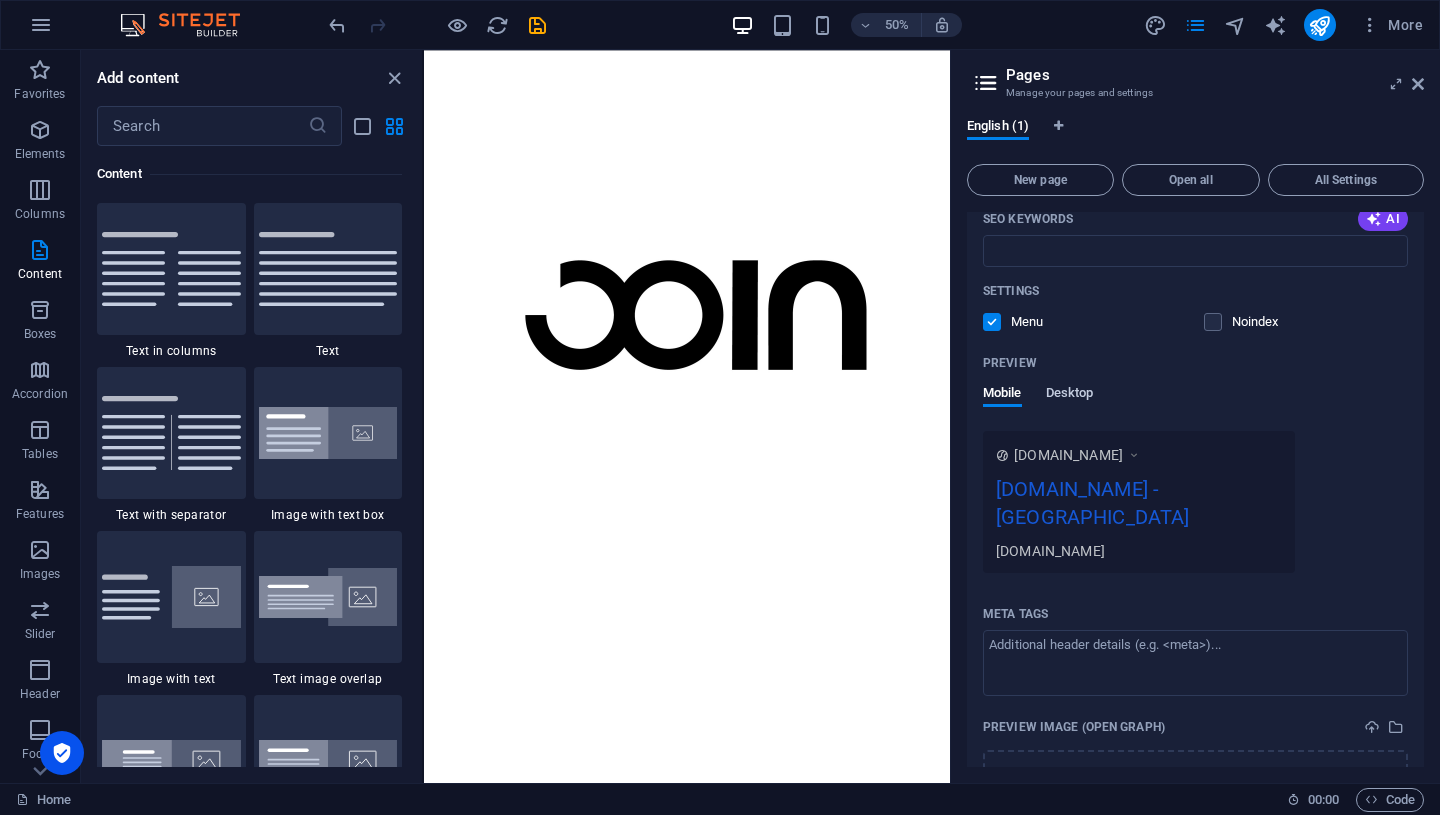 click on "Desktop" at bounding box center [1070, 395] 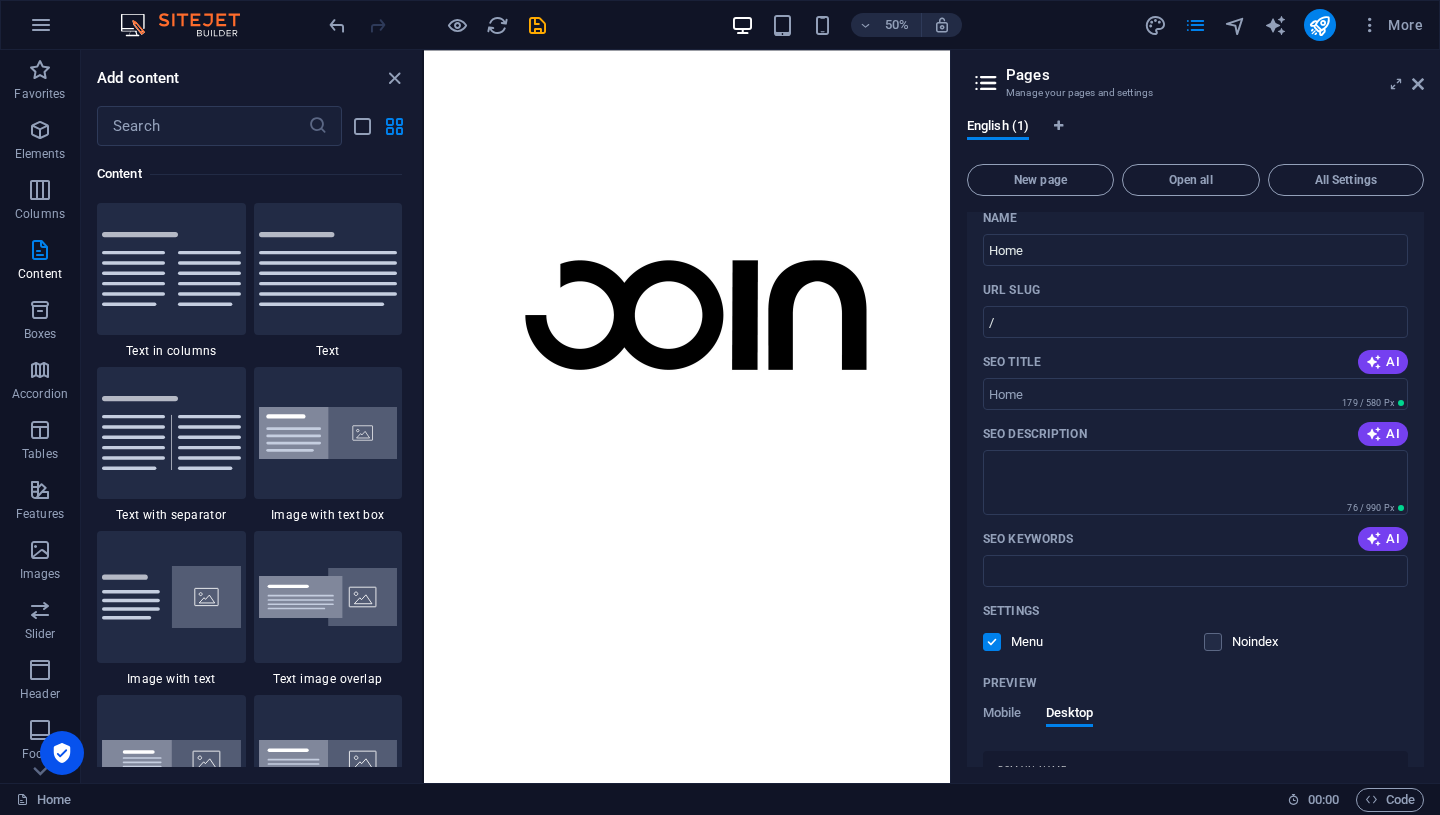 scroll, scrollTop: 0, scrollLeft: 0, axis: both 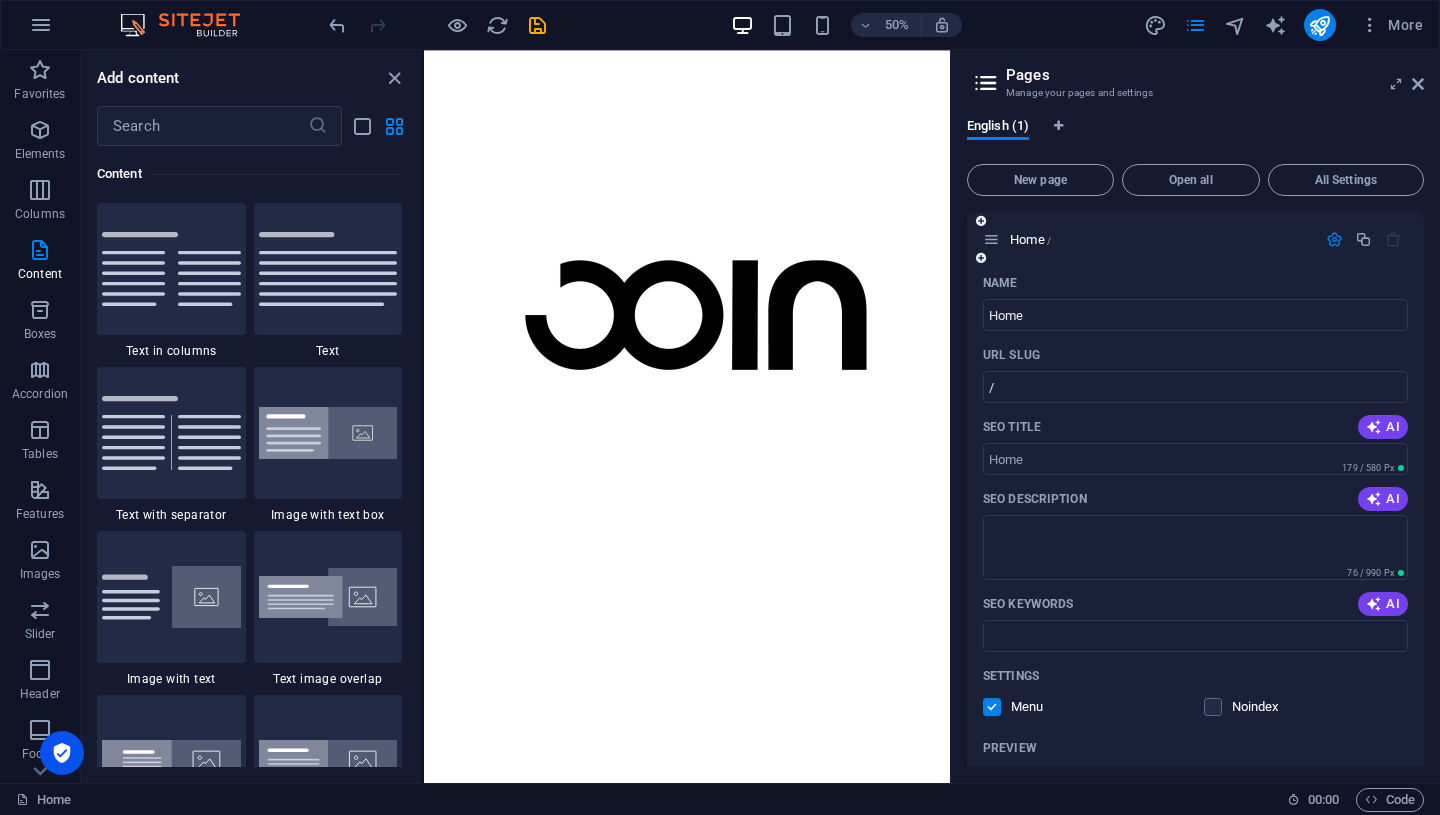 click at bounding box center [1334, 239] 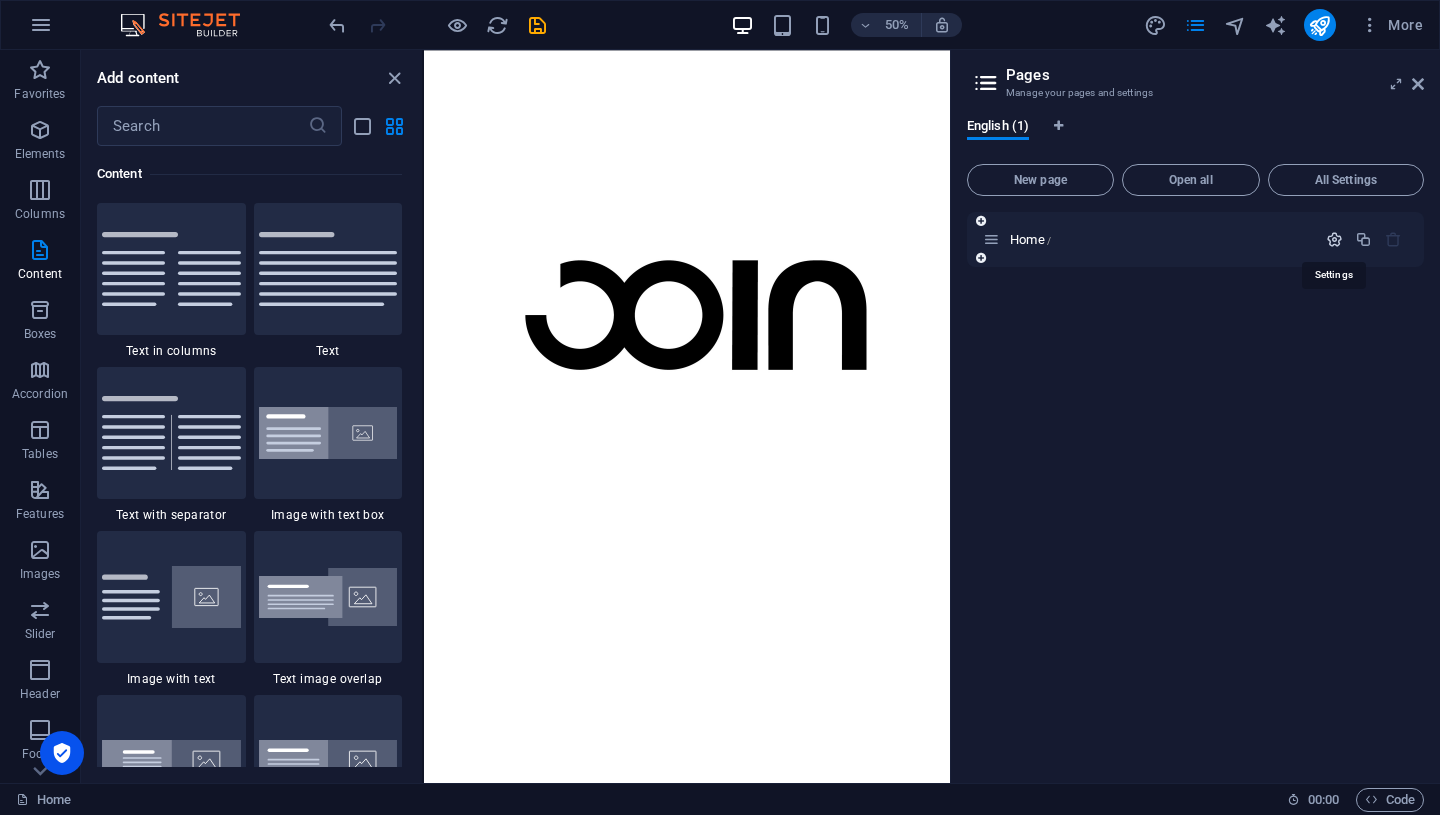 click at bounding box center [1334, 239] 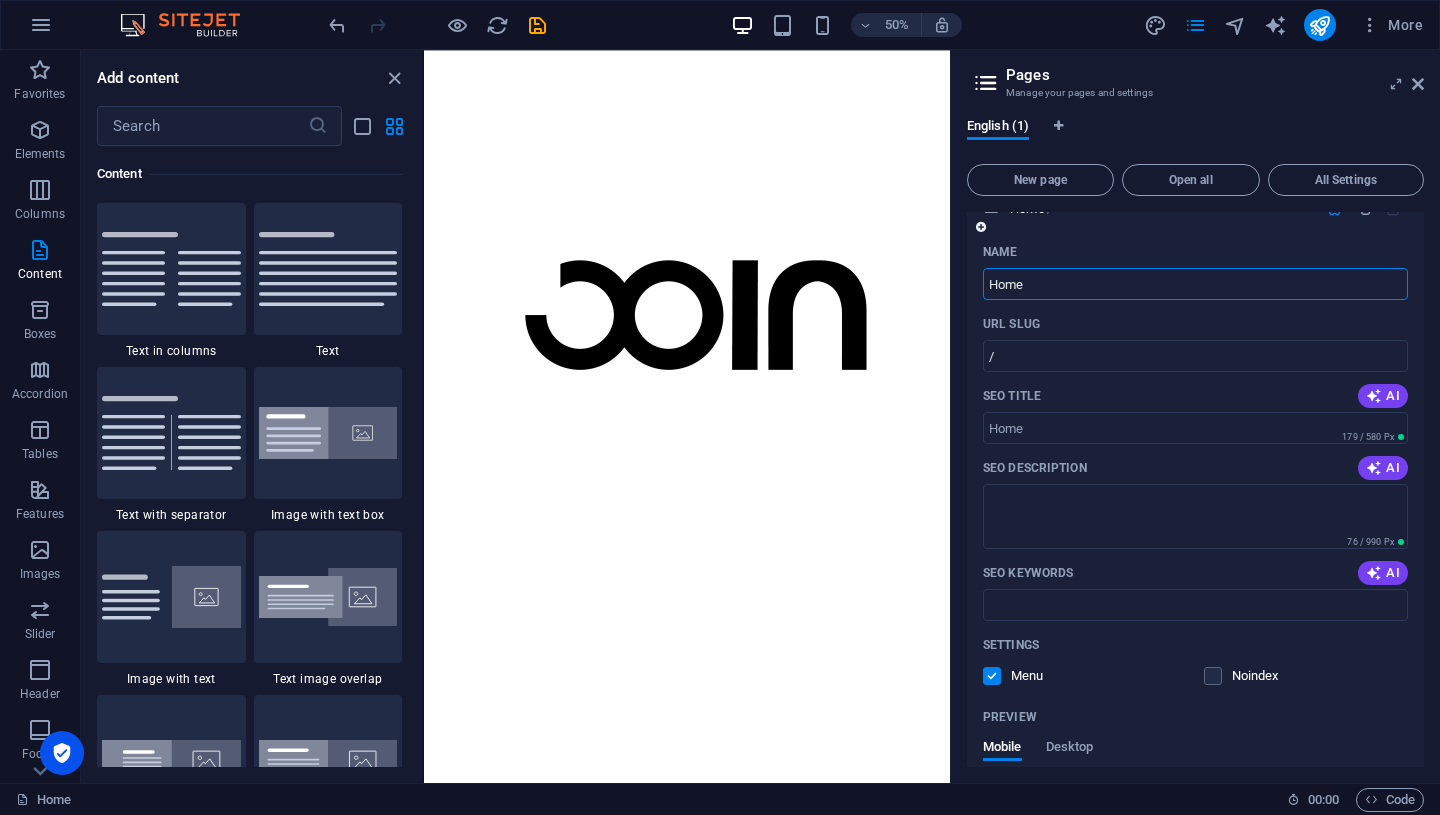 scroll, scrollTop: 0, scrollLeft: 0, axis: both 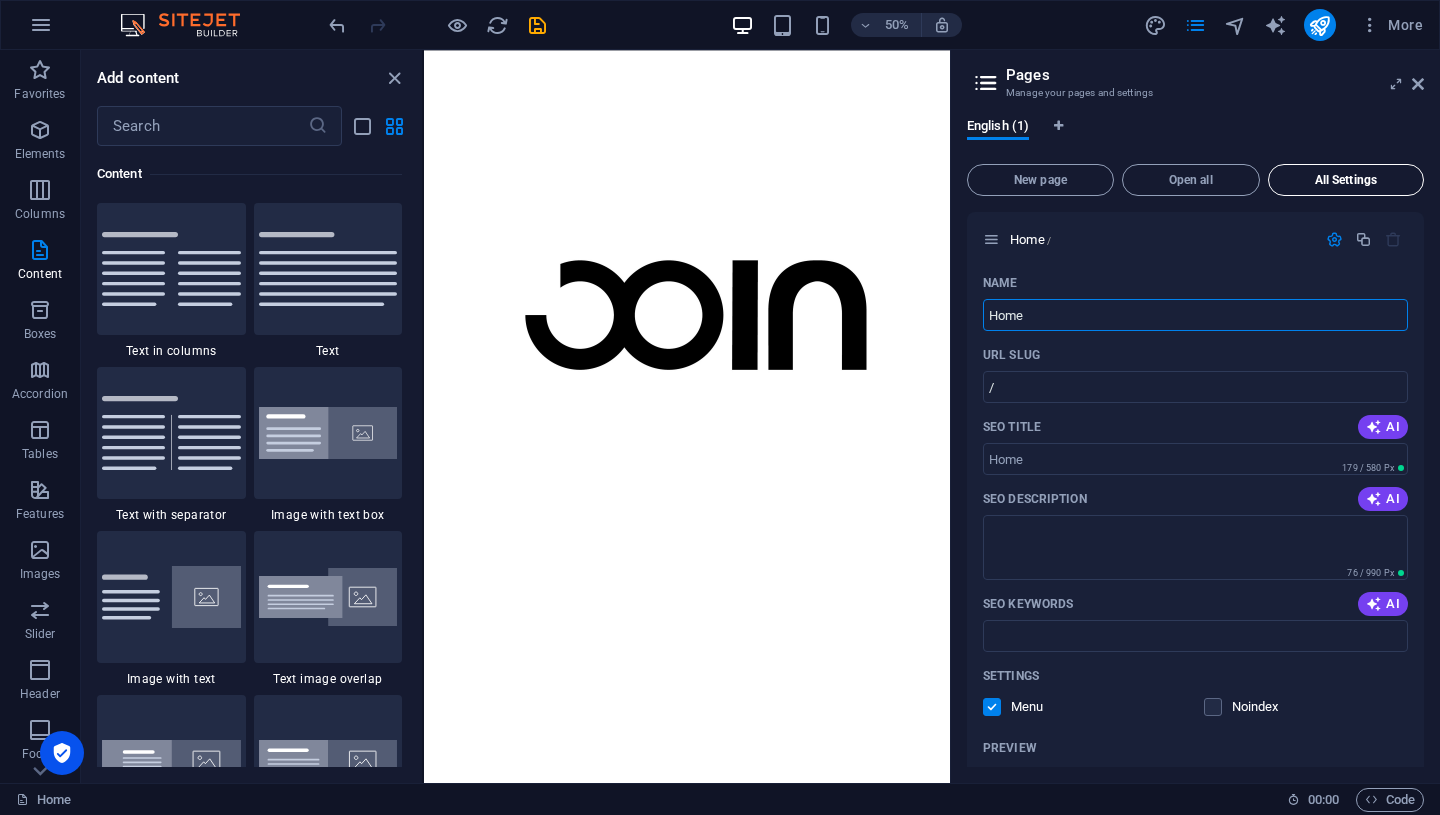 click on "All Settings" at bounding box center (1346, 180) 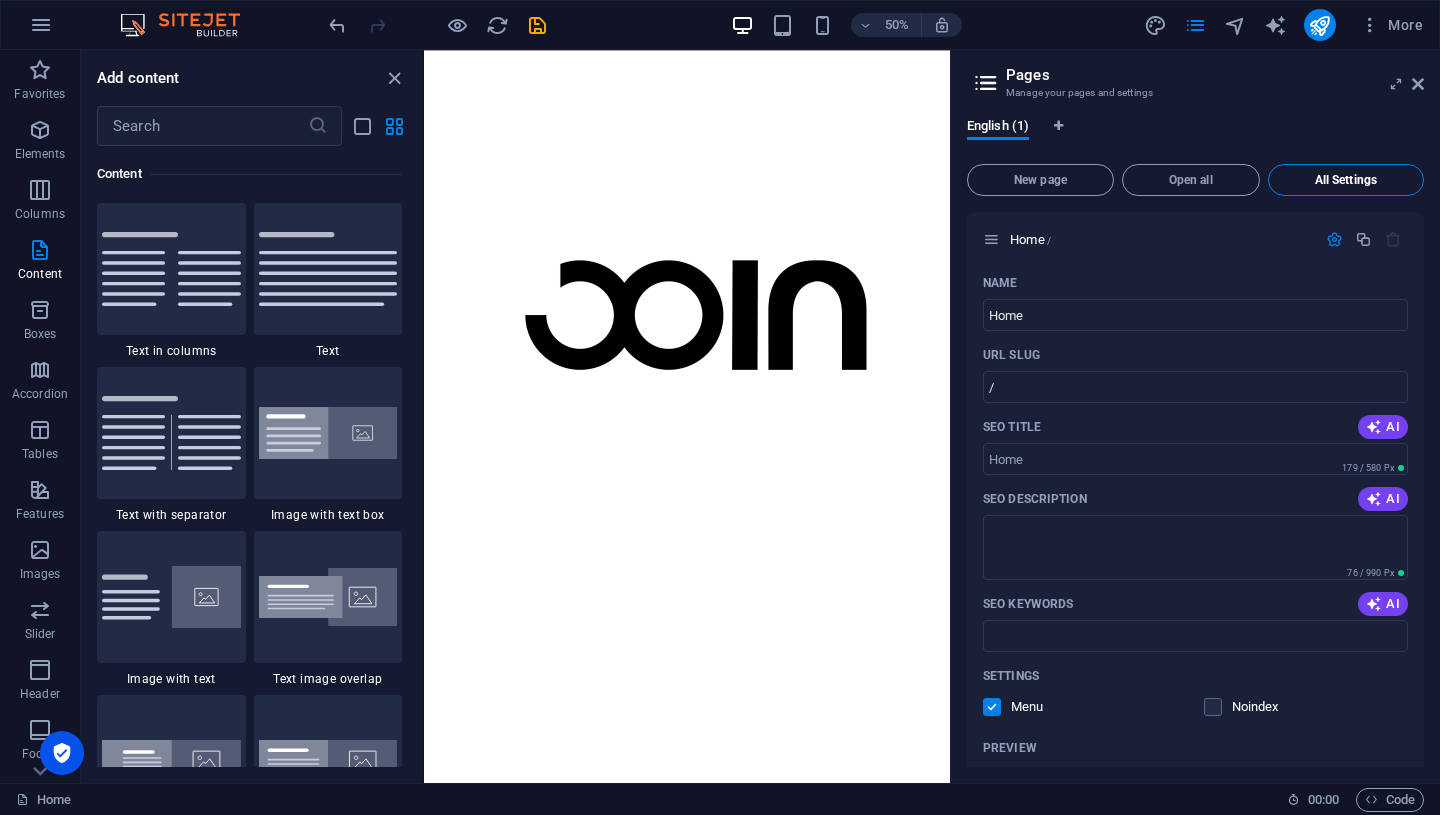 click on "All Settings" at bounding box center [1346, 180] 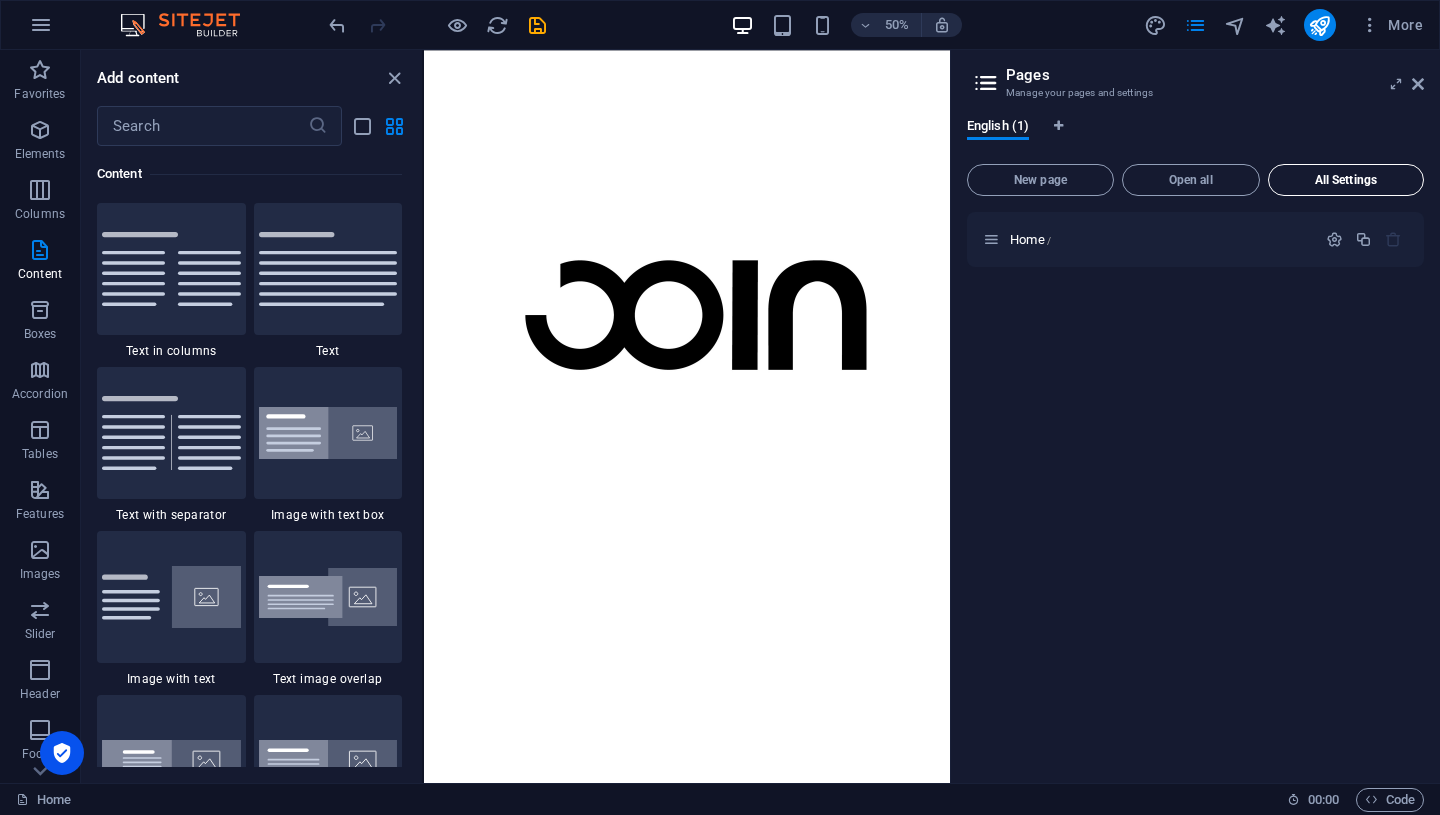 click on "All Settings" at bounding box center [1346, 180] 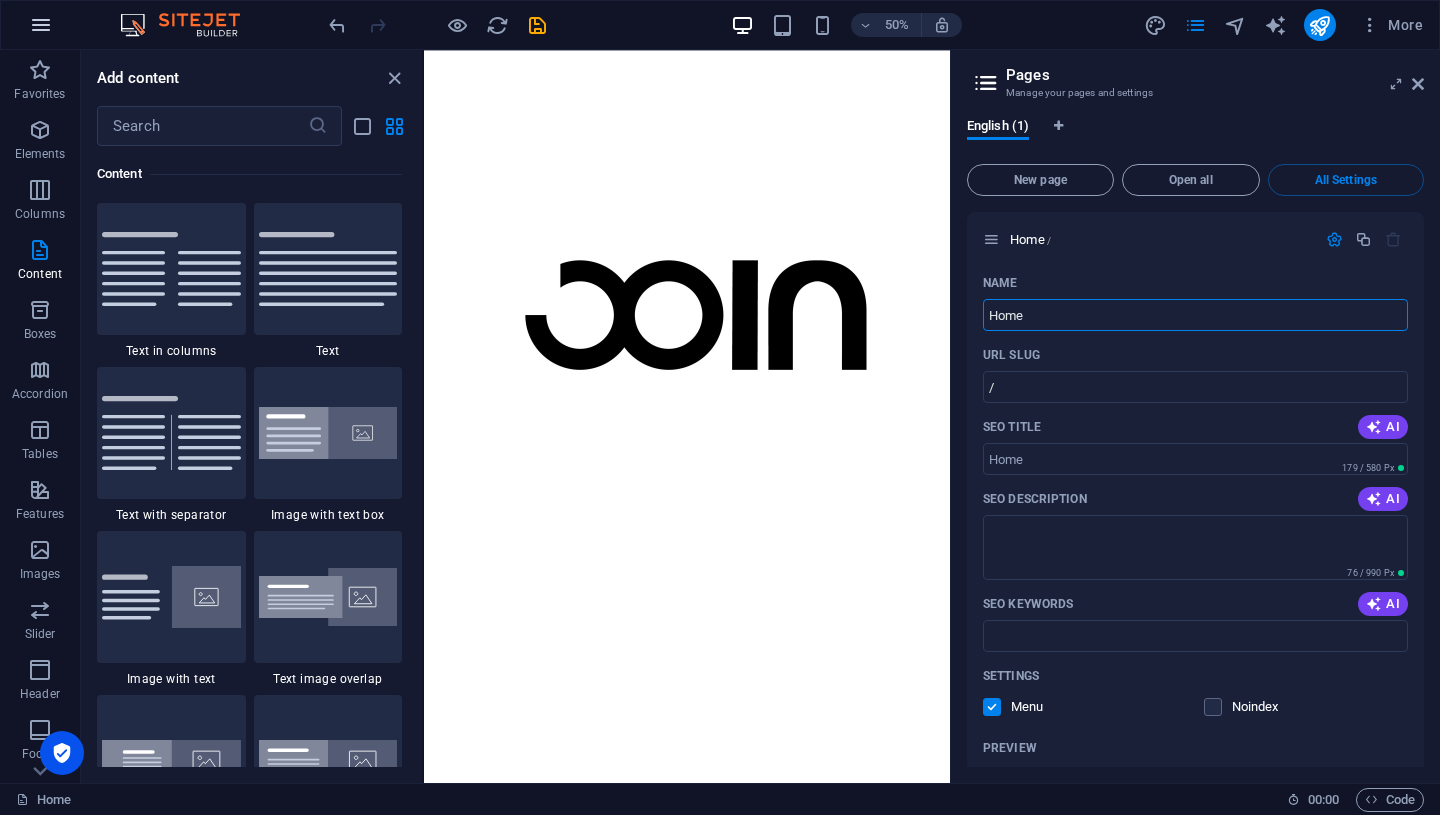 click at bounding box center [41, 25] 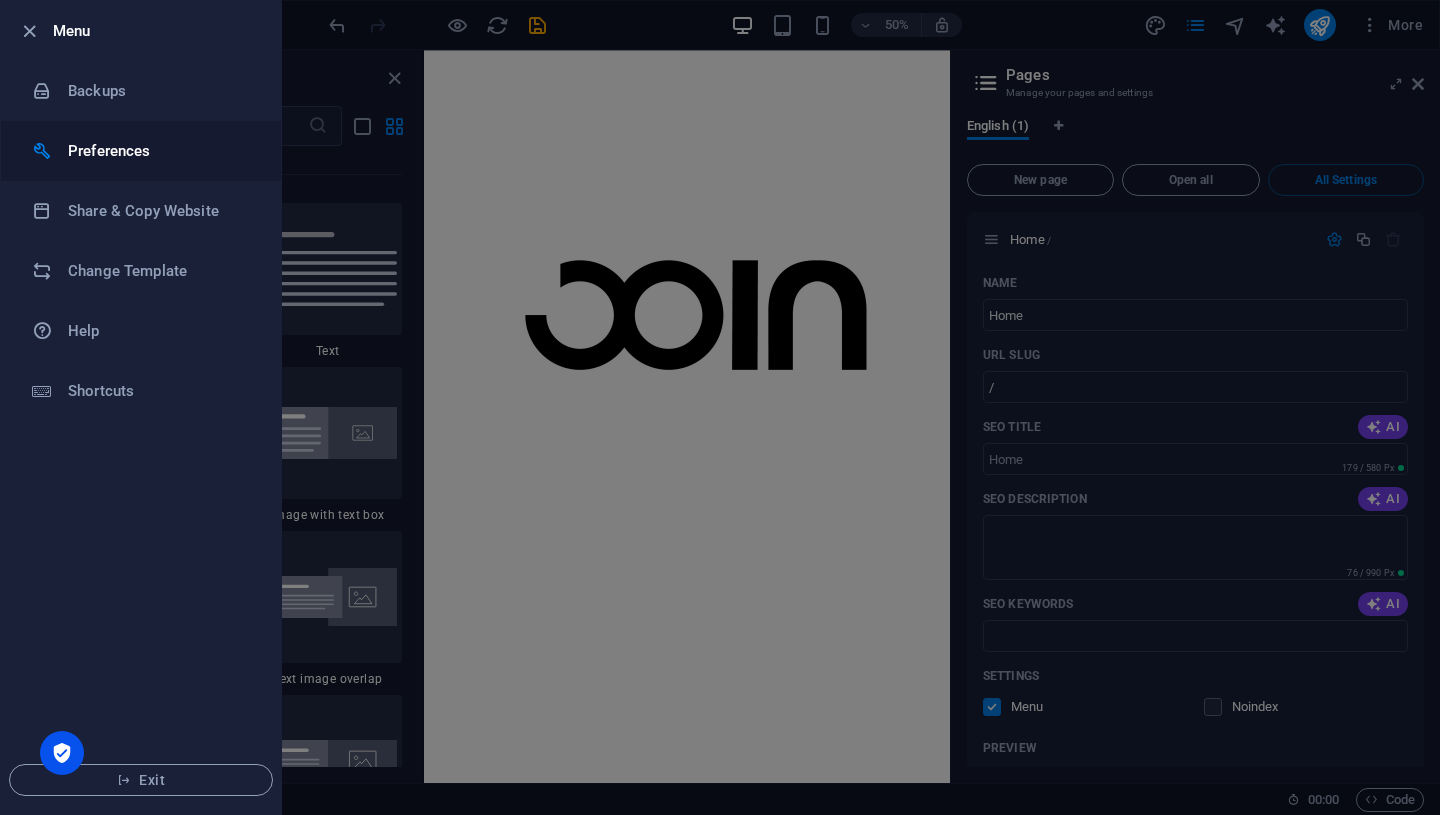click at bounding box center (50, 151) 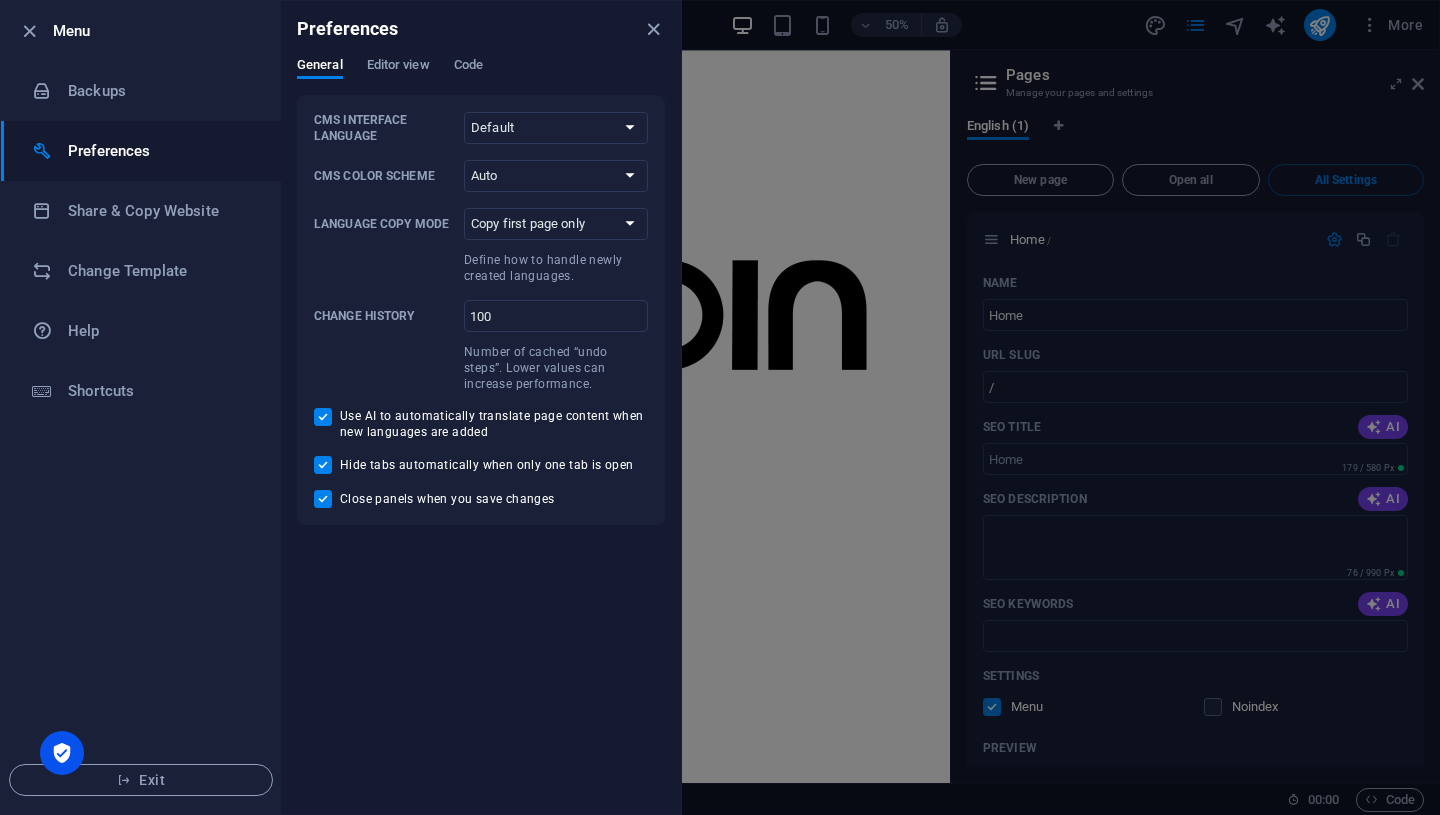click at bounding box center [50, 151] 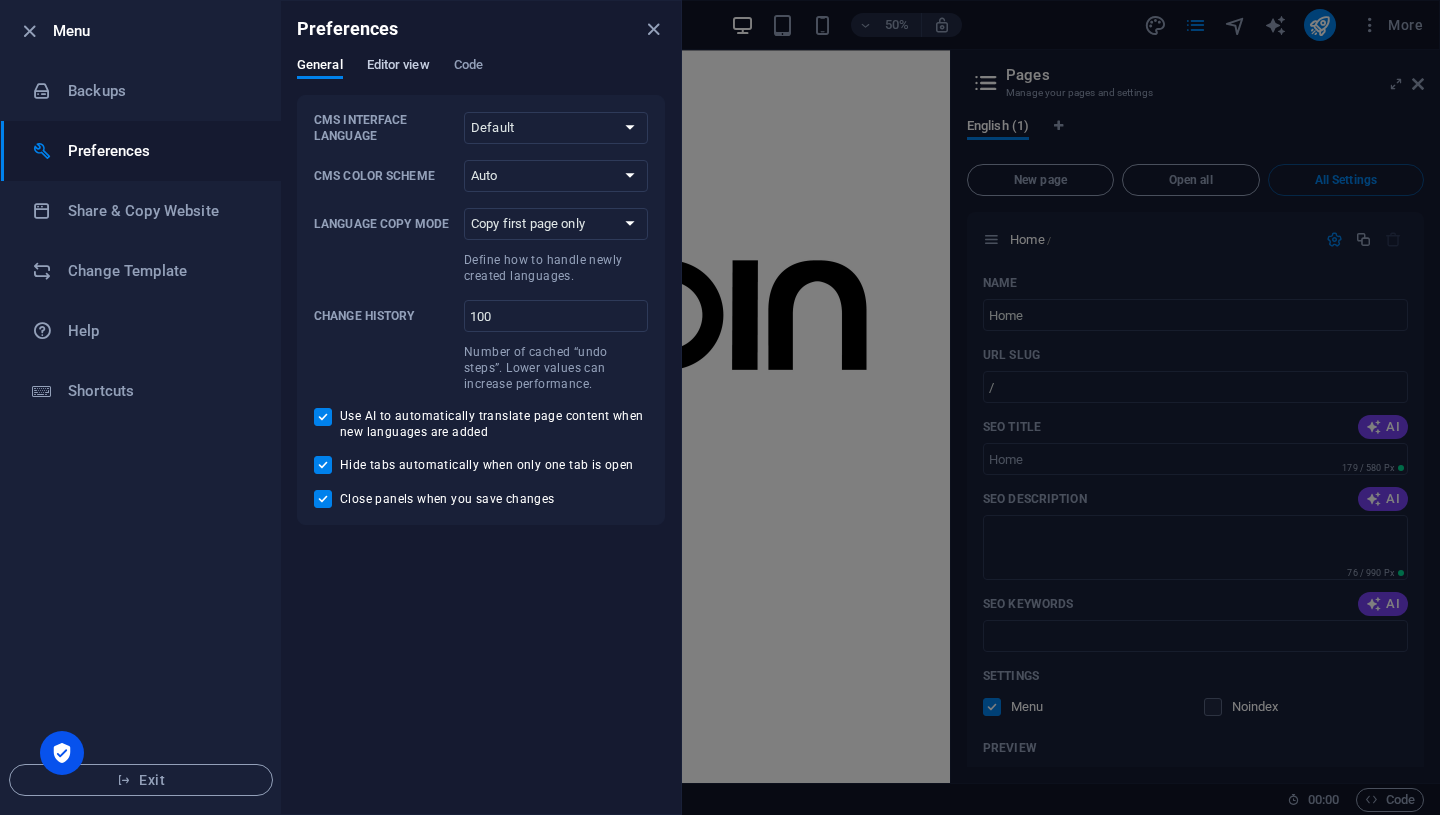 click on "Editor view" at bounding box center [398, 67] 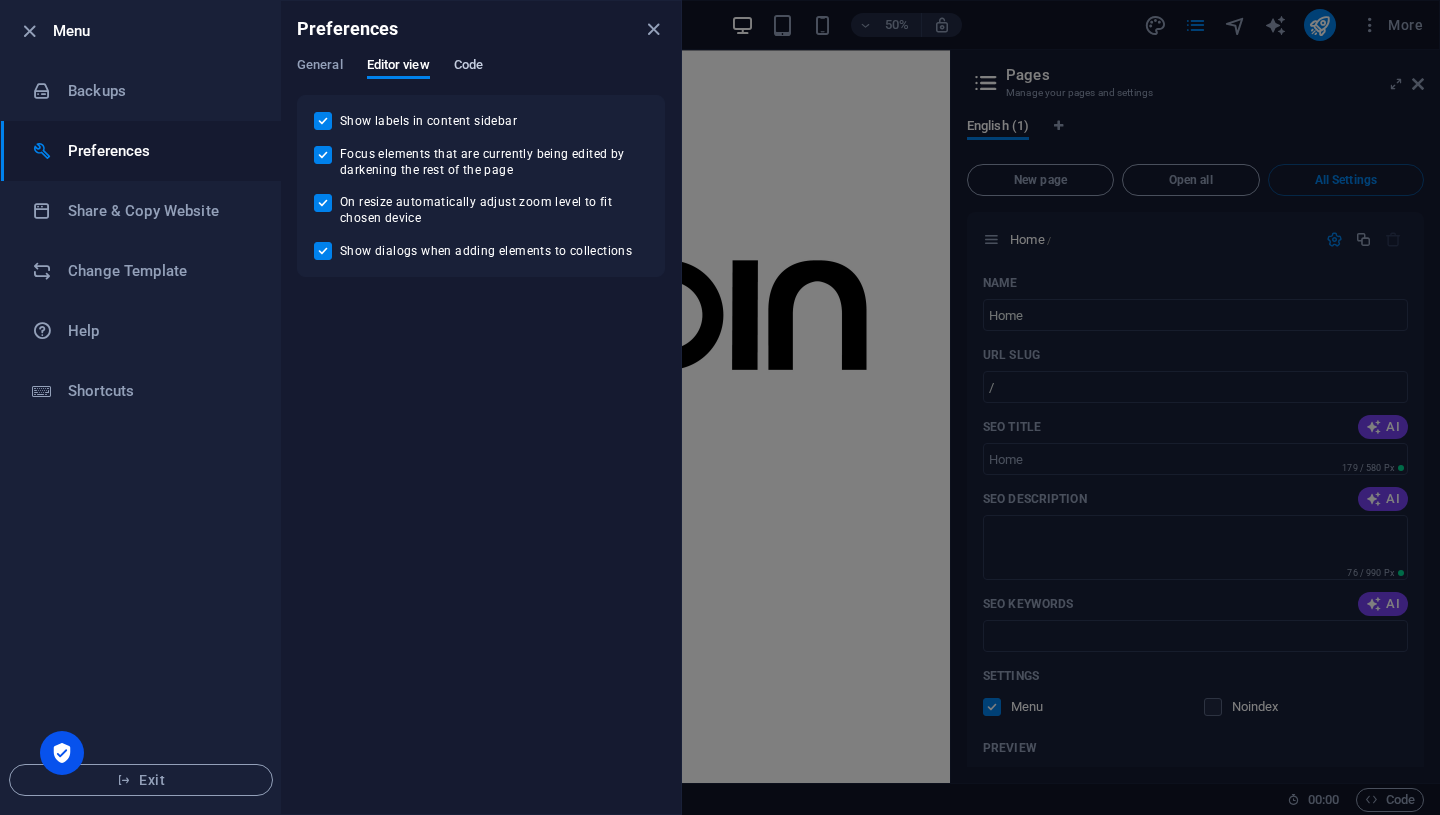 click on "Code" at bounding box center [468, 67] 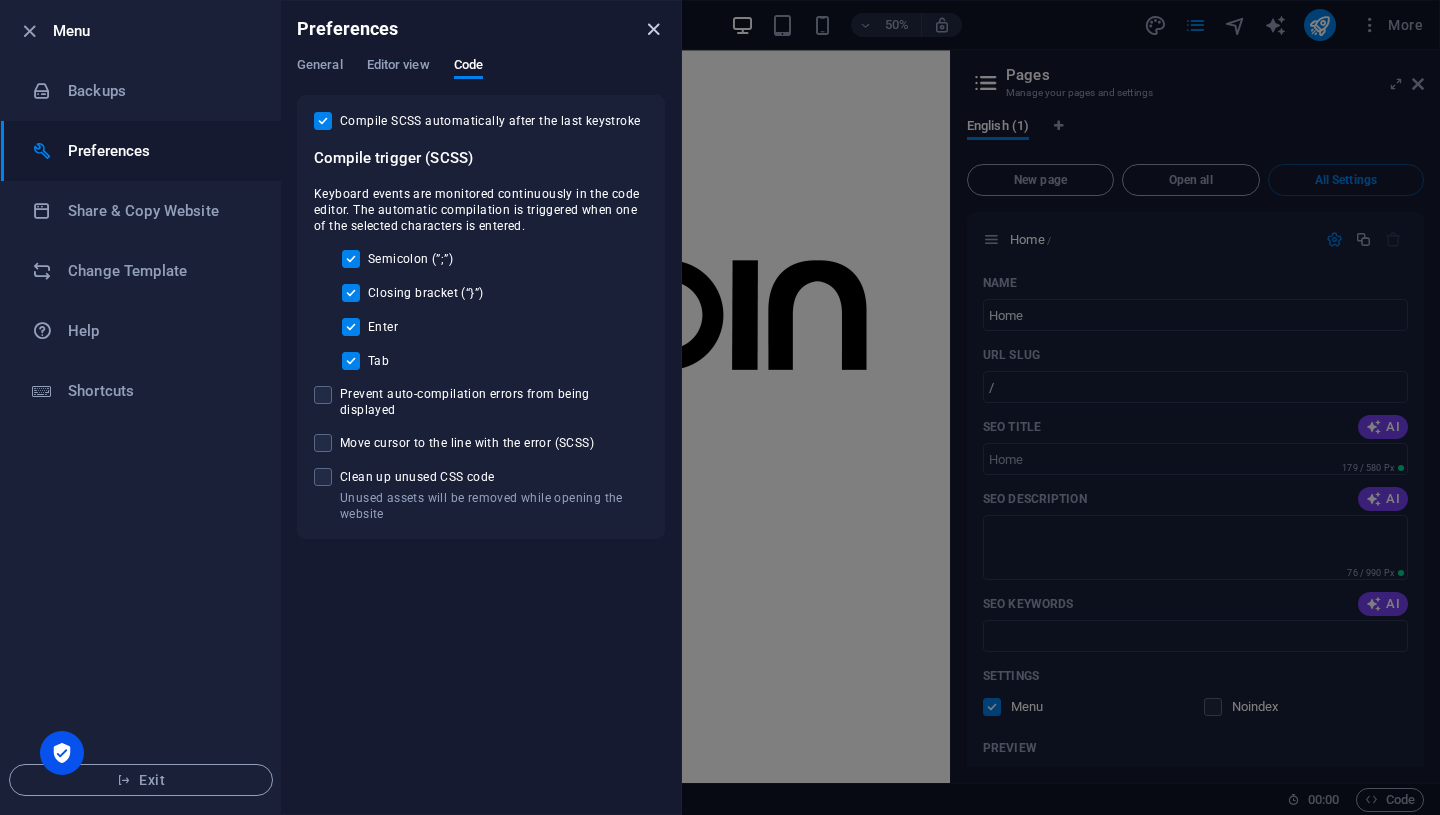 click at bounding box center (653, 29) 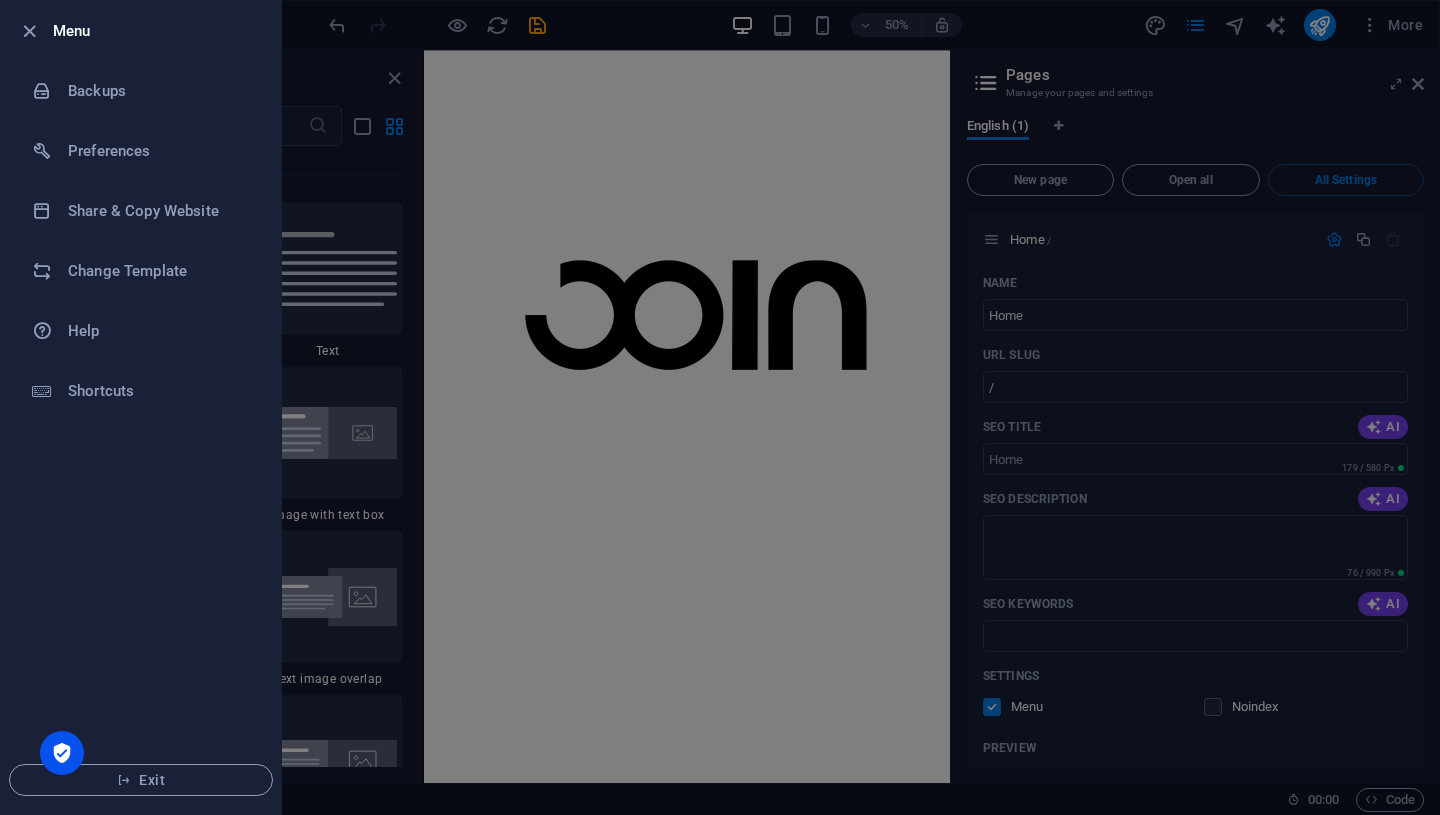 click at bounding box center (720, 407) 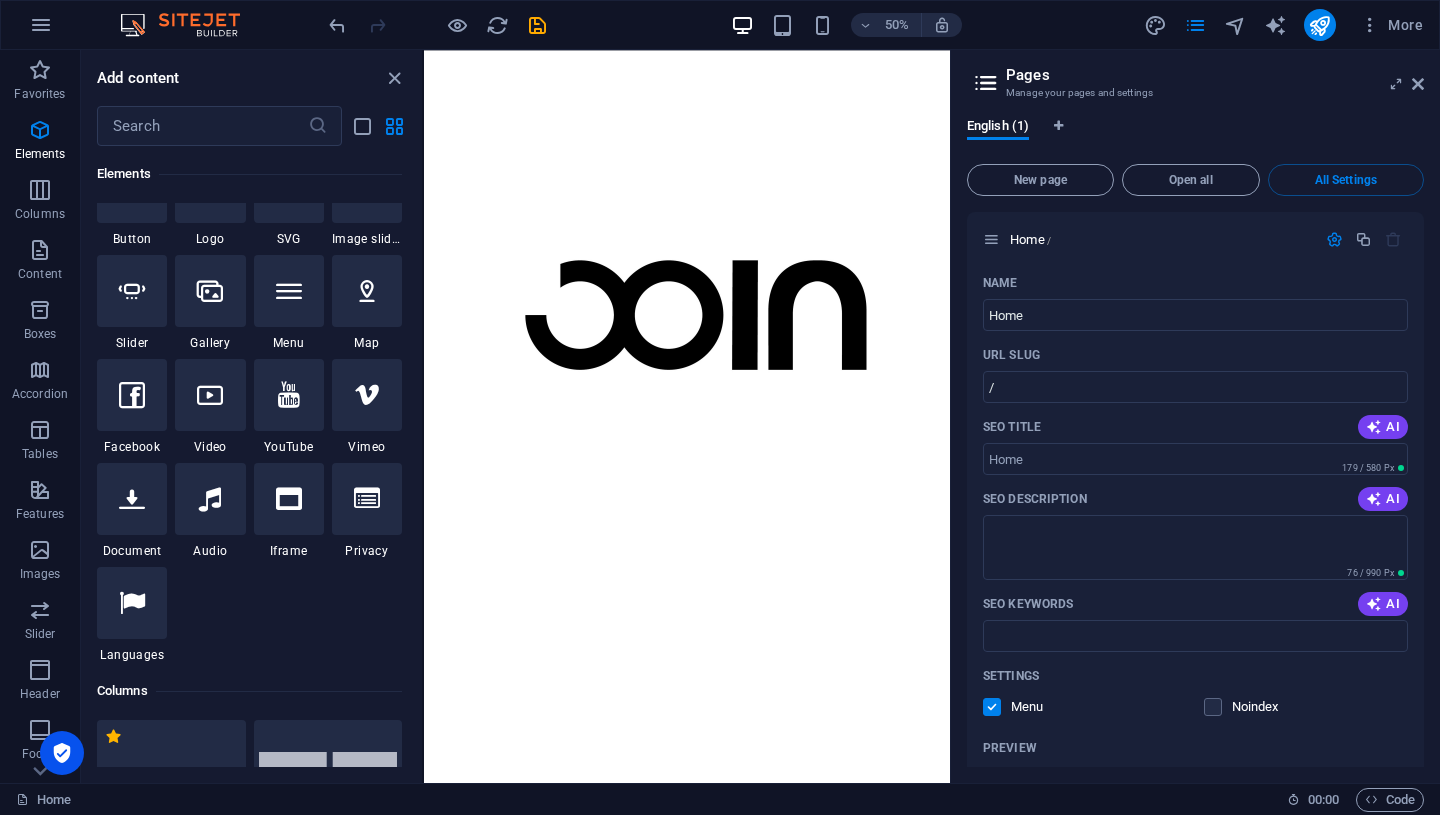 scroll, scrollTop: 324, scrollLeft: 0, axis: vertical 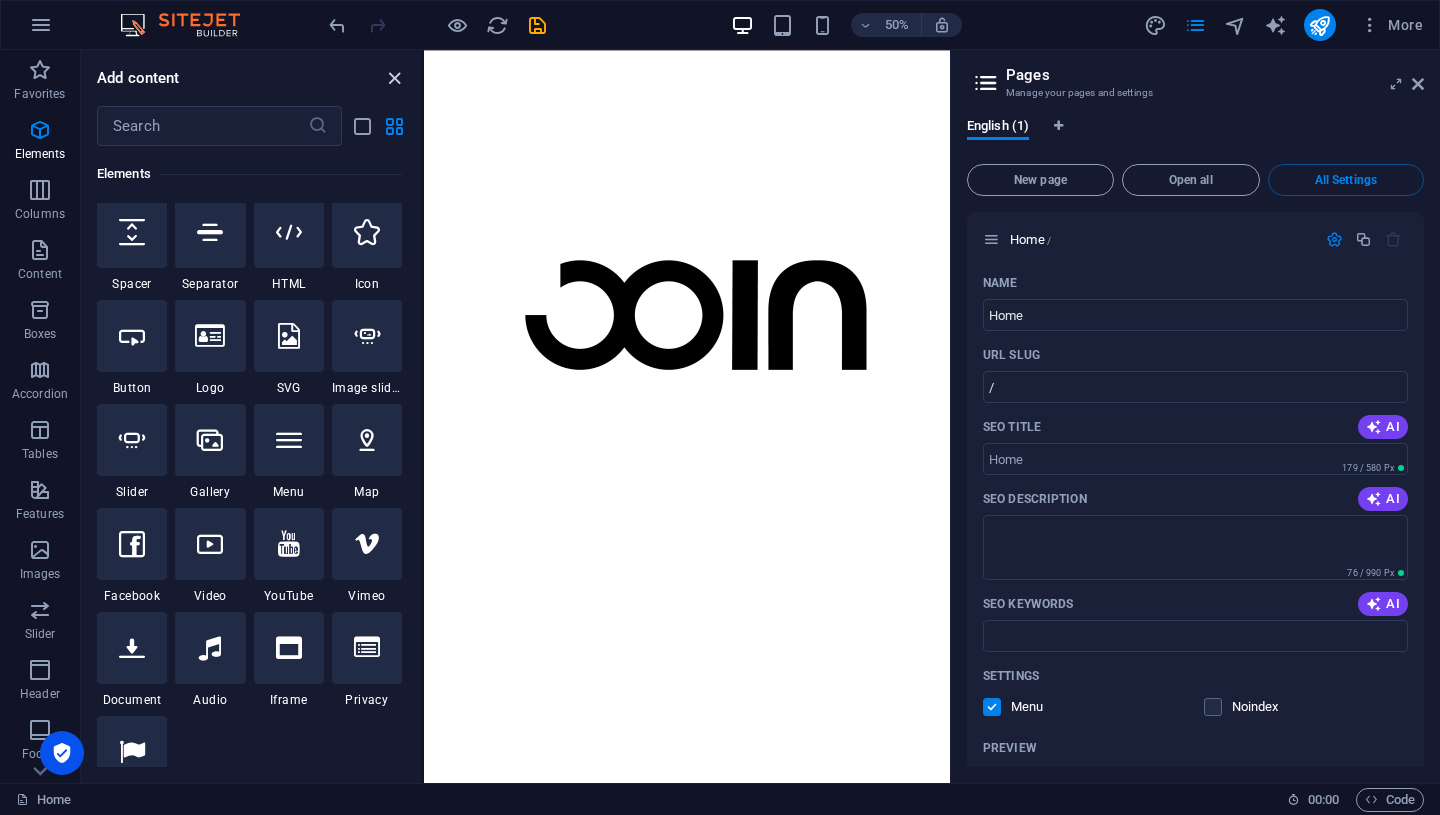 click at bounding box center (394, 78) 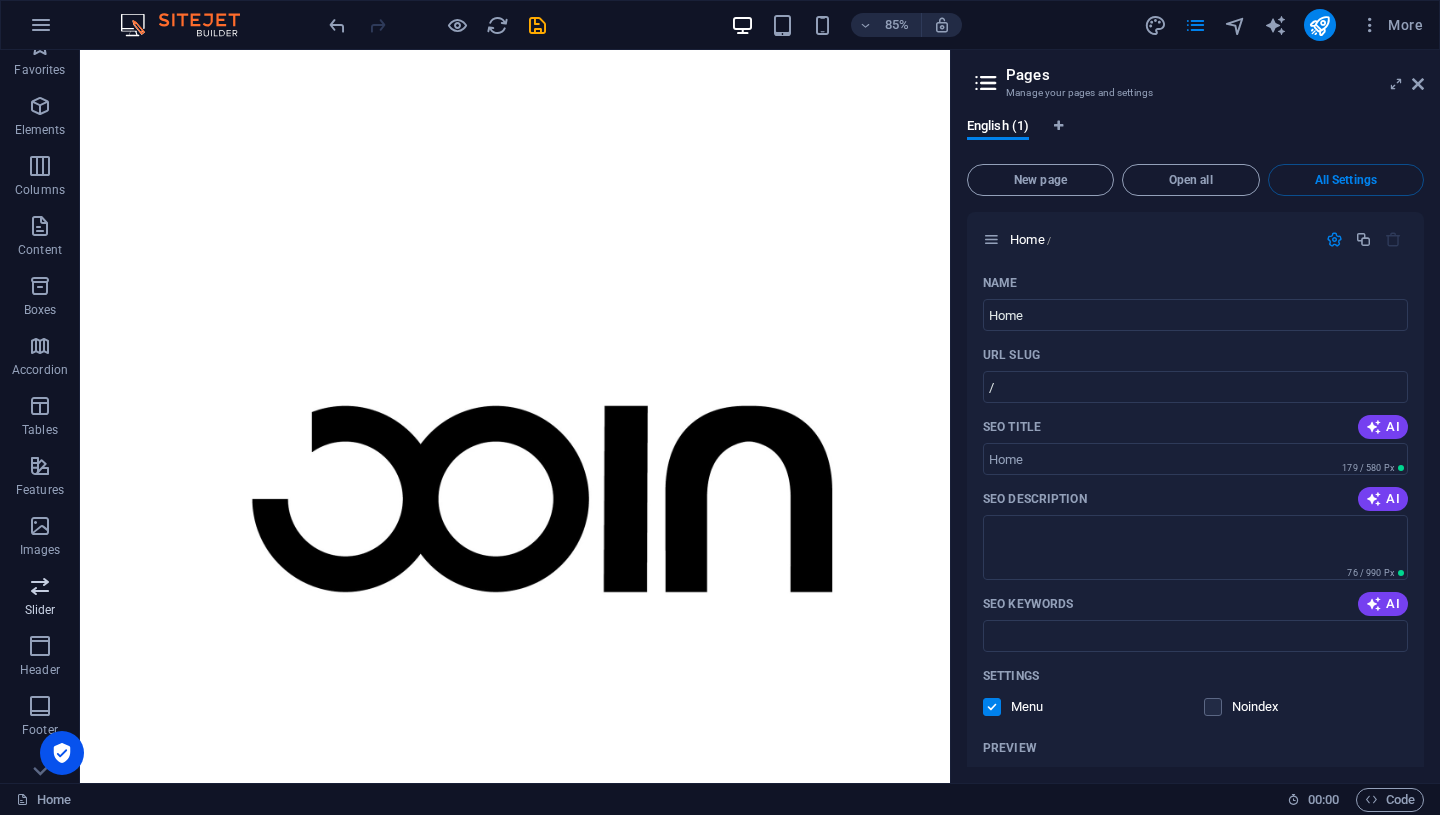 scroll, scrollTop: 26, scrollLeft: 0, axis: vertical 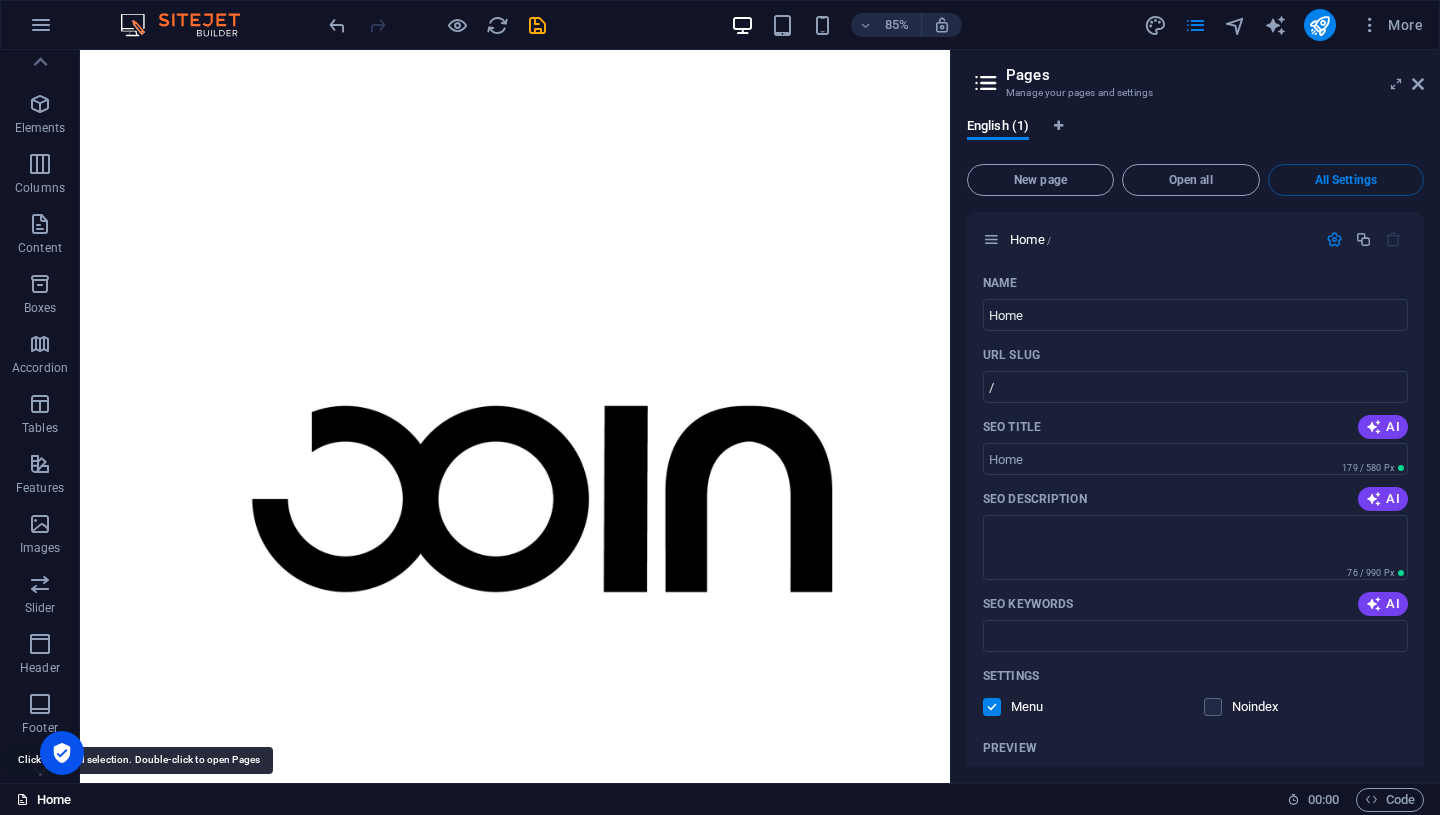 click on "Home" at bounding box center [43, 800] 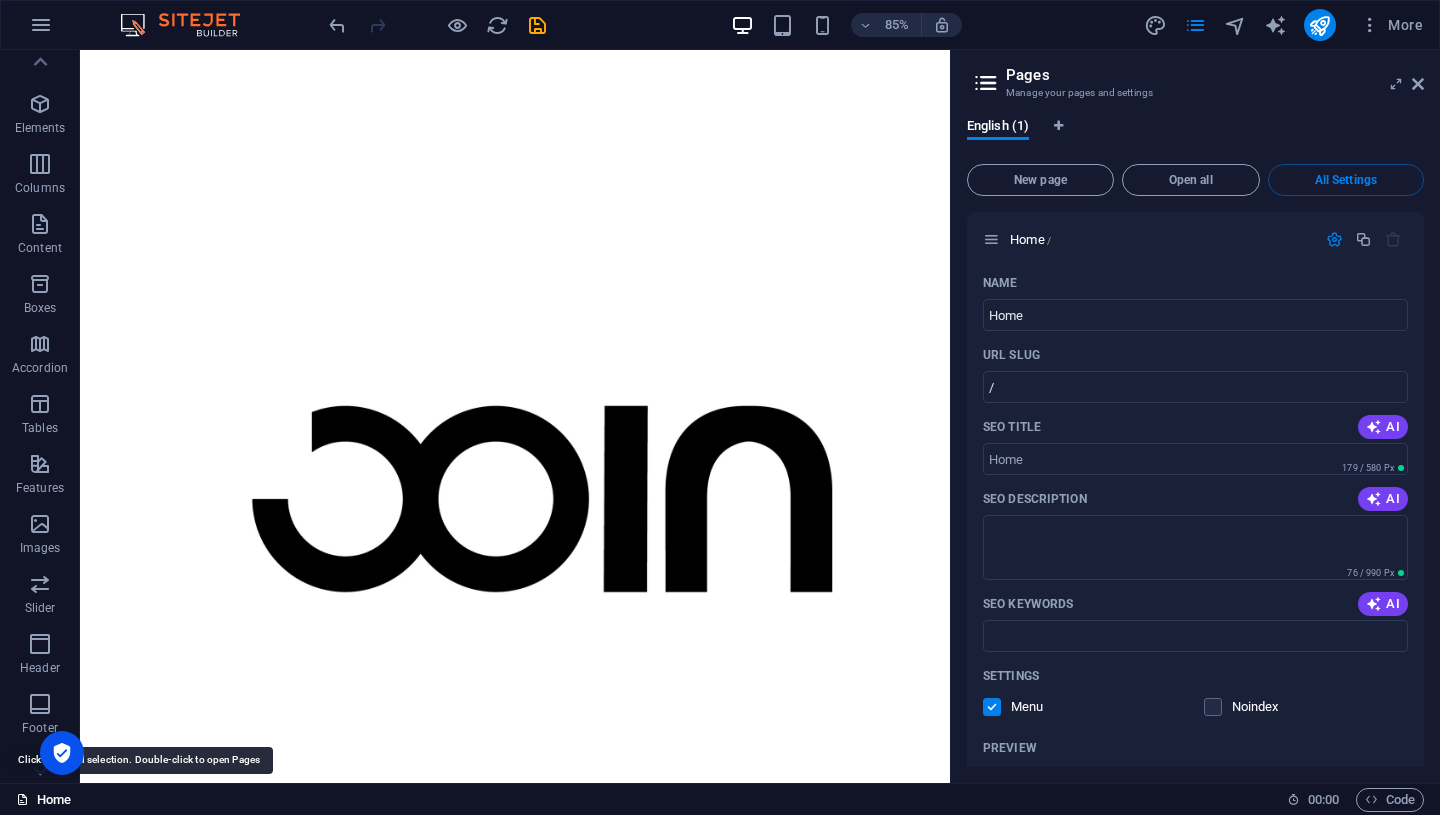 click on "Home" at bounding box center [43, 800] 